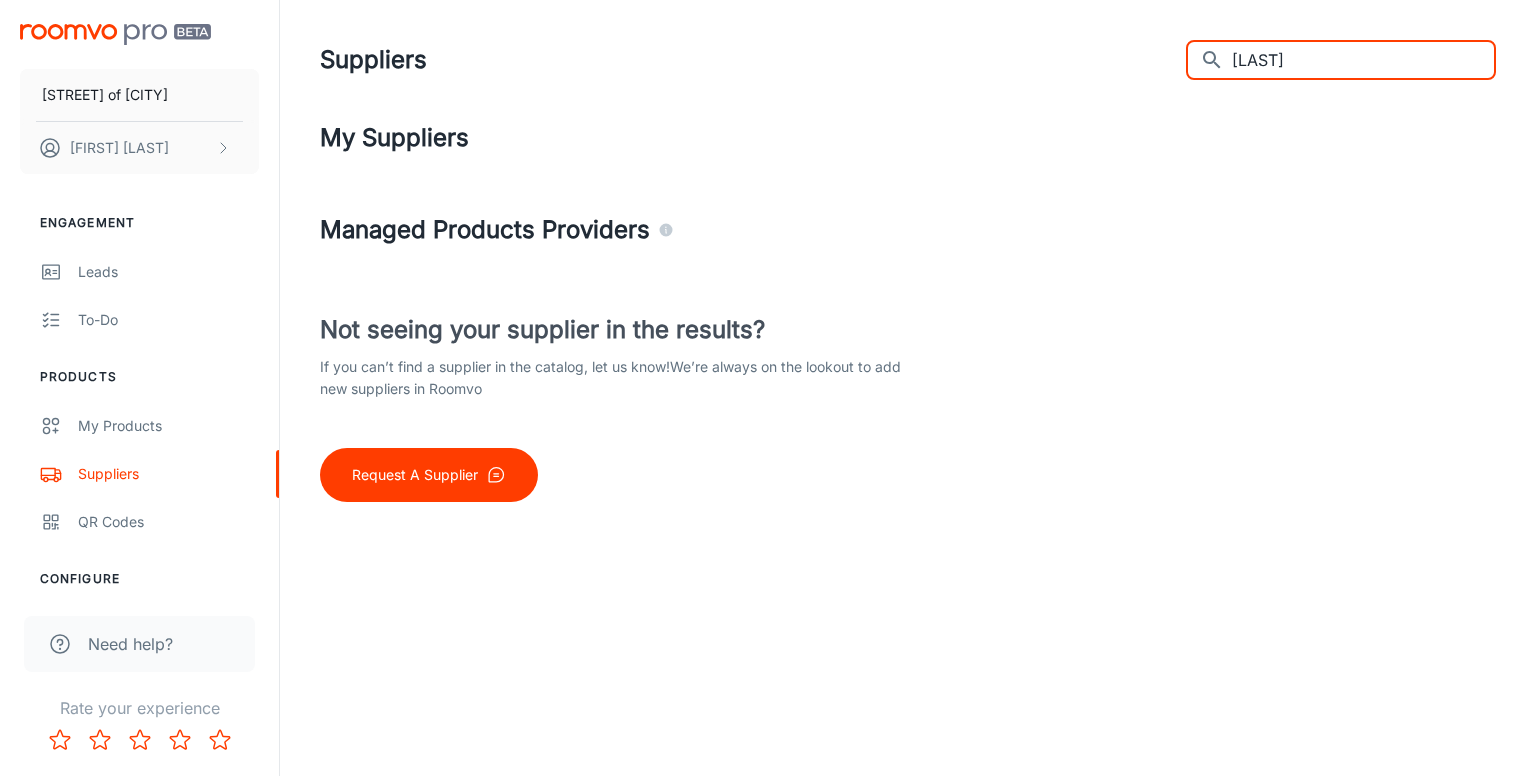 scroll, scrollTop: 0, scrollLeft: 0, axis: both 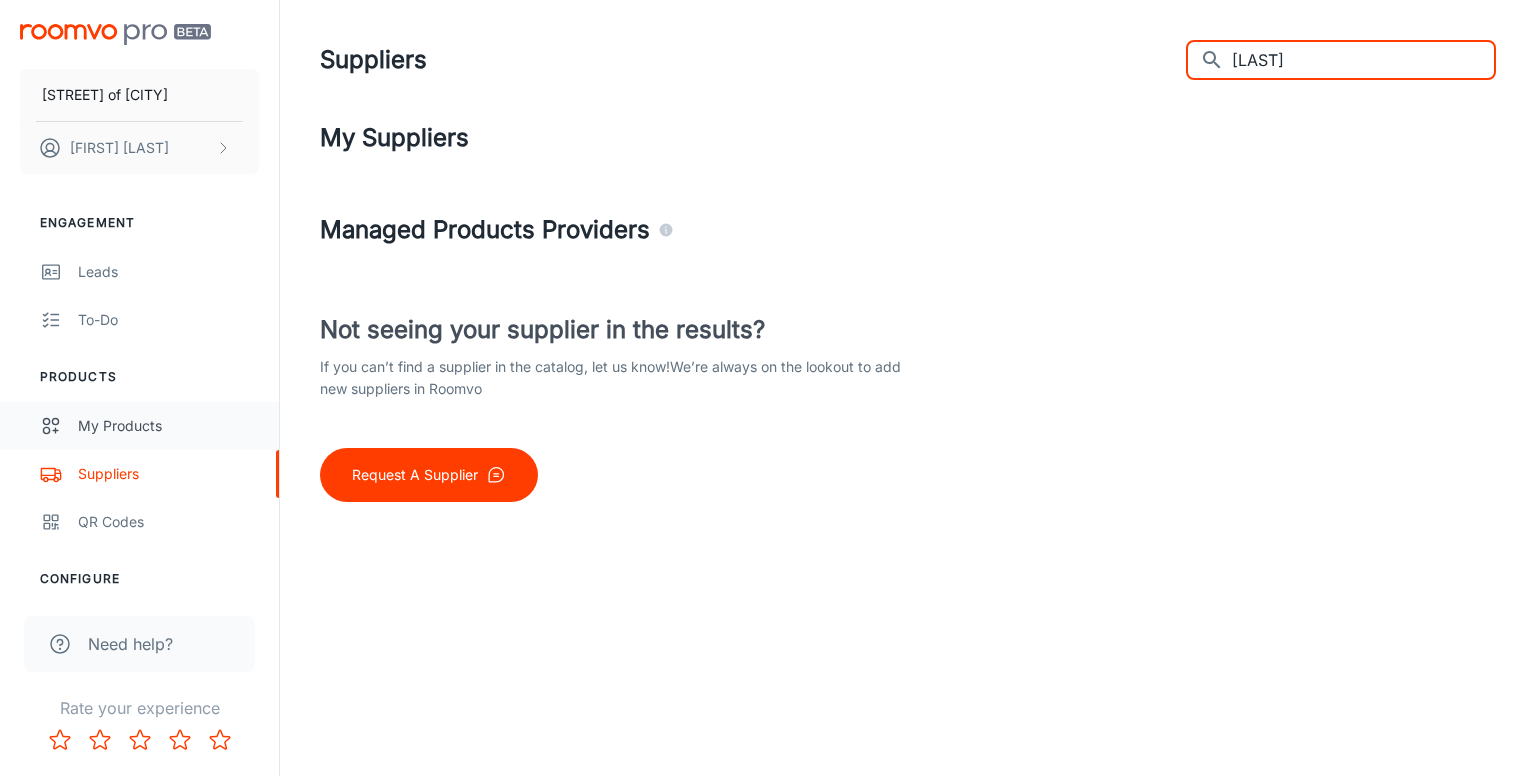 click on "My Products" at bounding box center [168, 426] 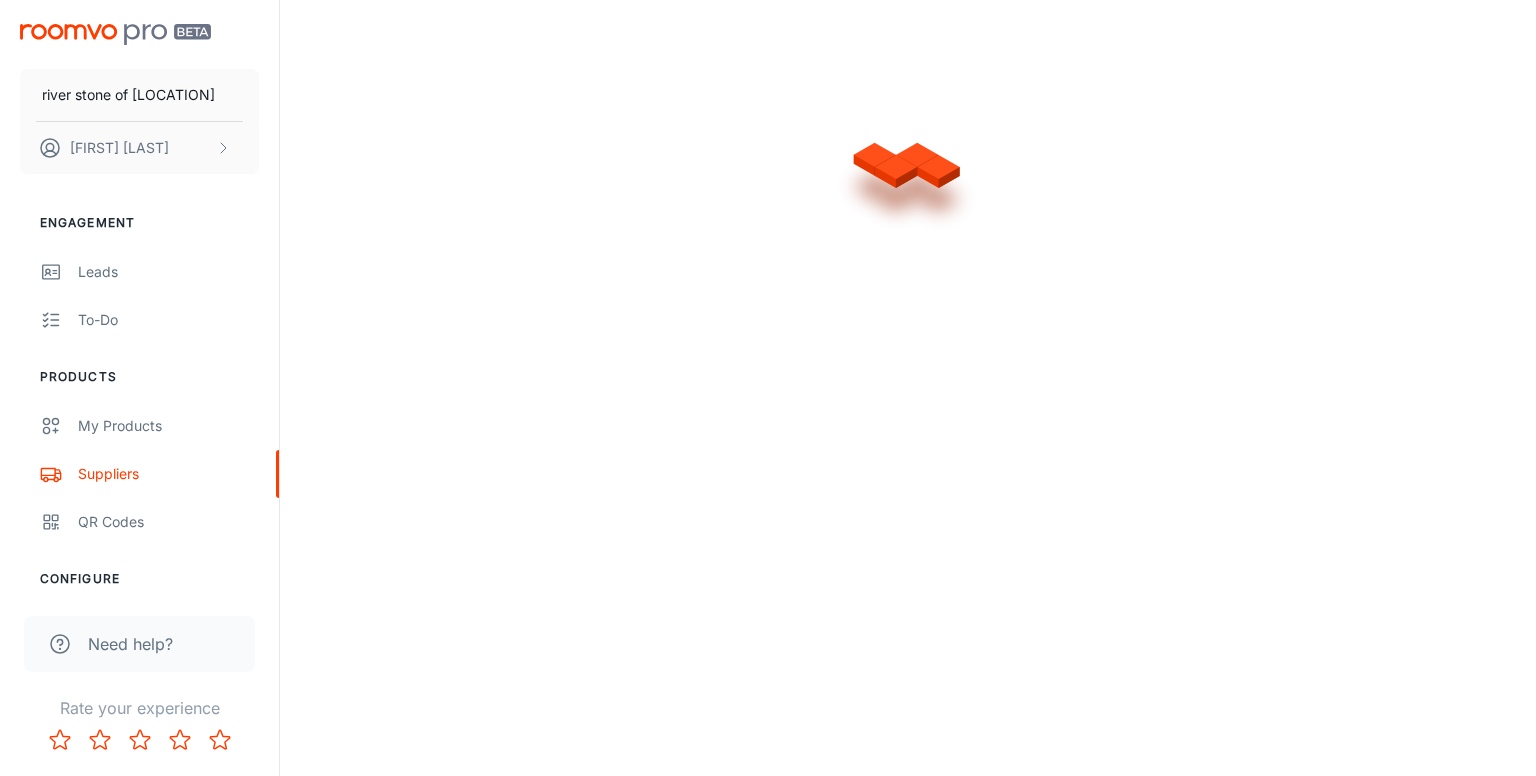 scroll, scrollTop: 0, scrollLeft: 0, axis: both 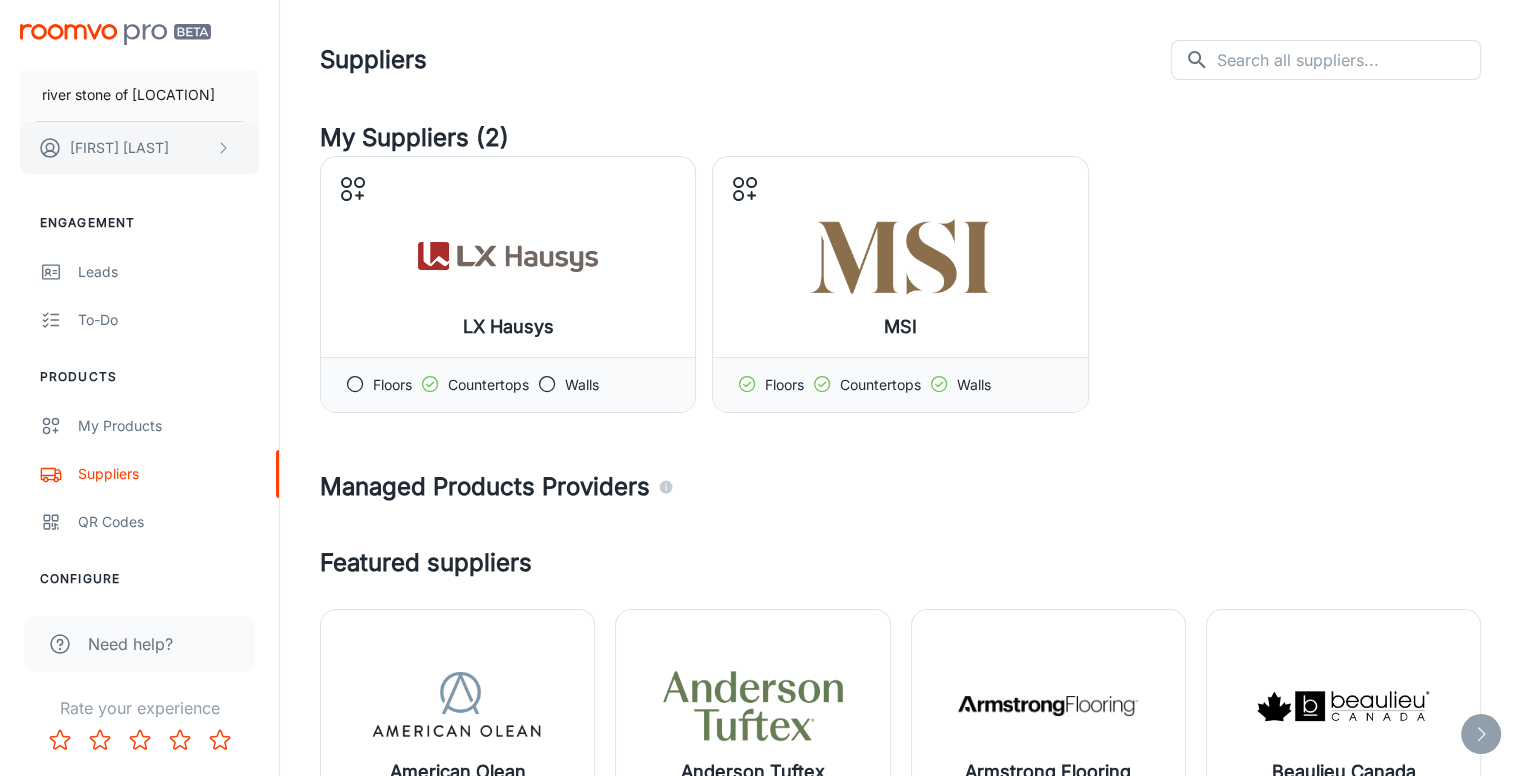 click on "[FIRST]   [LAST]" at bounding box center (139, 148) 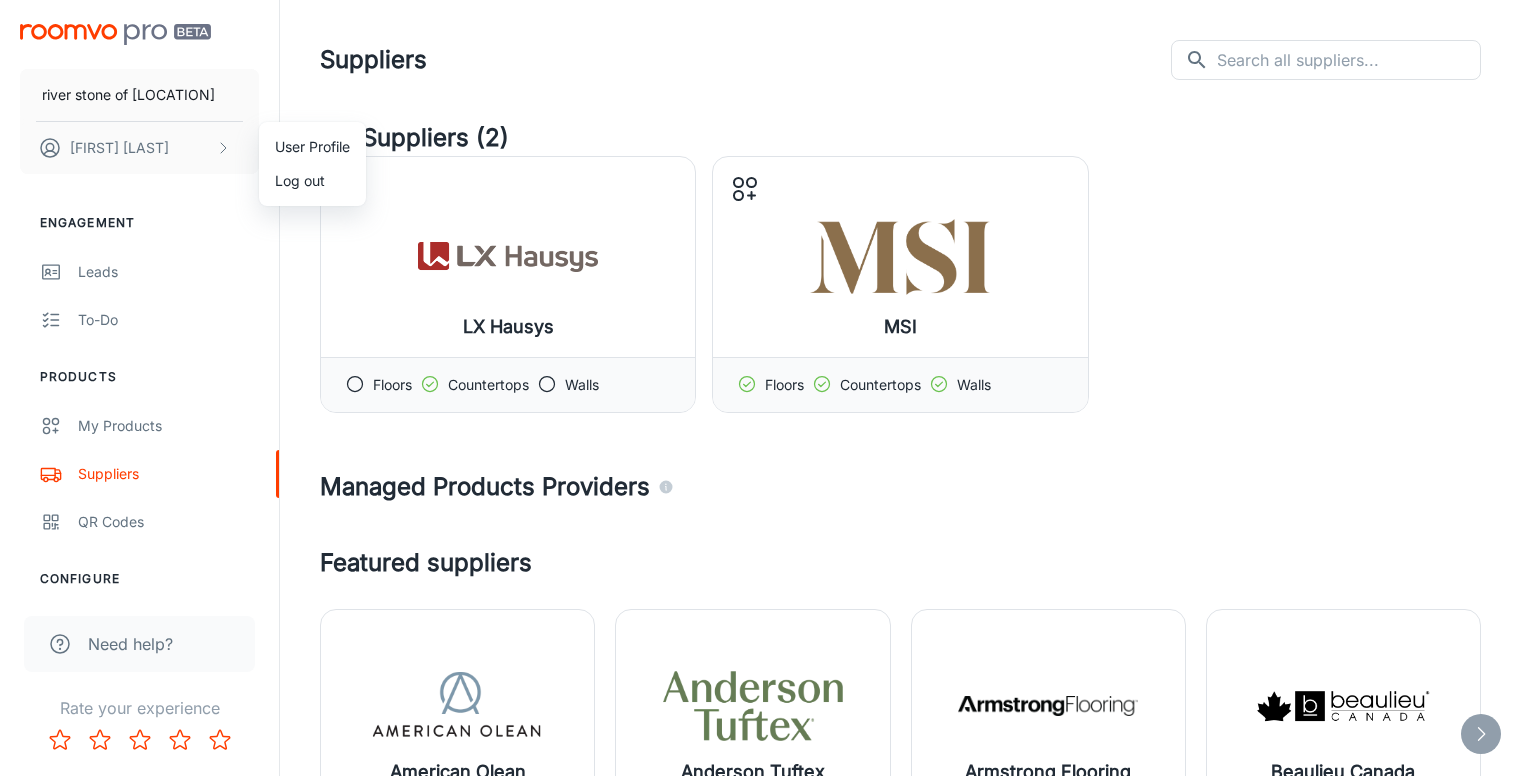 click at bounding box center (768, 388) 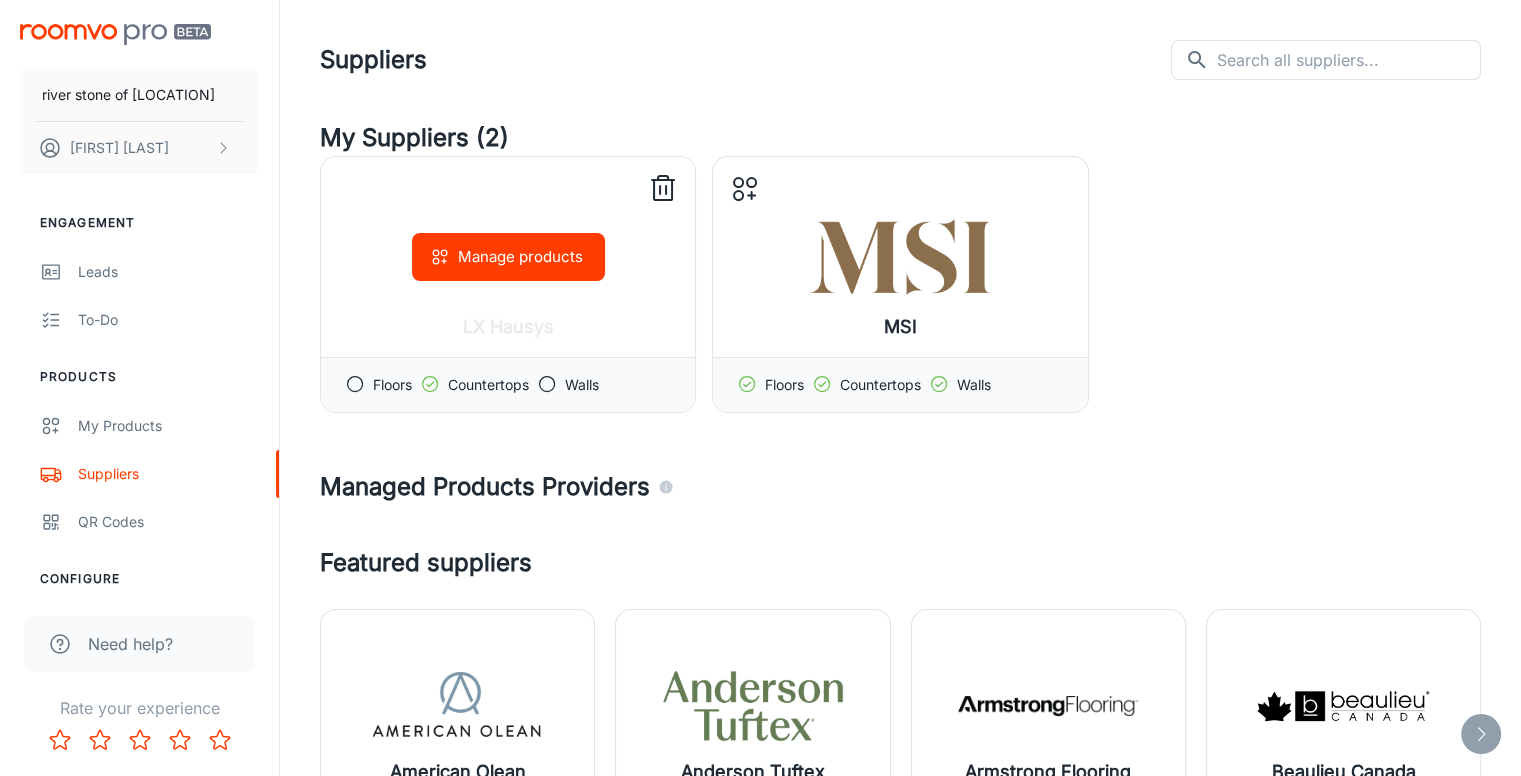 click on "Manage products" at bounding box center [508, 257] 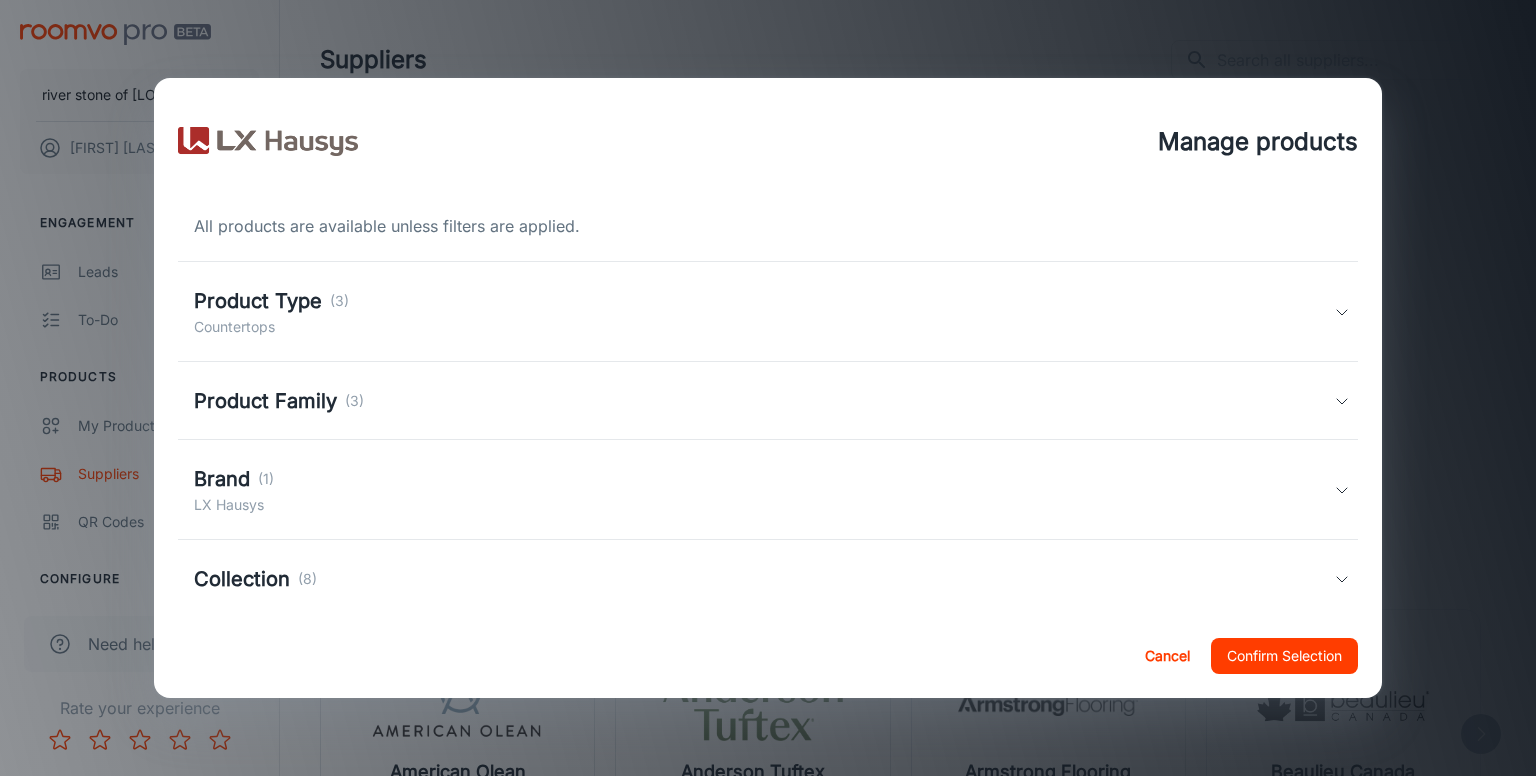 click on "Product Type (3) Countertops" at bounding box center (764, 312) 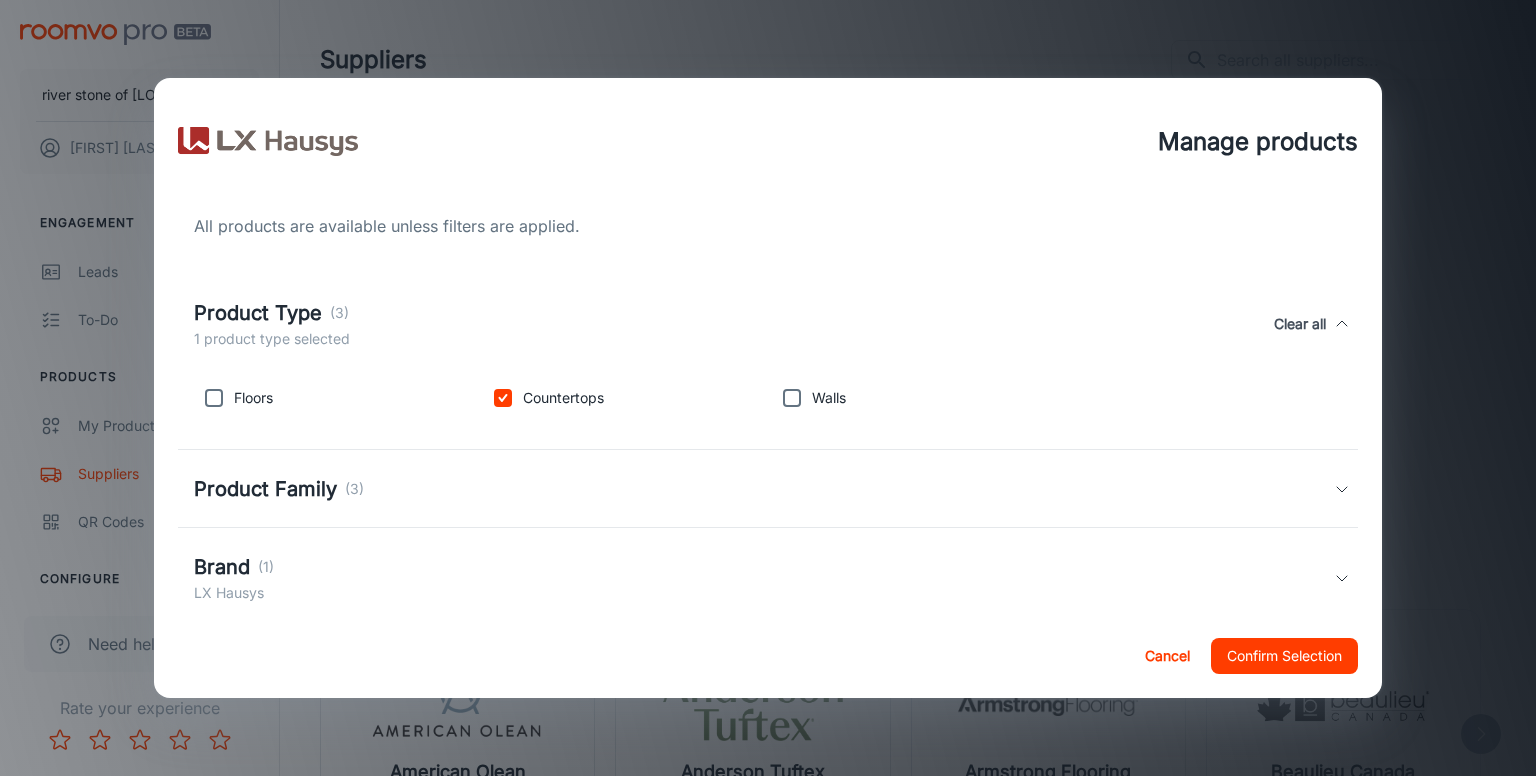click on "Product Type (3) 1 product type selected Clear all" at bounding box center (764, 324) 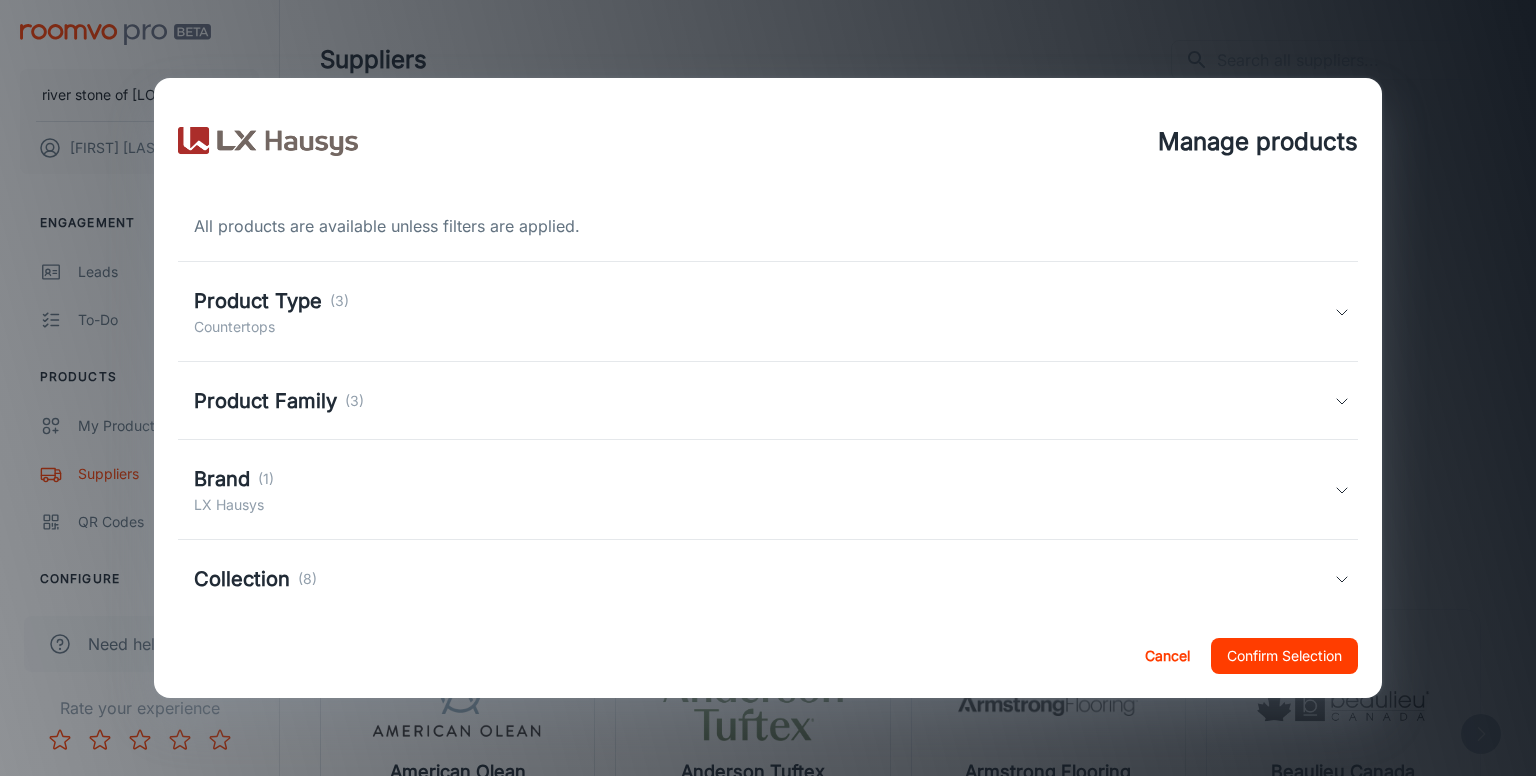 click on "Product Family (3)" at bounding box center (764, 401) 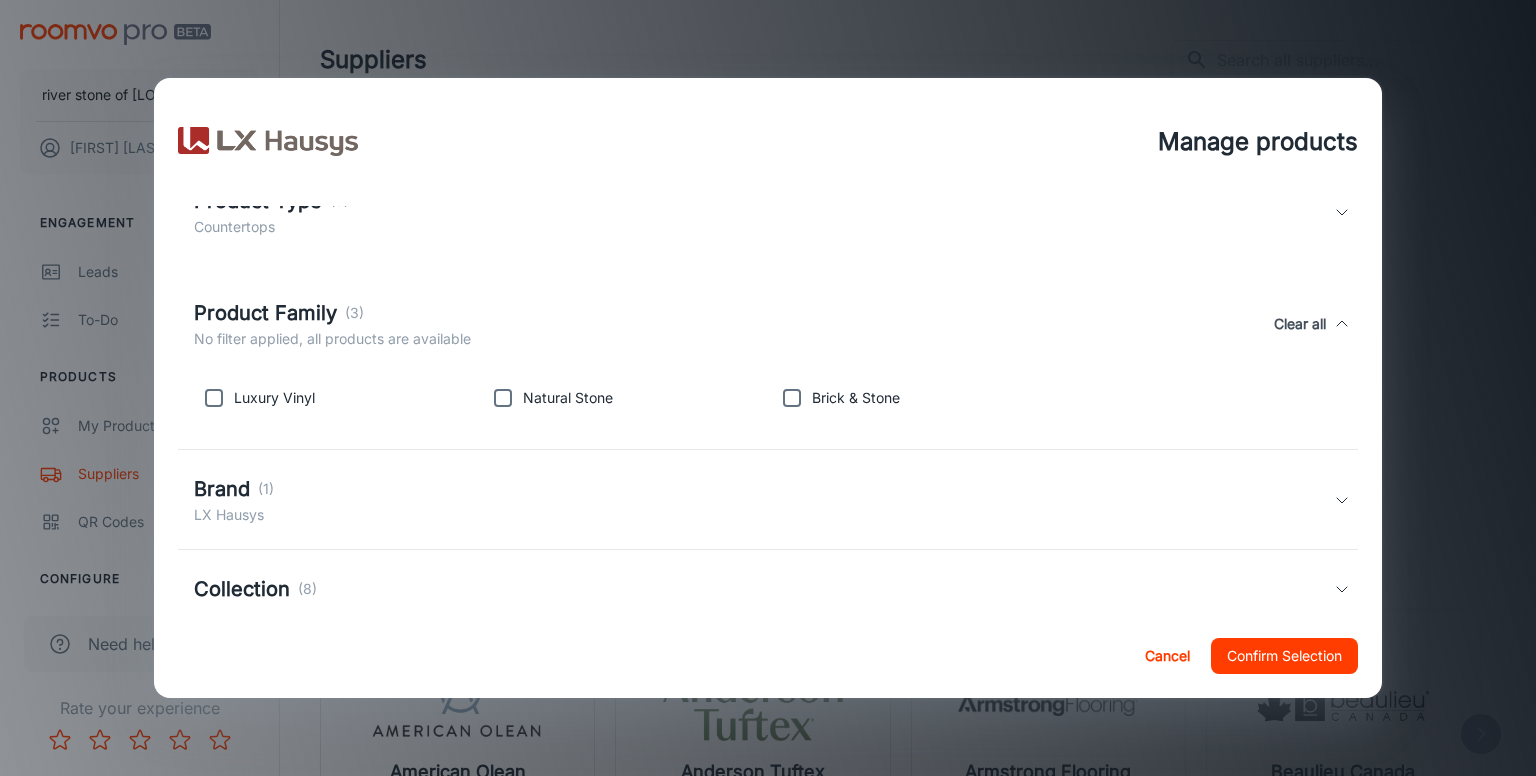 scroll, scrollTop: 200, scrollLeft: 0, axis: vertical 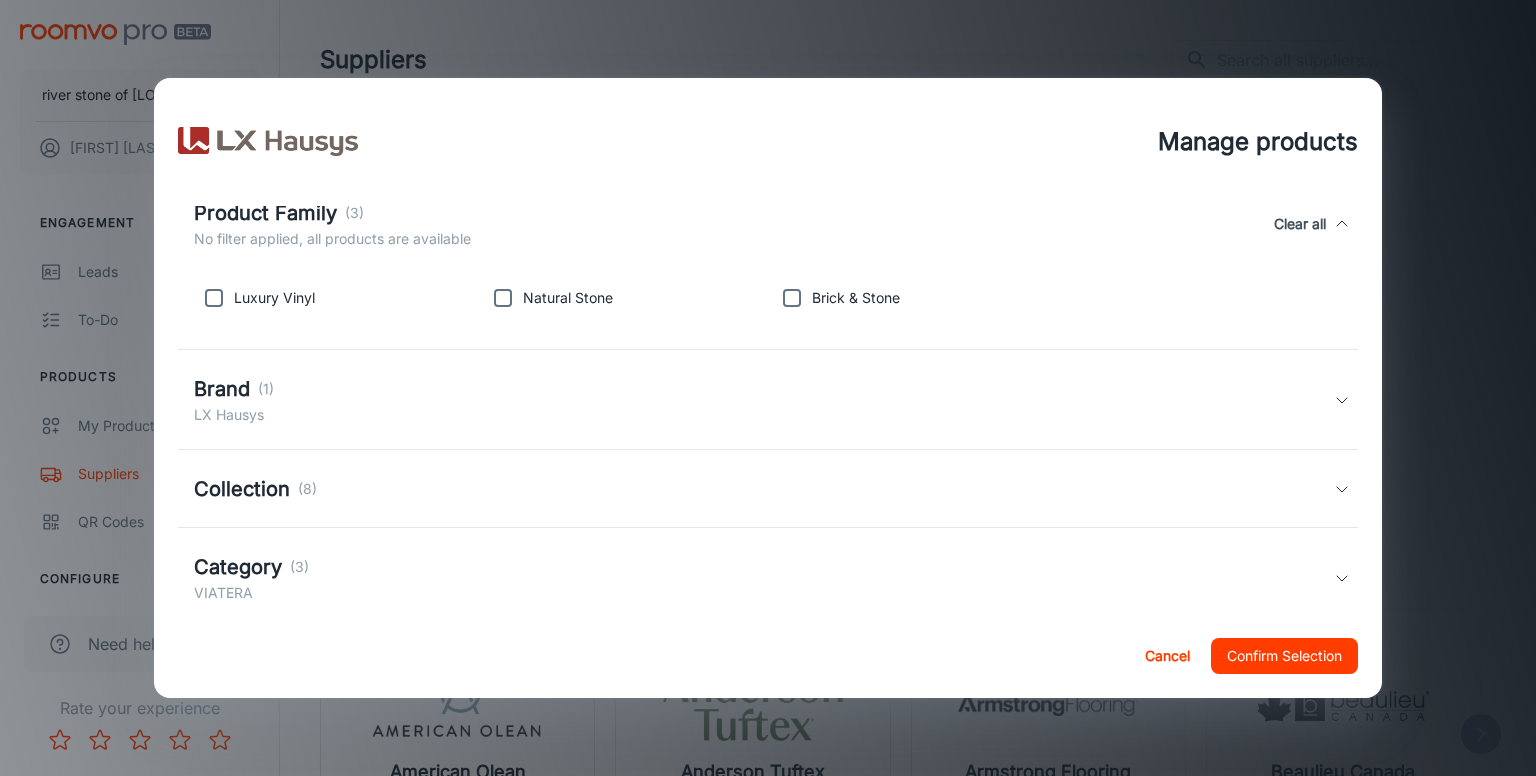 click on "Brand (1) LX Hausys" at bounding box center (764, 400) 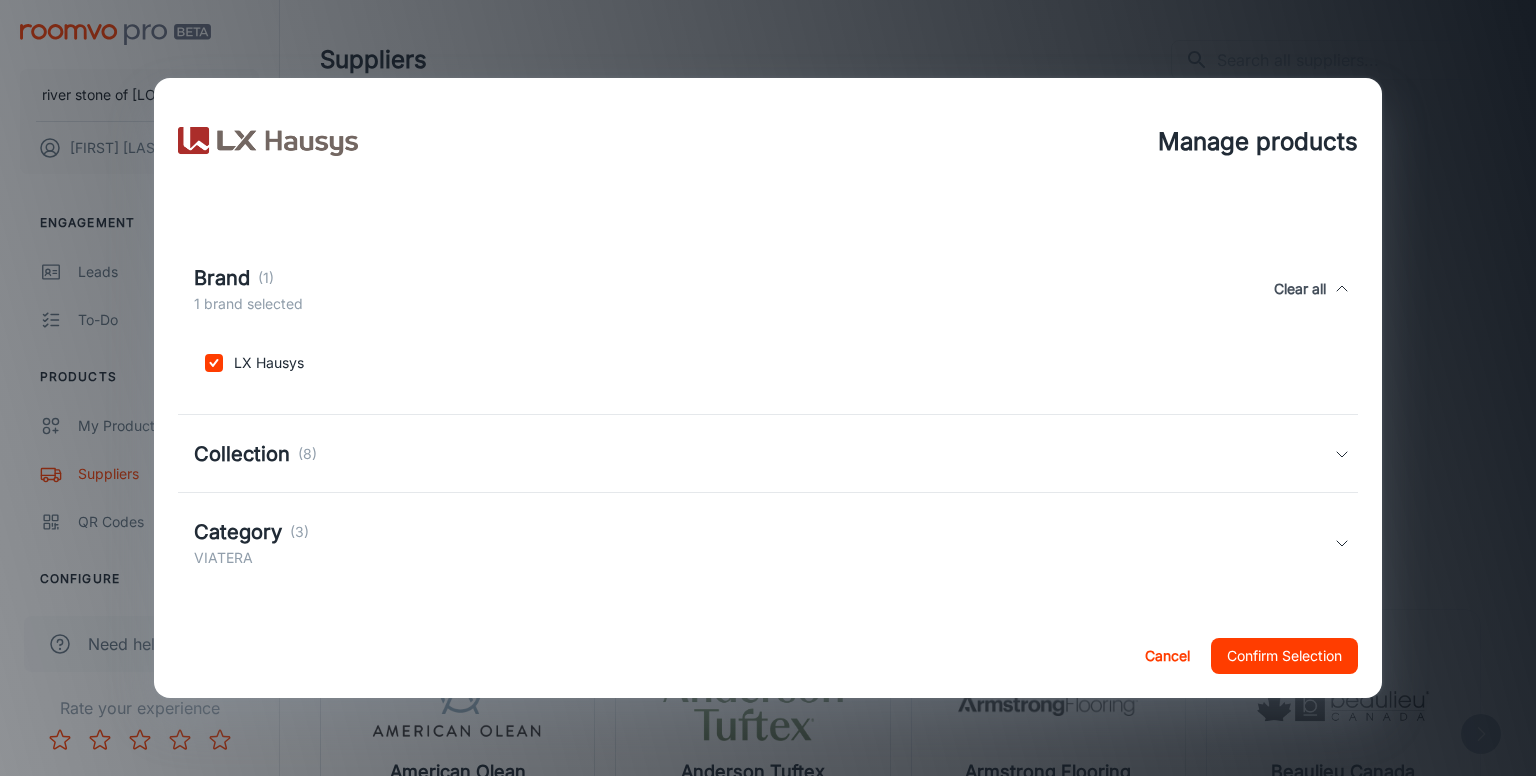 scroll, scrollTop: 325, scrollLeft: 0, axis: vertical 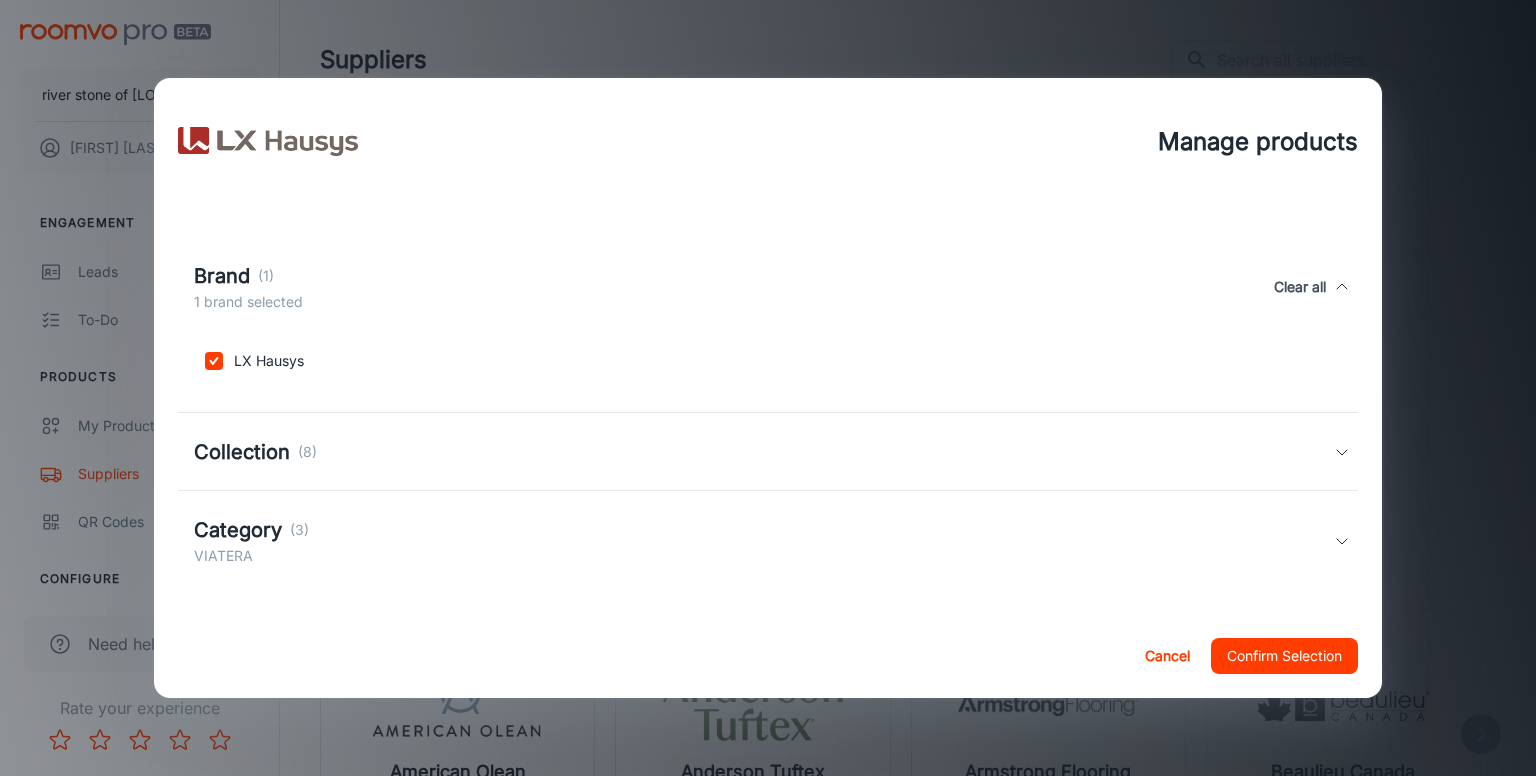click on "Collection (8)" at bounding box center [764, 452] 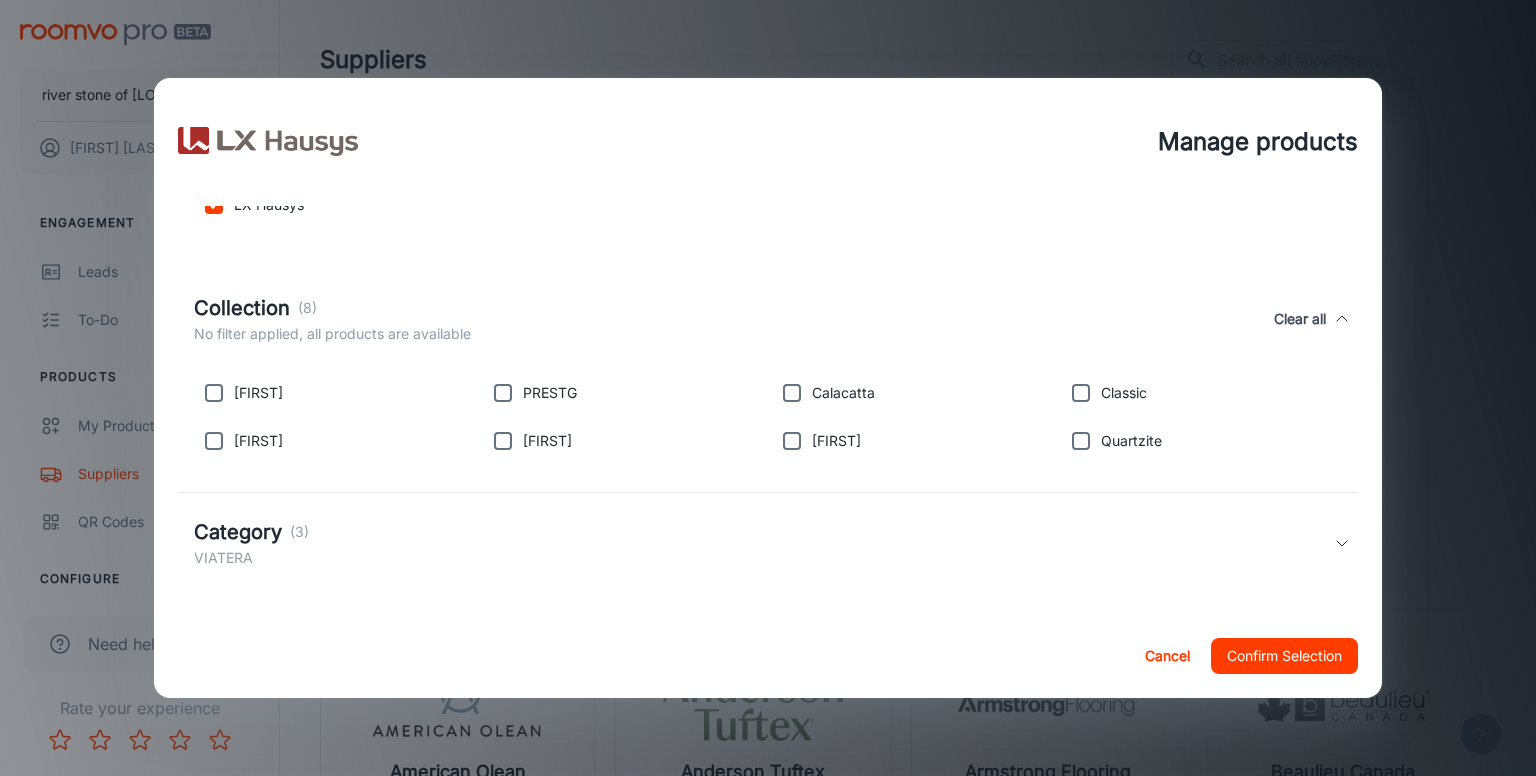 scroll, scrollTop: 483, scrollLeft: 0, axis: vertical 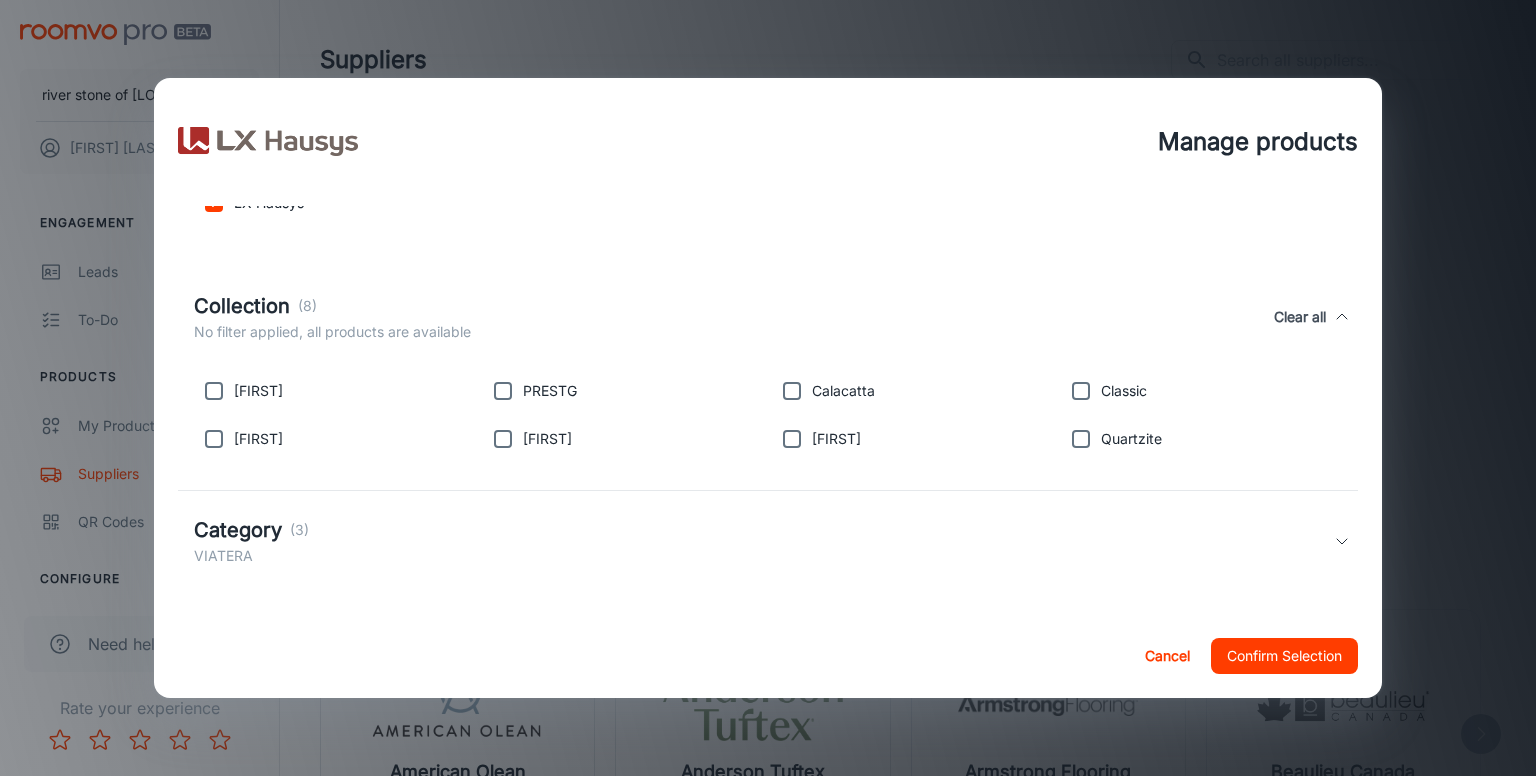 click on "Category (3) VIATERA" at bounding box center (764, 541) 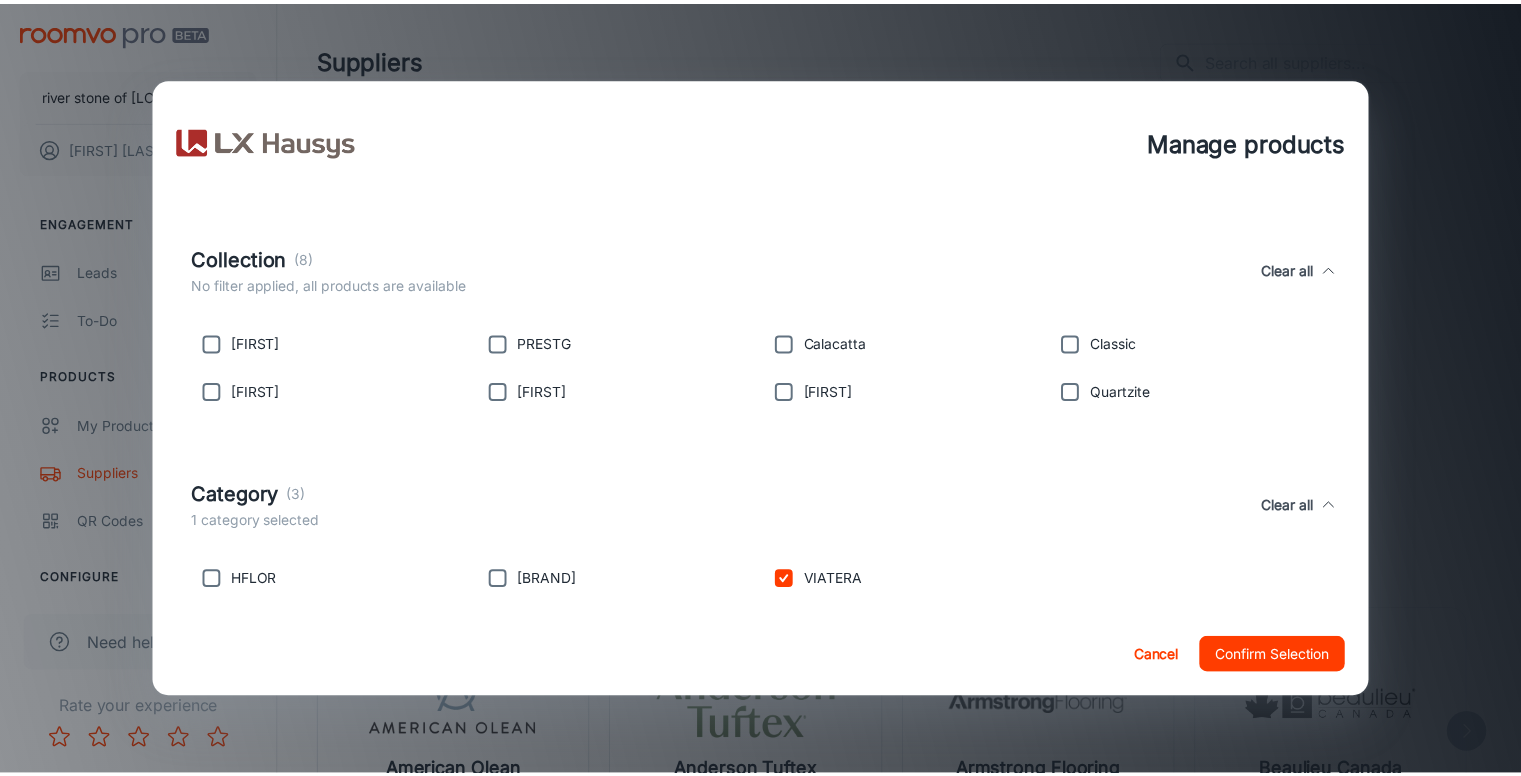 scroll, scrollTop: 555, scrollLeft: 0, axis: vertical 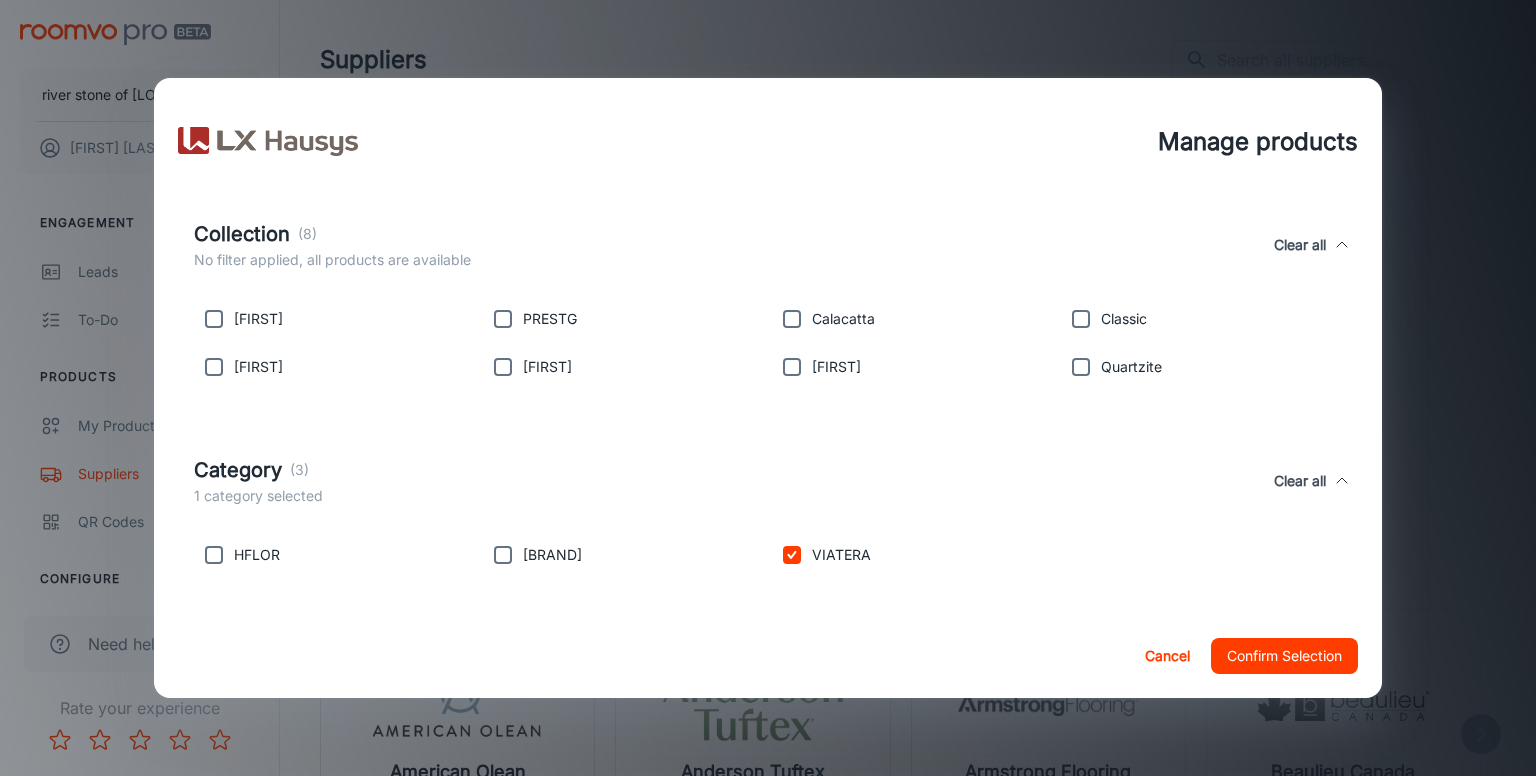 click on "Confirm Selection" at bounding box center (1284, 656) 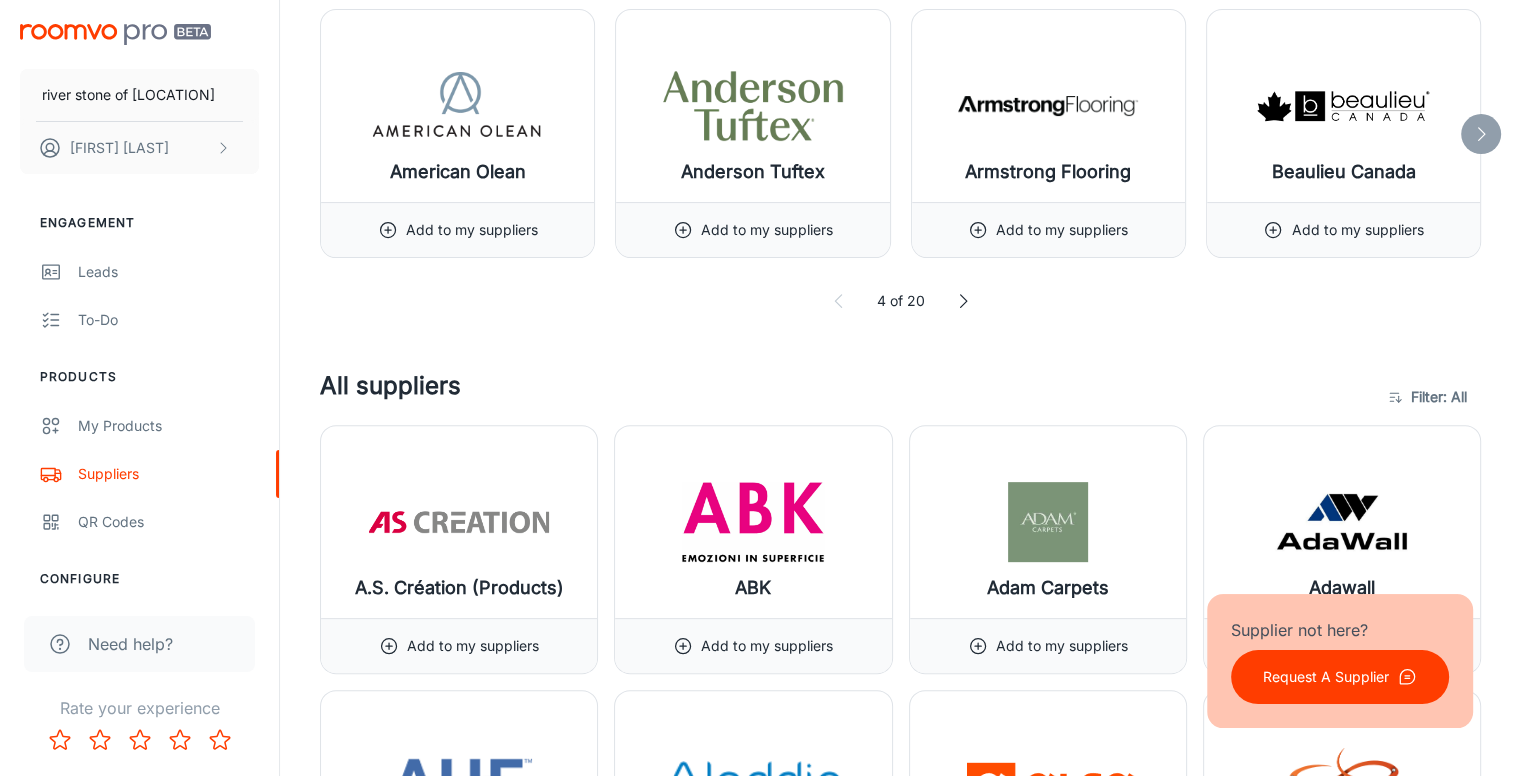 scroll, scrollTop: 900, scrollLeft: 0, axis: vertical 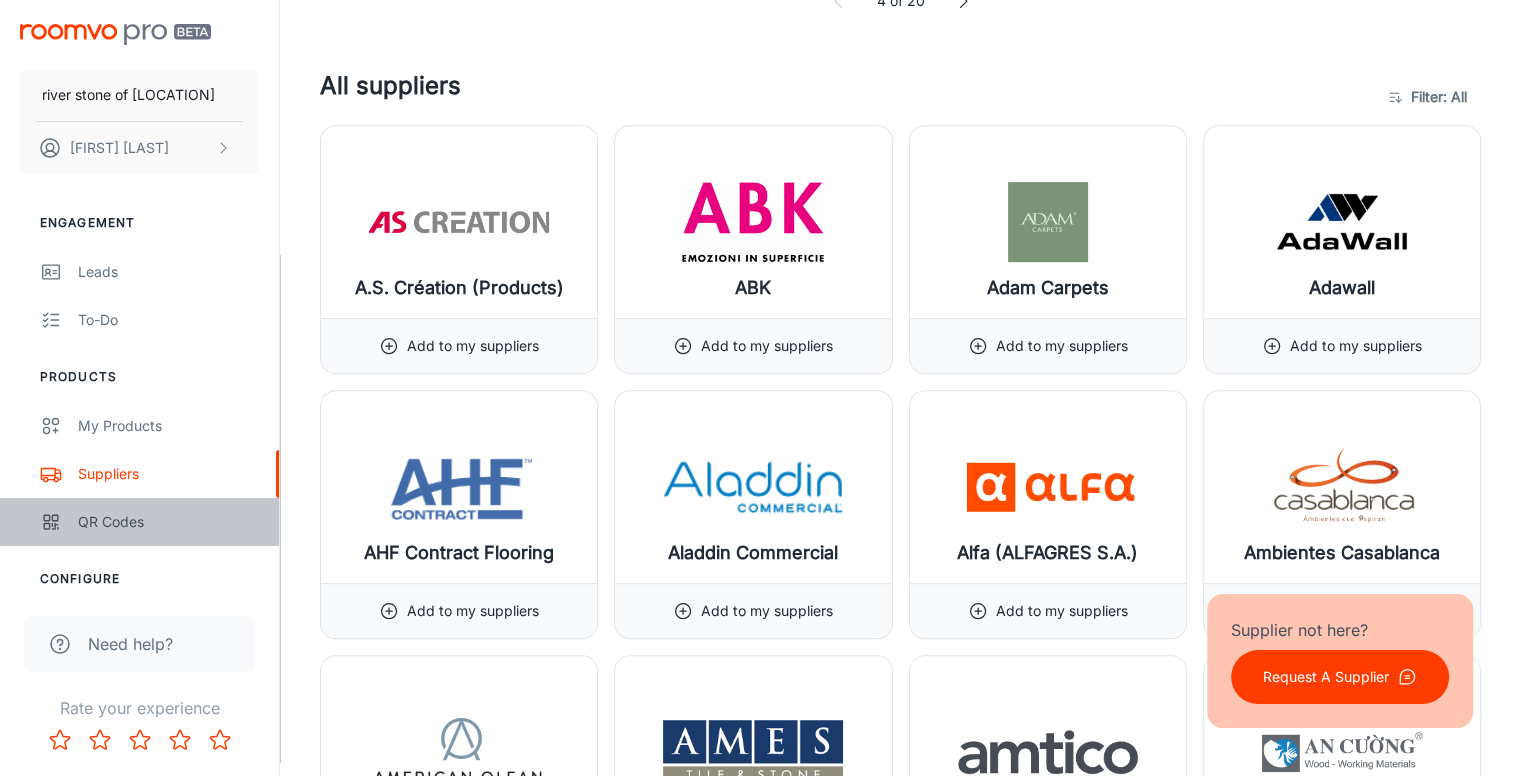 click on "QR Codes" at bounding box center (168, 522) 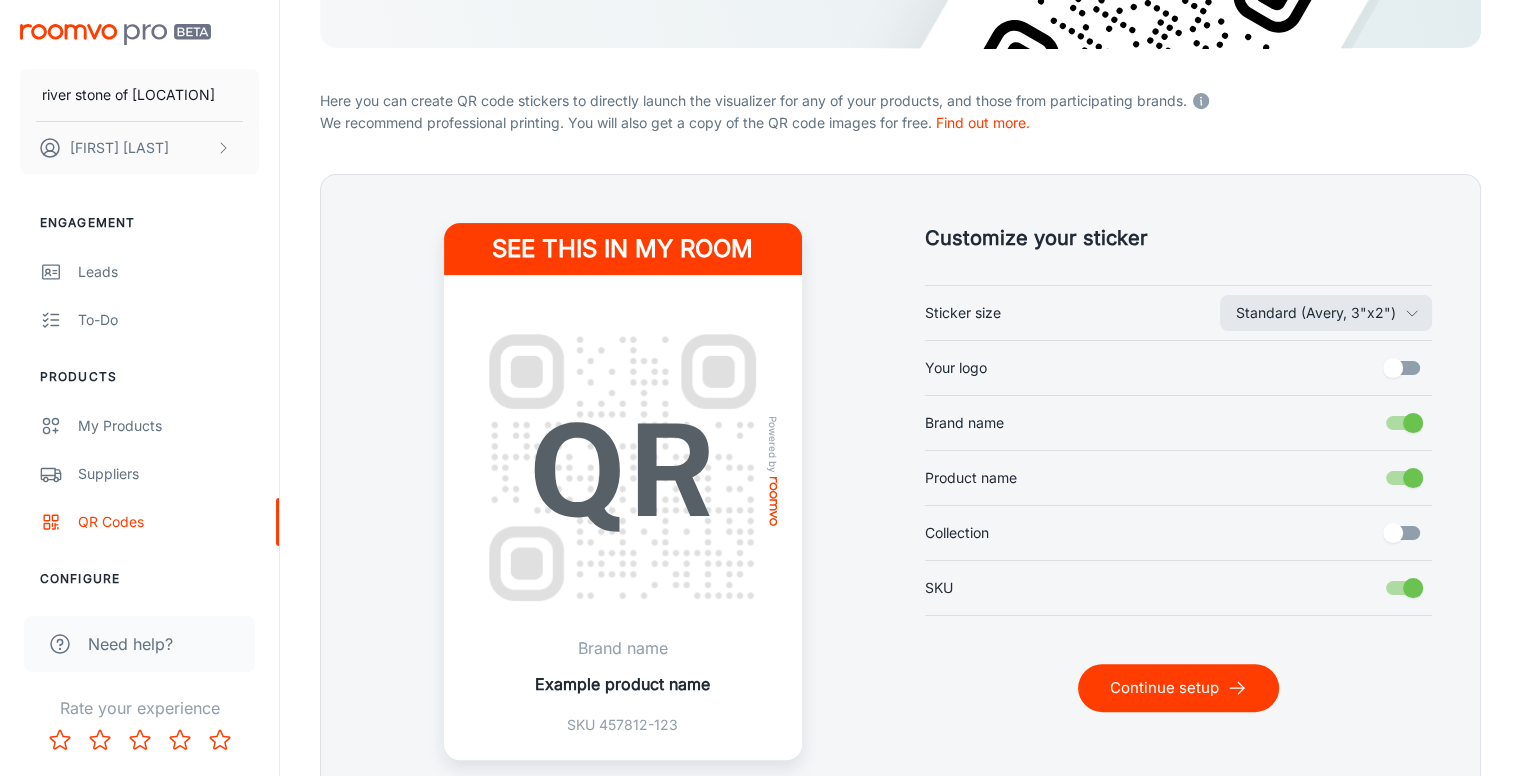 scroll, scrollTop: 340, scrollLeft: 0, axis: vertical 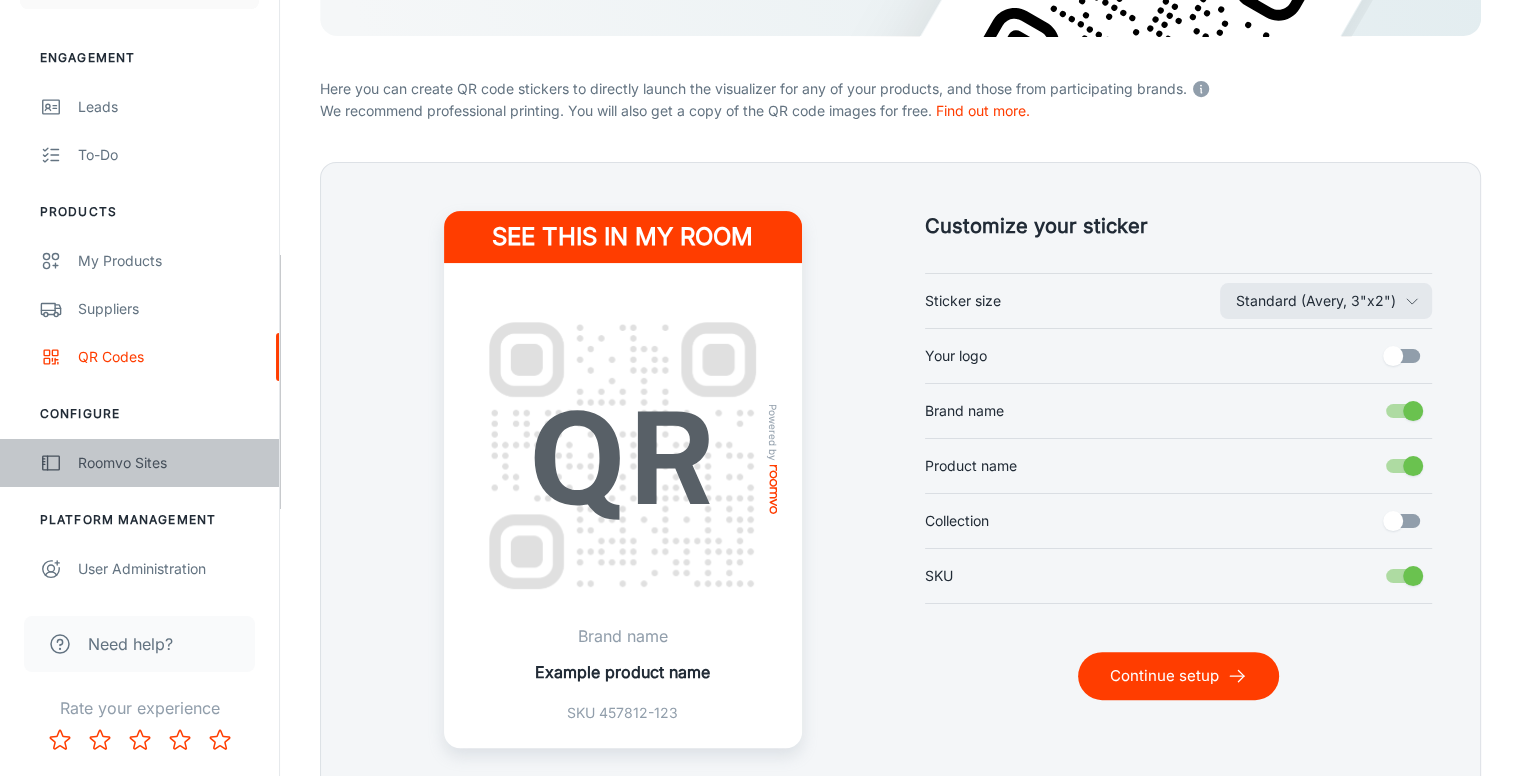click on "Roomvo Sites" at bounding box center (139, 463) 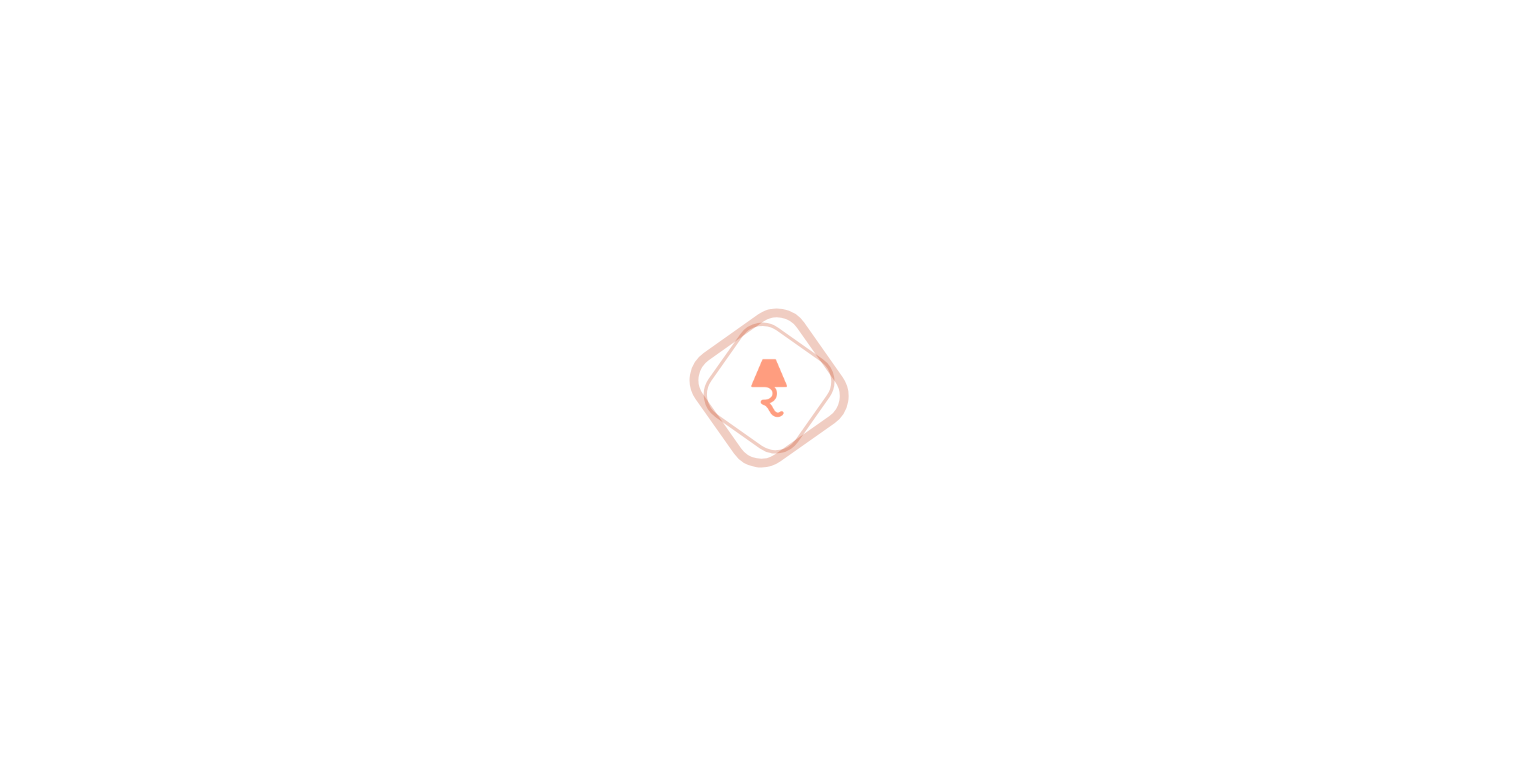 scroll, scrollTop: 0, scrollLeft: 0, axis: both 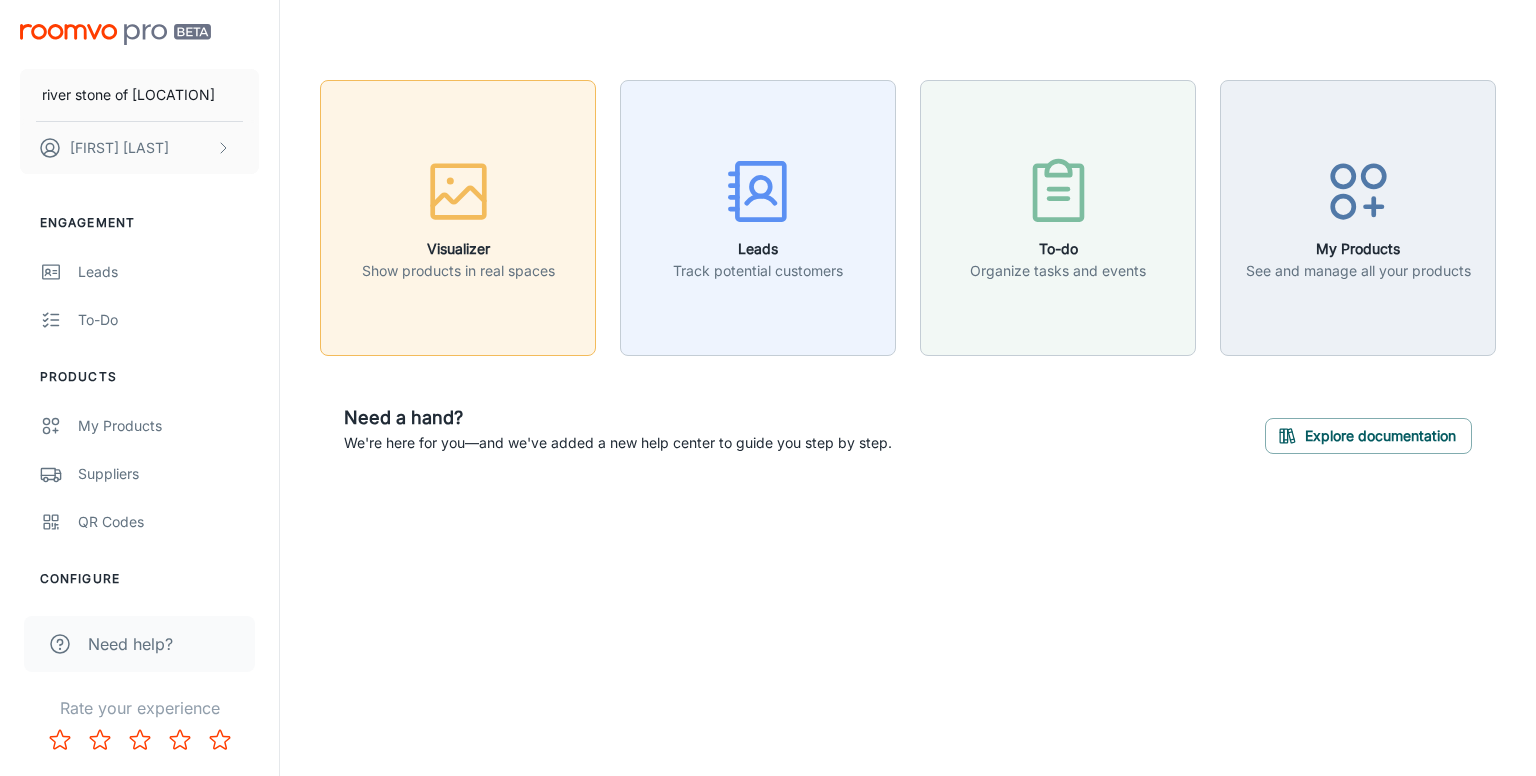 click at bounding box center [458, 195] 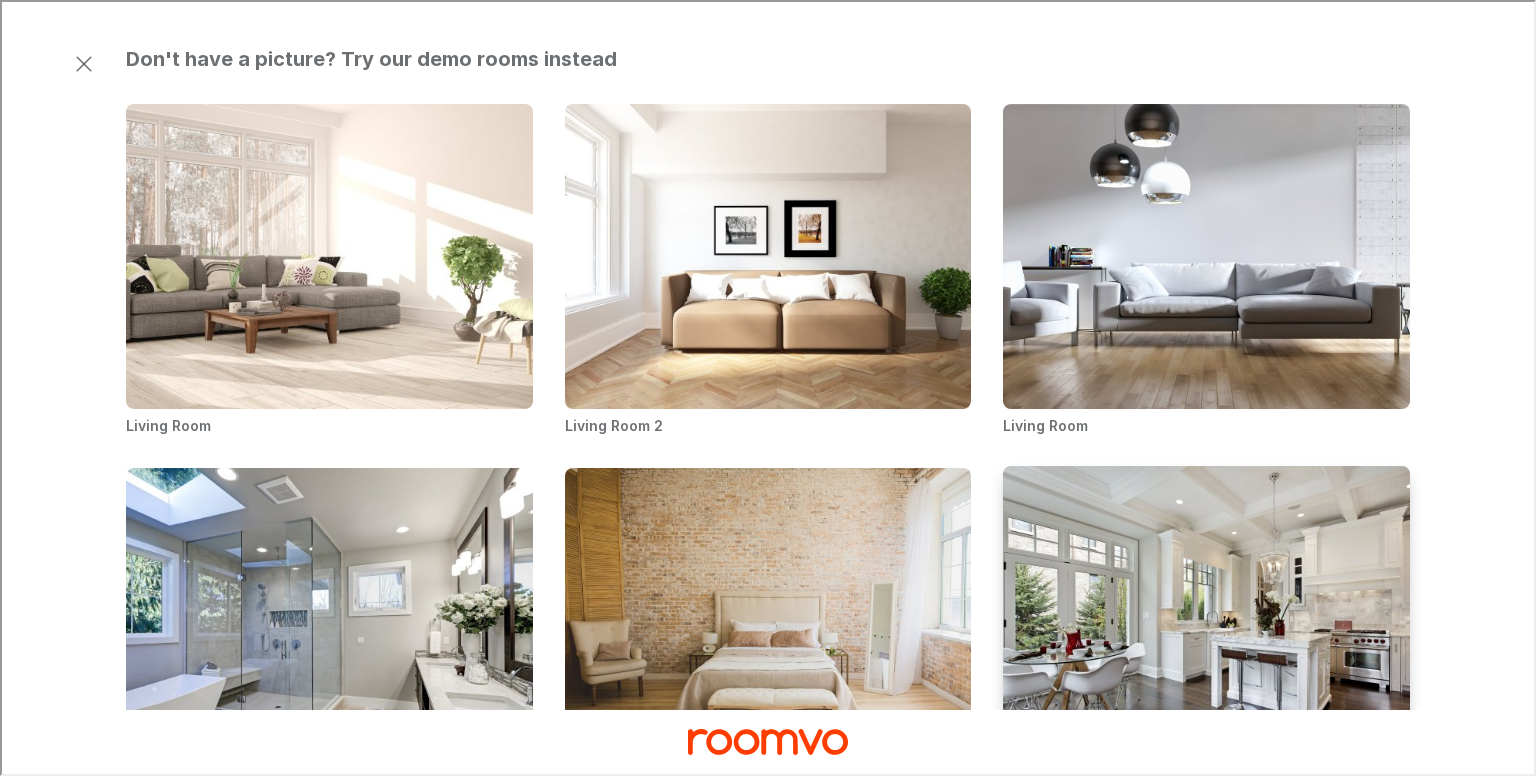 scroll, scrollTop: 984, scrollLeft: 0, axis: vertical 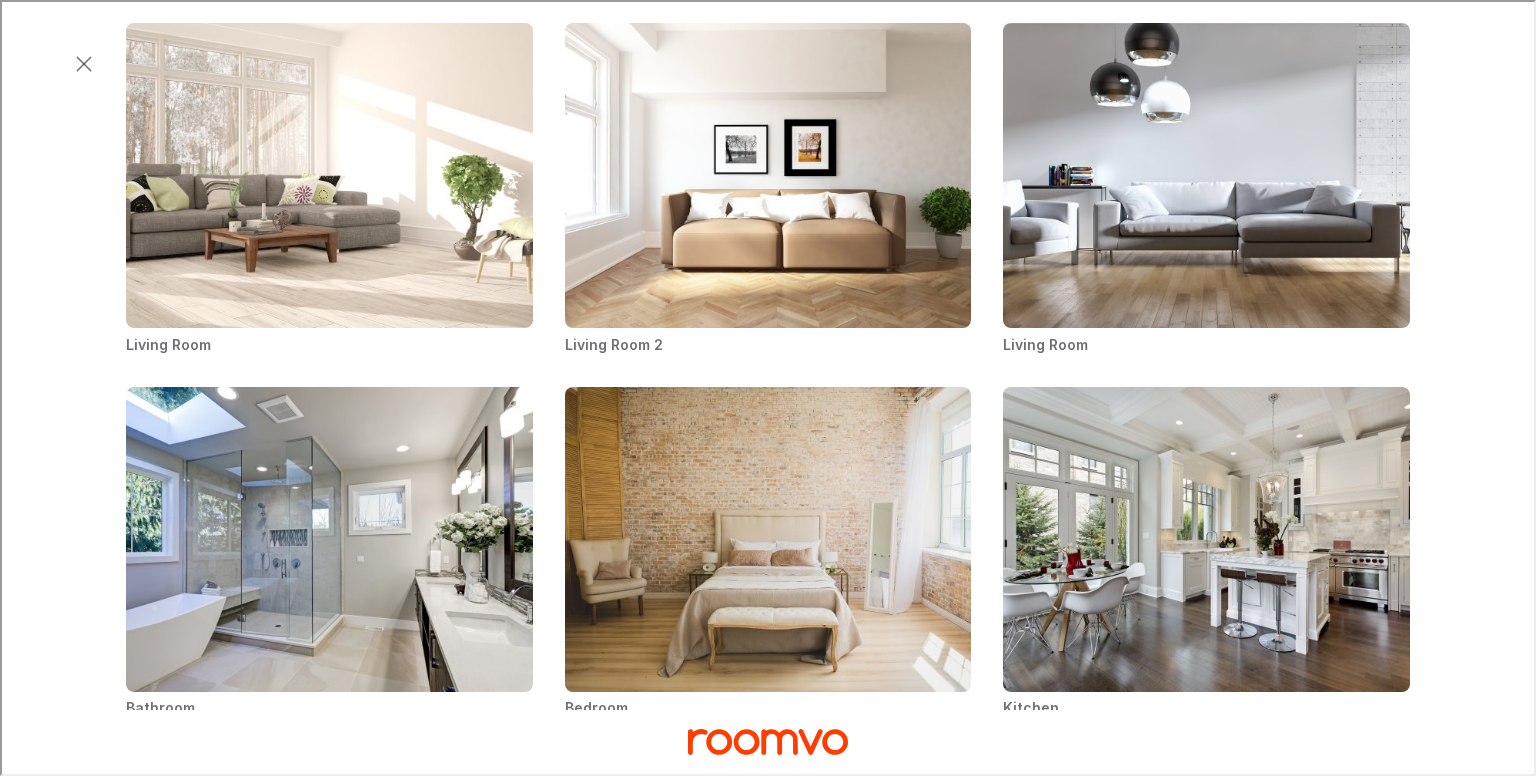 click at bounding box center (329, 901) 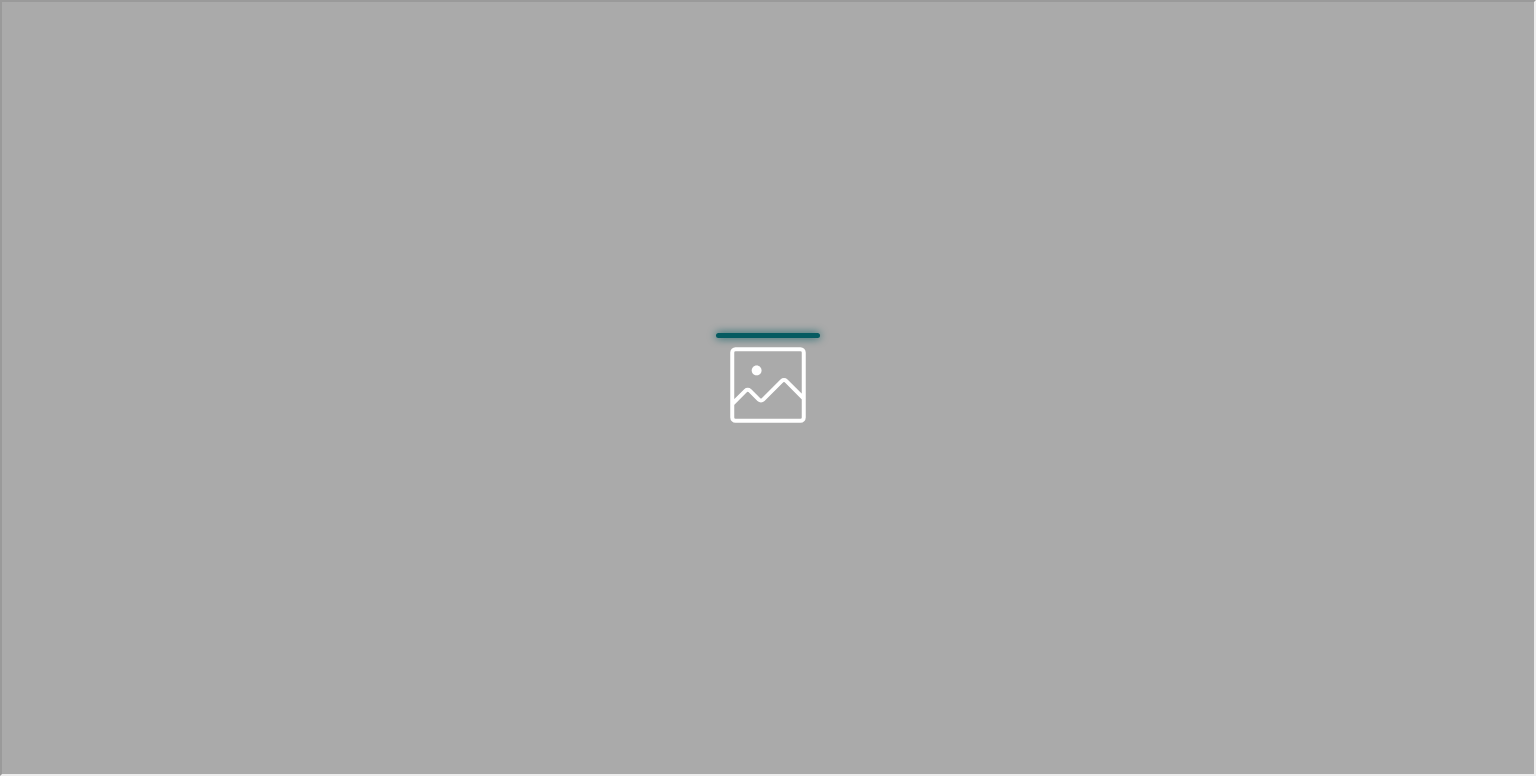 scroll, scrollTop: 0, scrollLeft: 0, axis: both 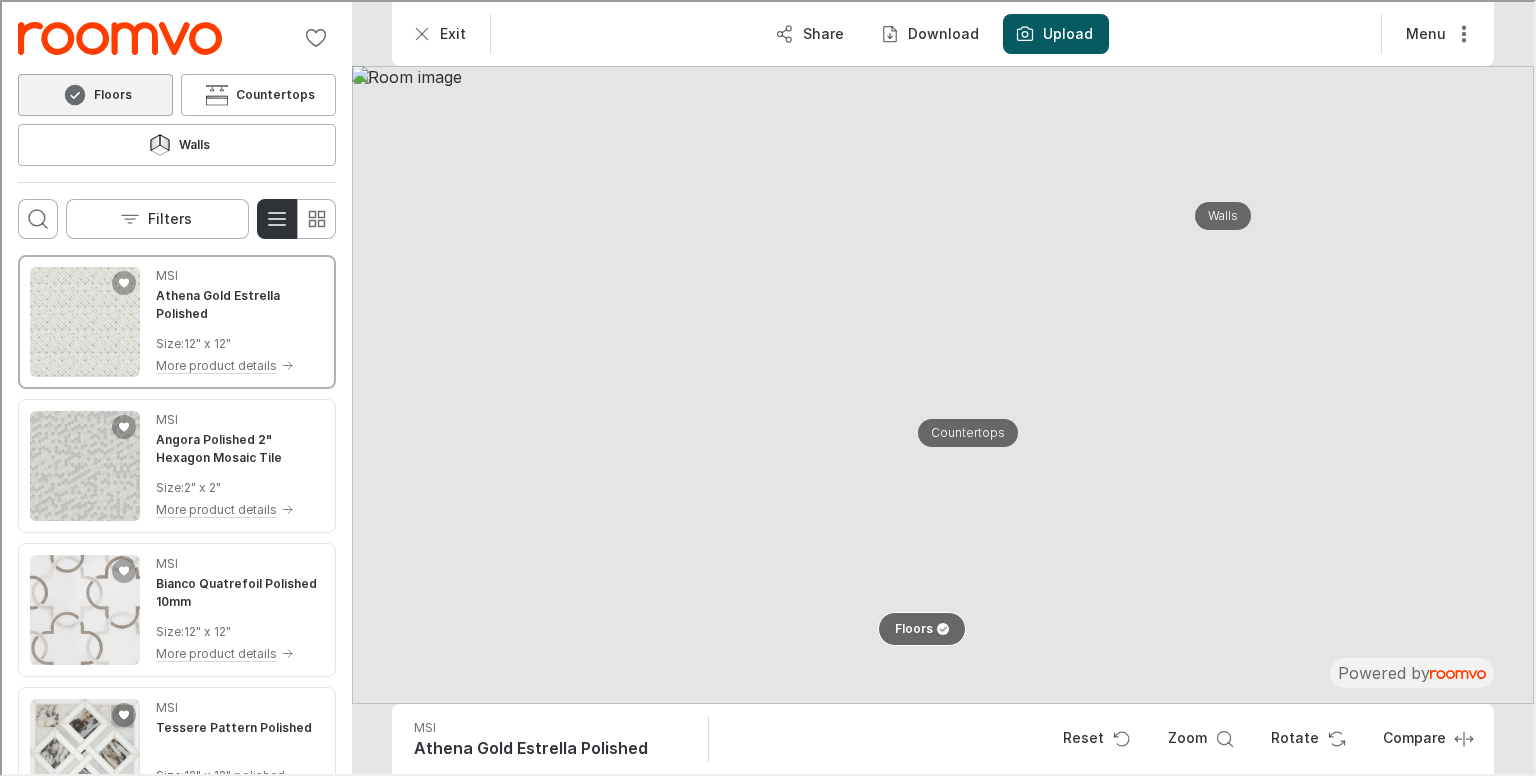 click at bounding box center [939, 627] 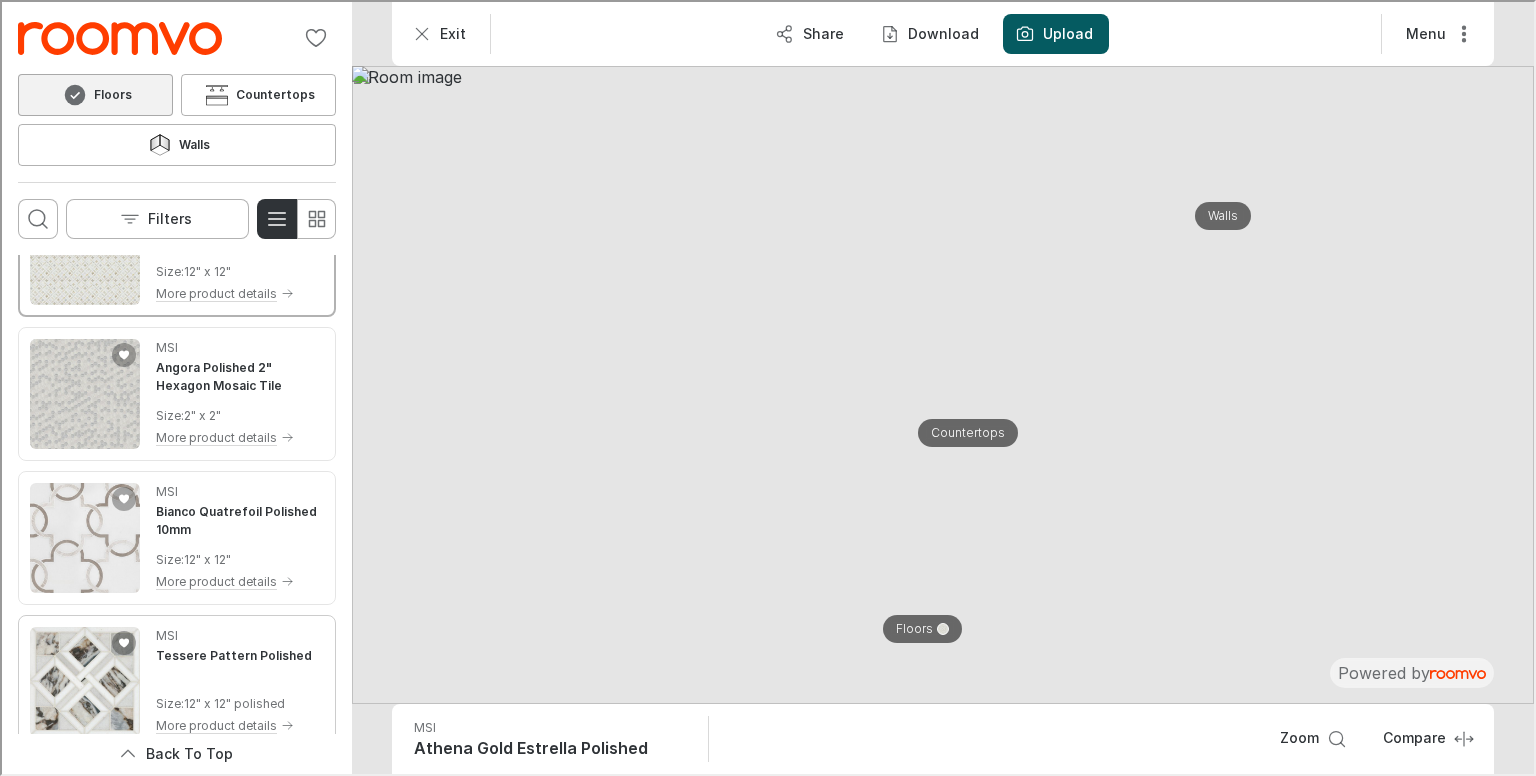 scroll, scrollTop: 100, scrollLeft: 0, axis: vertical 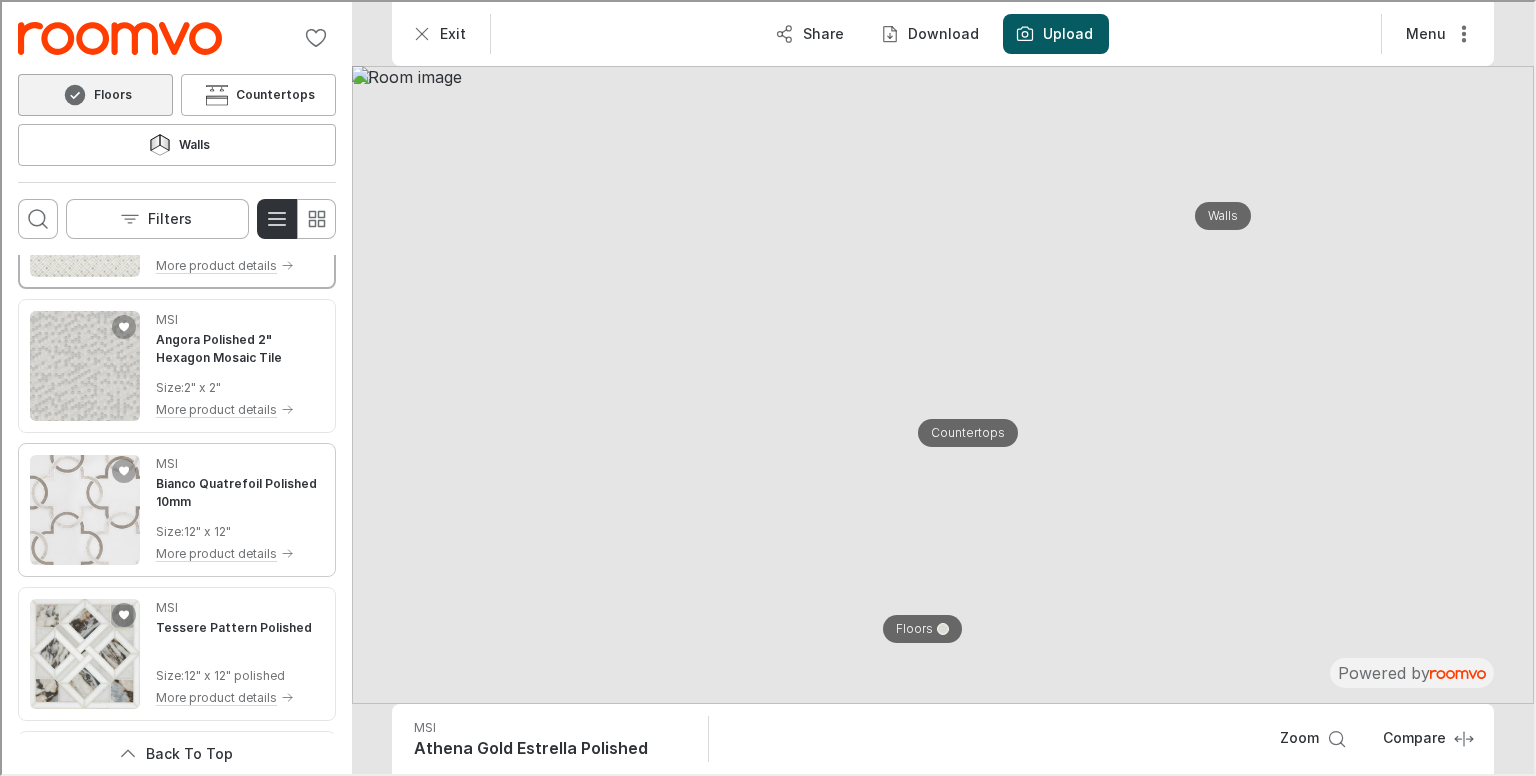 click on "Bianco Quatrefoil Polished 10mm" at bounding box center [238, 491] 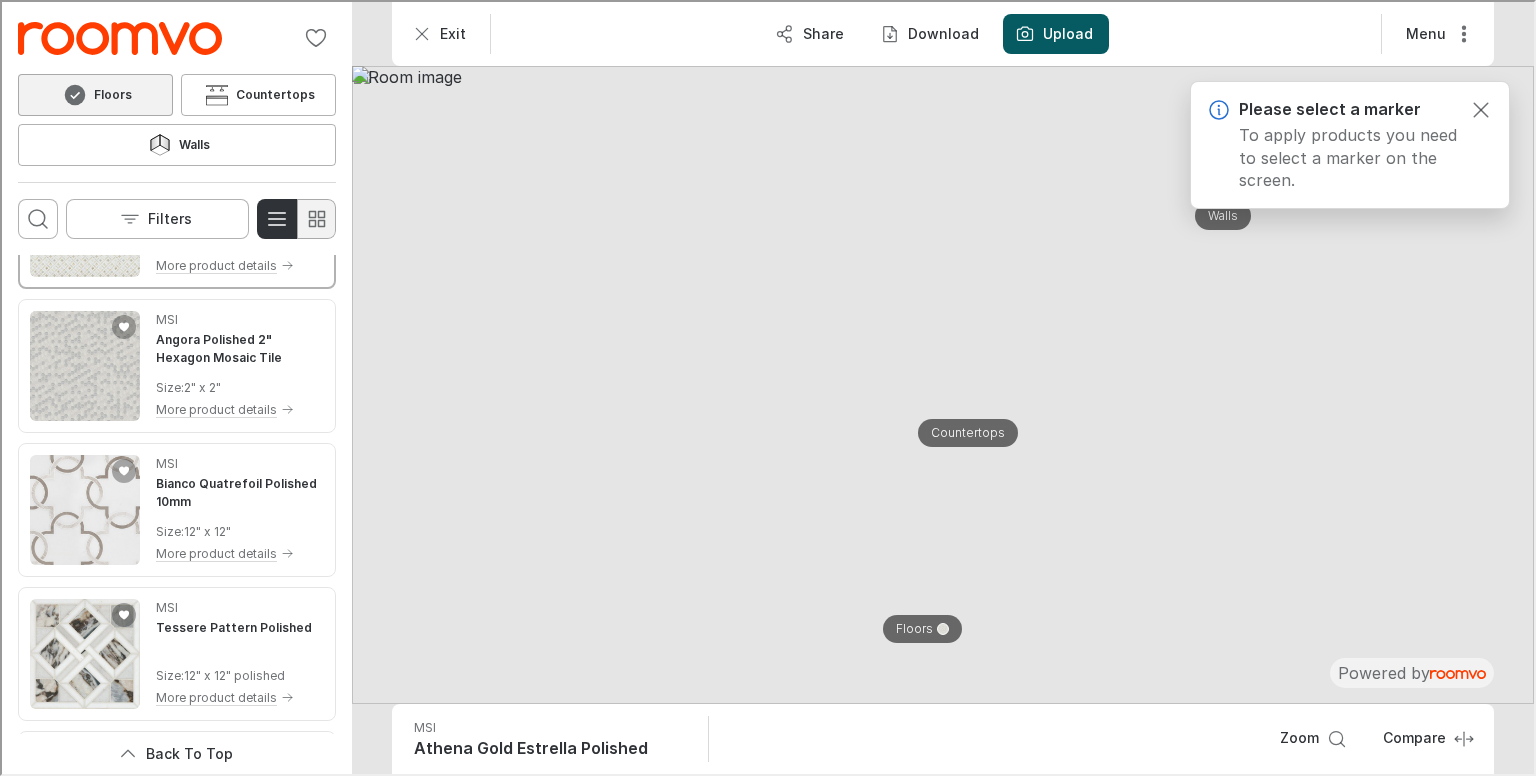 click 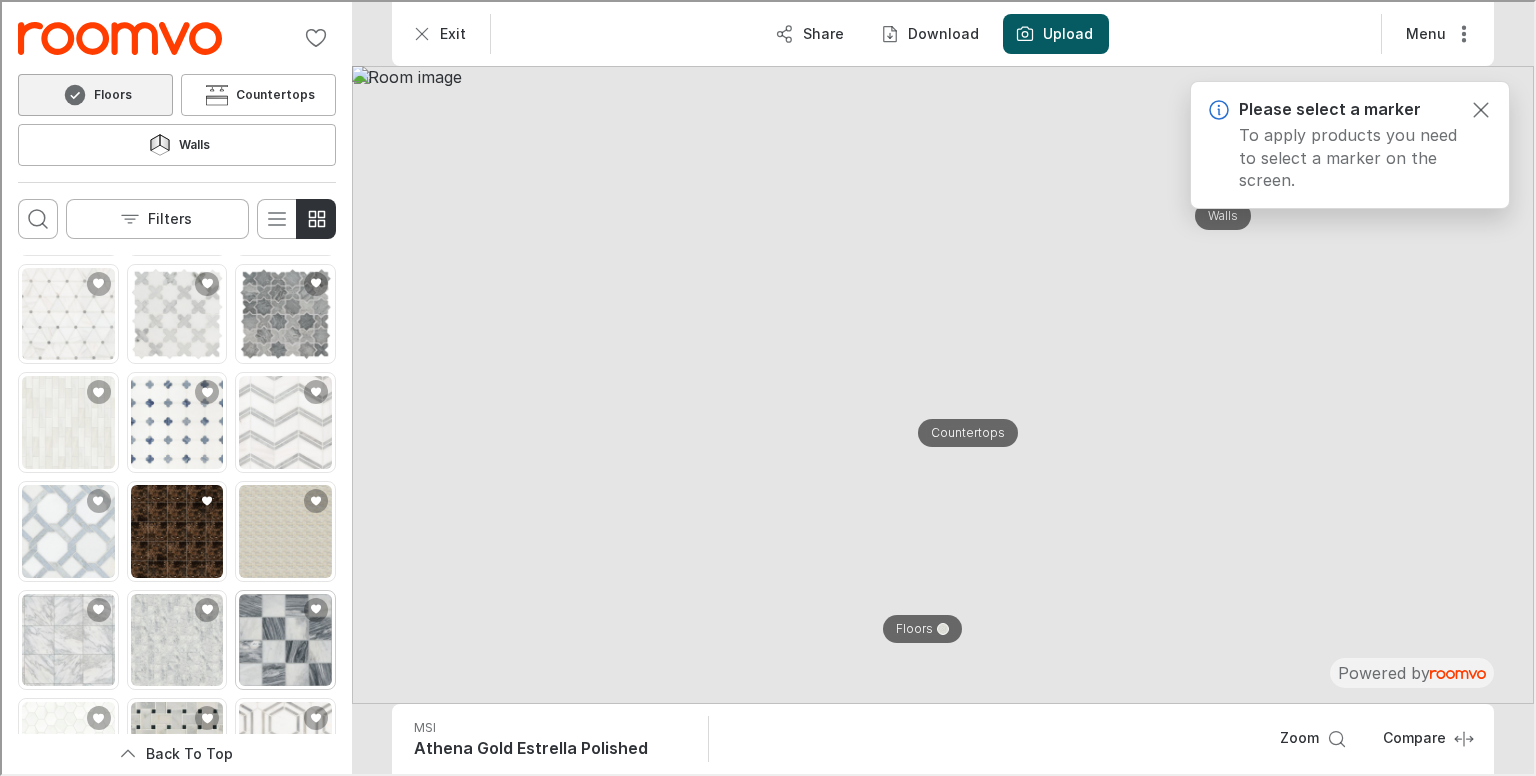 scroll, scrollTop: 1372, scrollLeft: 0, axis: vertical 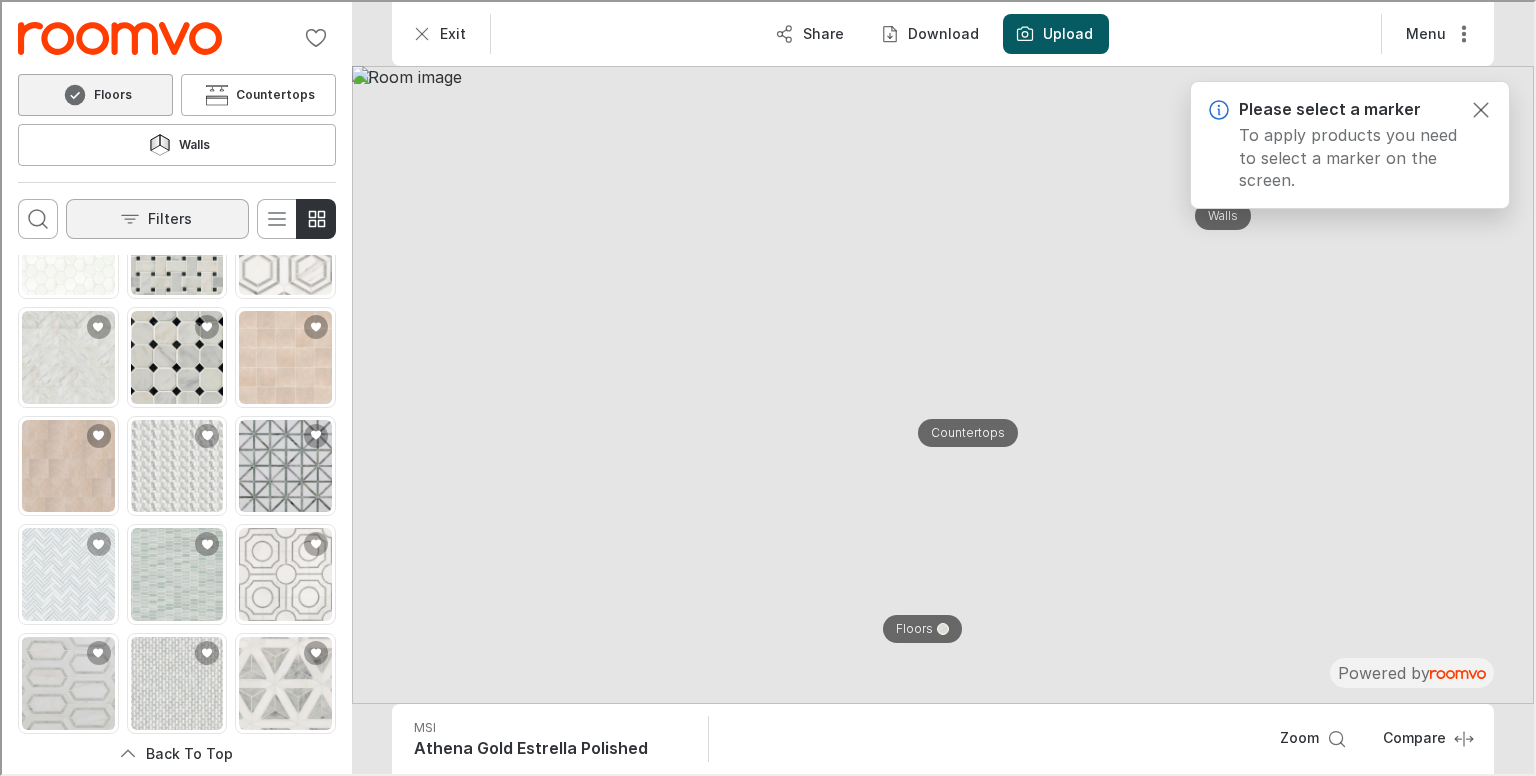 click on "Filters" at bounding box center (155, 217) 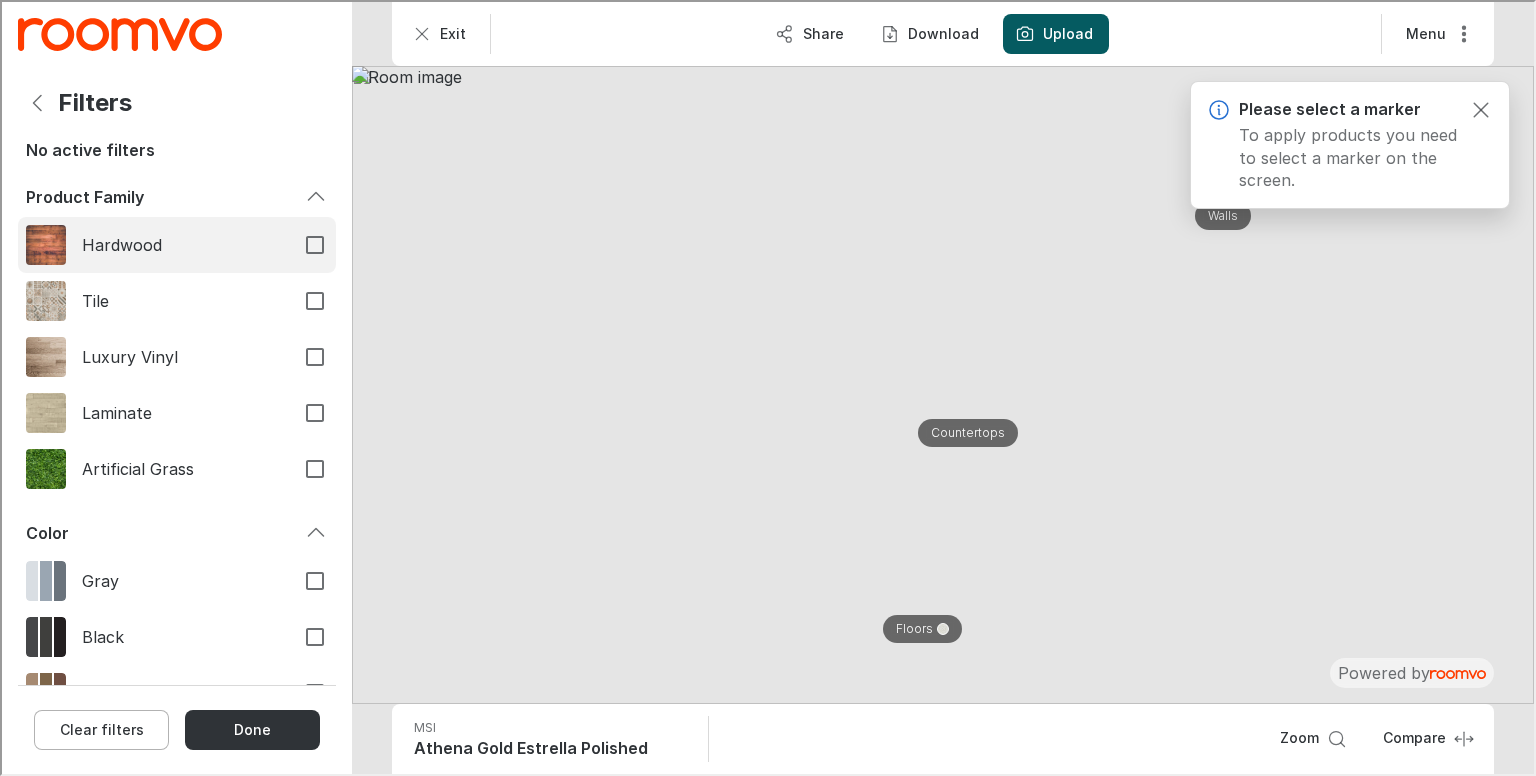 click on "Hardwood" at bounding box center (178, 243) 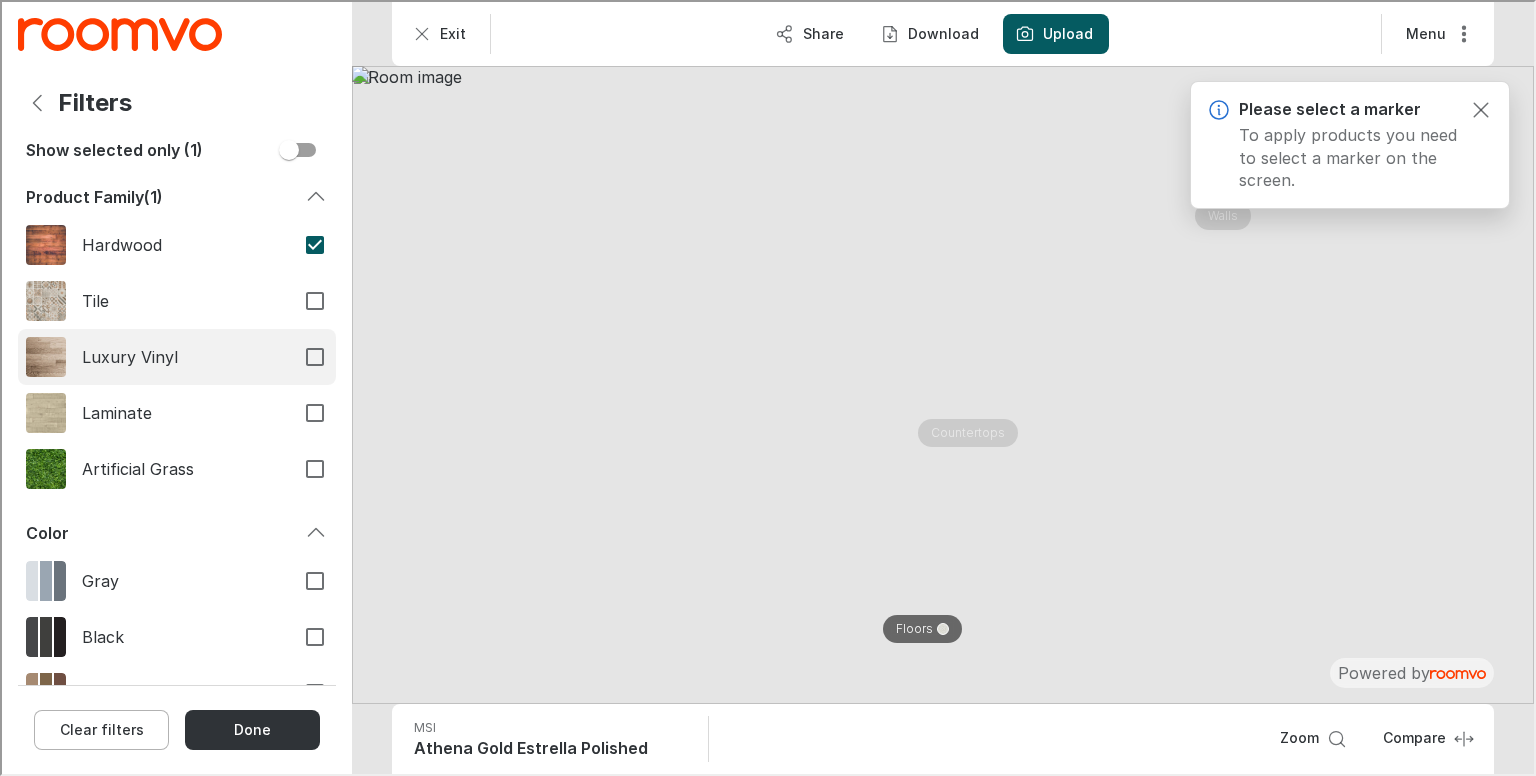 click on "Luxury Vinyl" at bounding box center (175, 355) 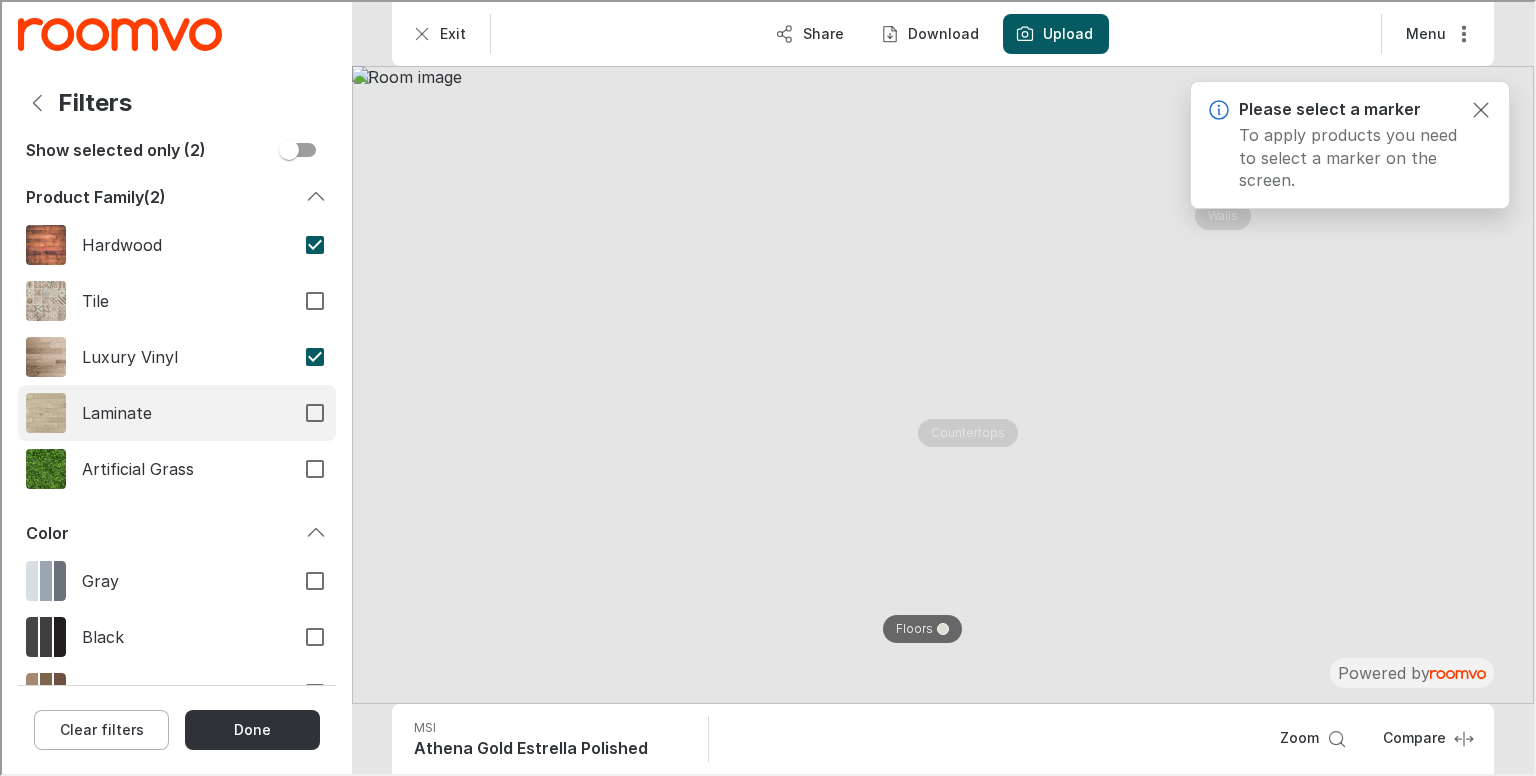 click on "Laminate" at bounding box center (178, 411) 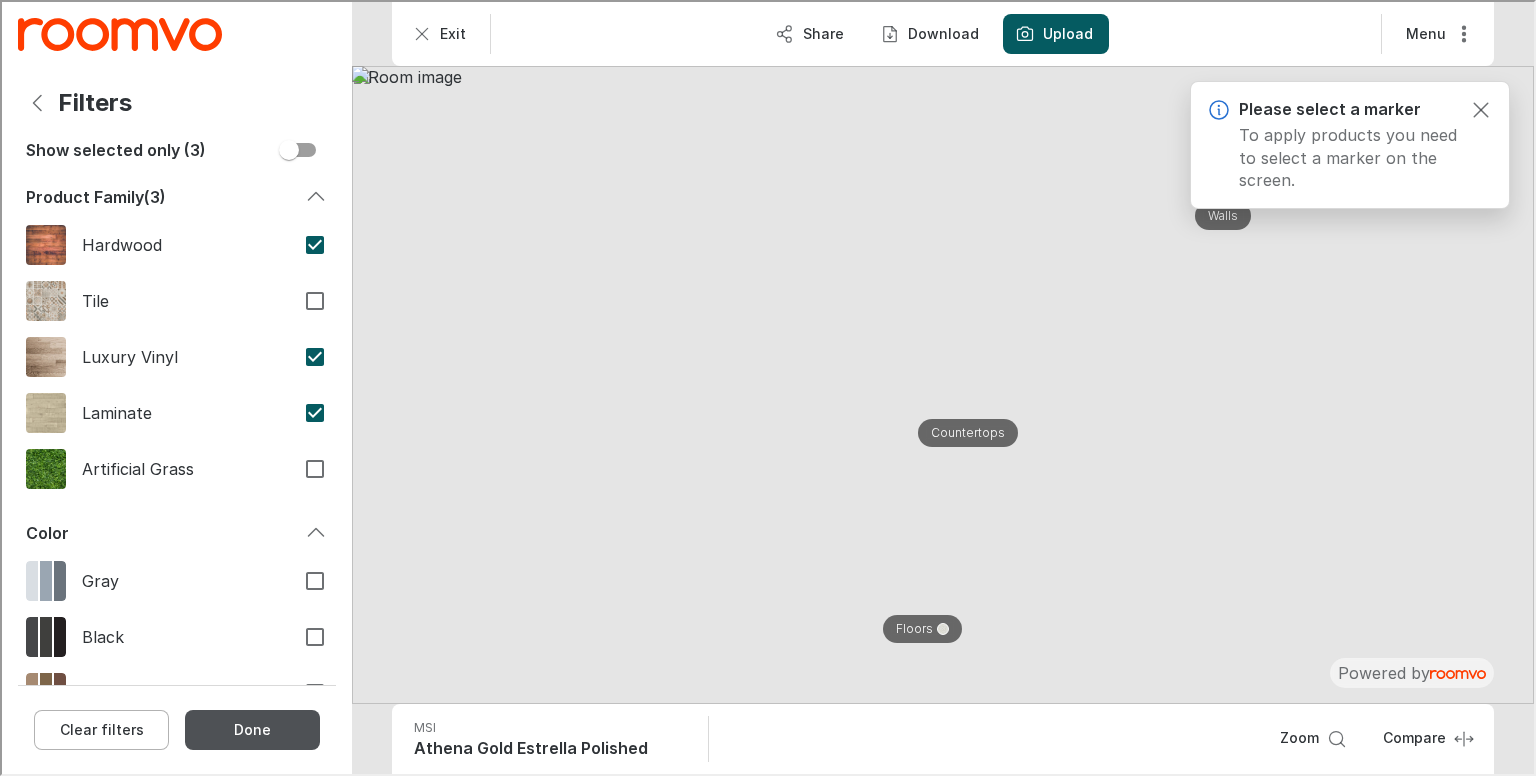 click on "Done" at bounding box center [250, 728] 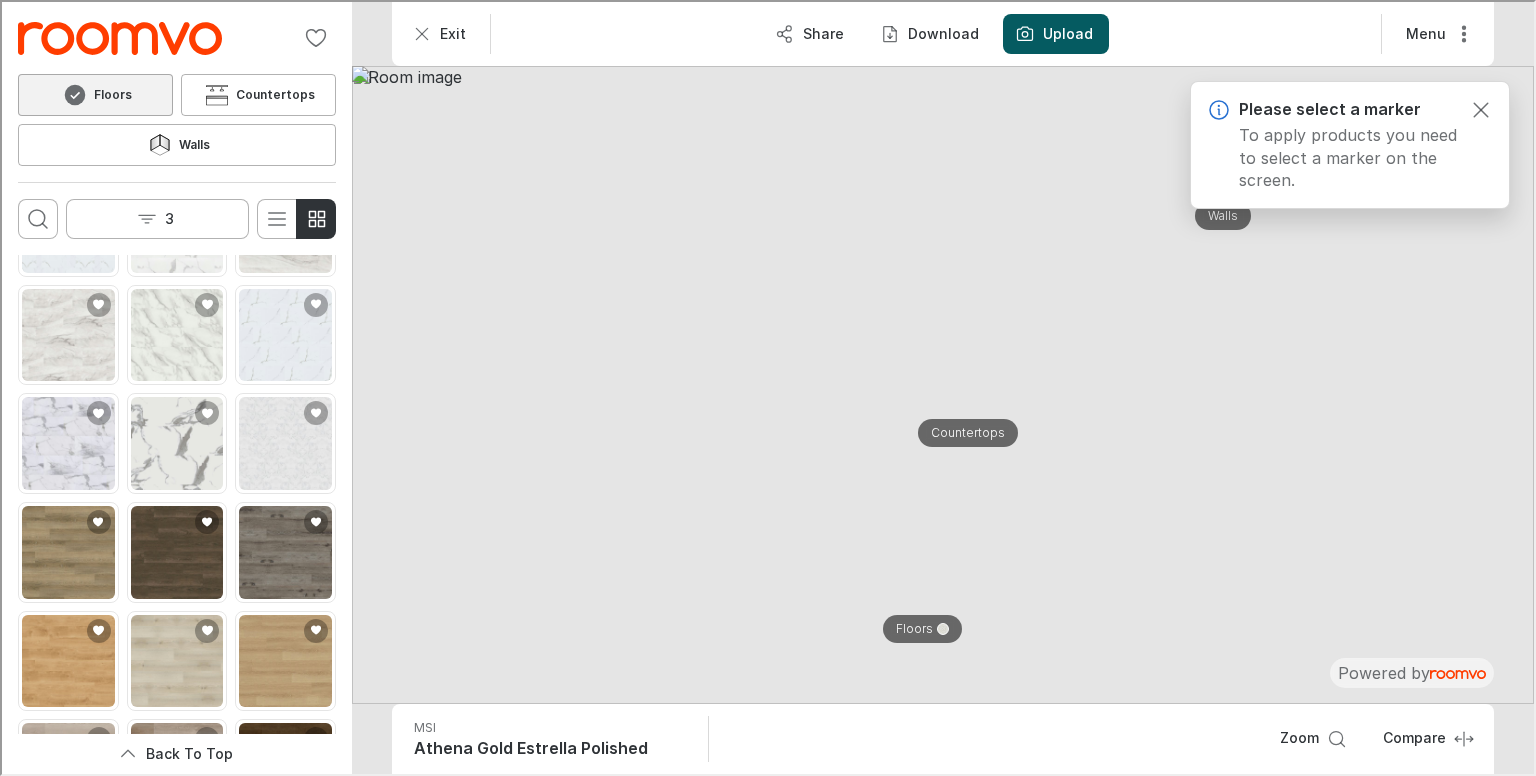 scroll, scrollTop: 65, scrollLeft: 0, axis: vertical 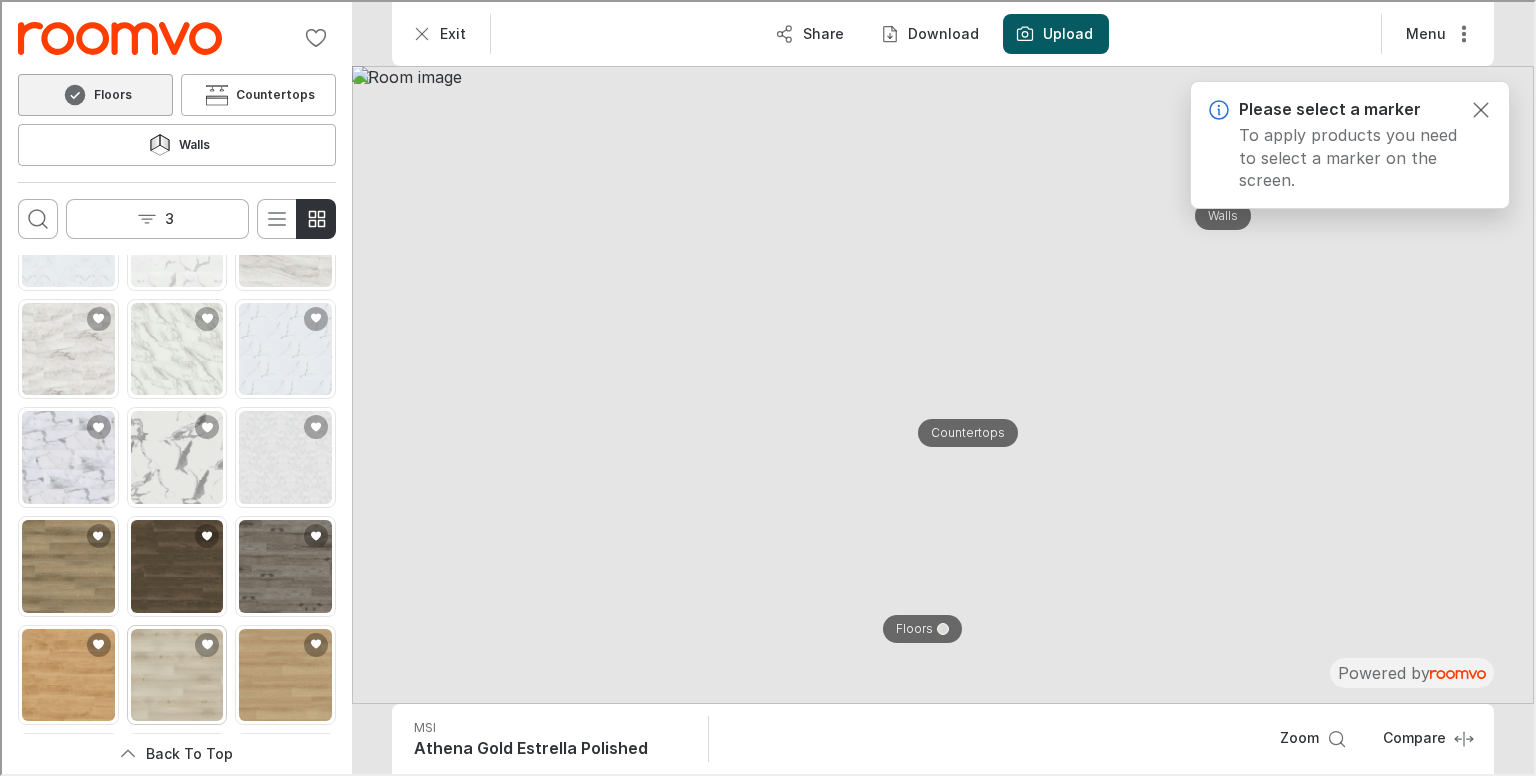 click at bounding box center (175, 673) 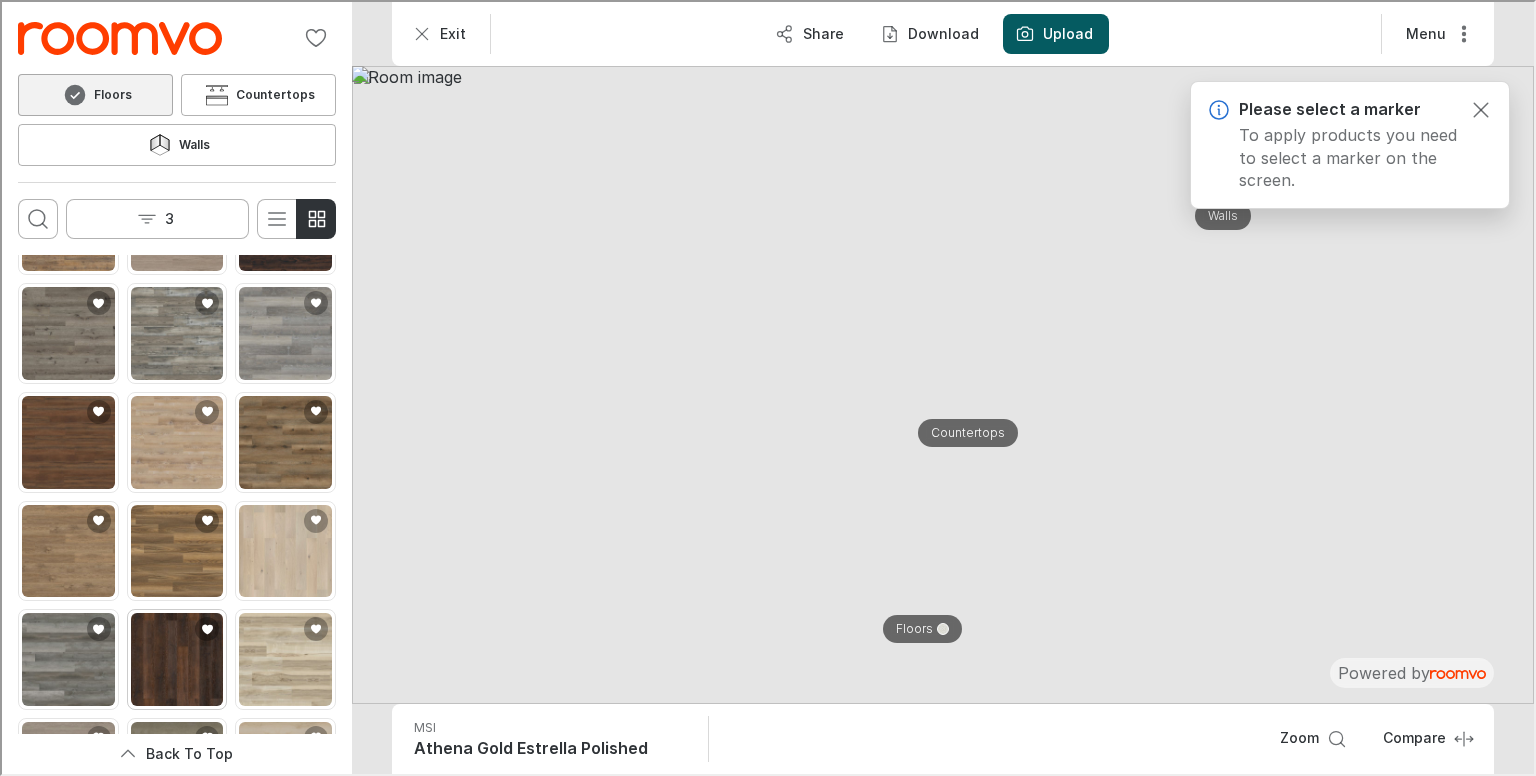 scroll, scrollTop: 3565, scrollLeft: 0, axis: vertical 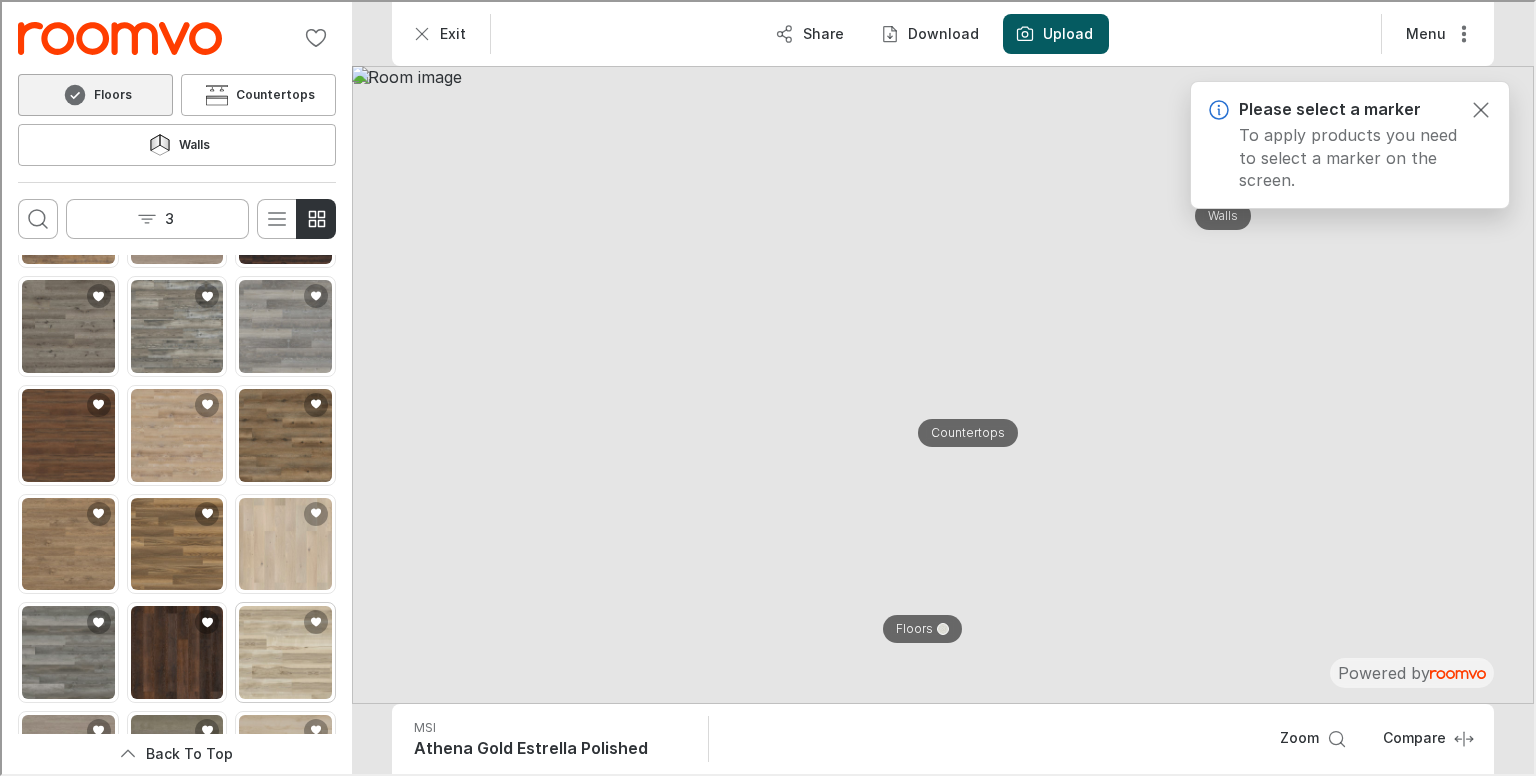 click at bounding box center [283, 650] 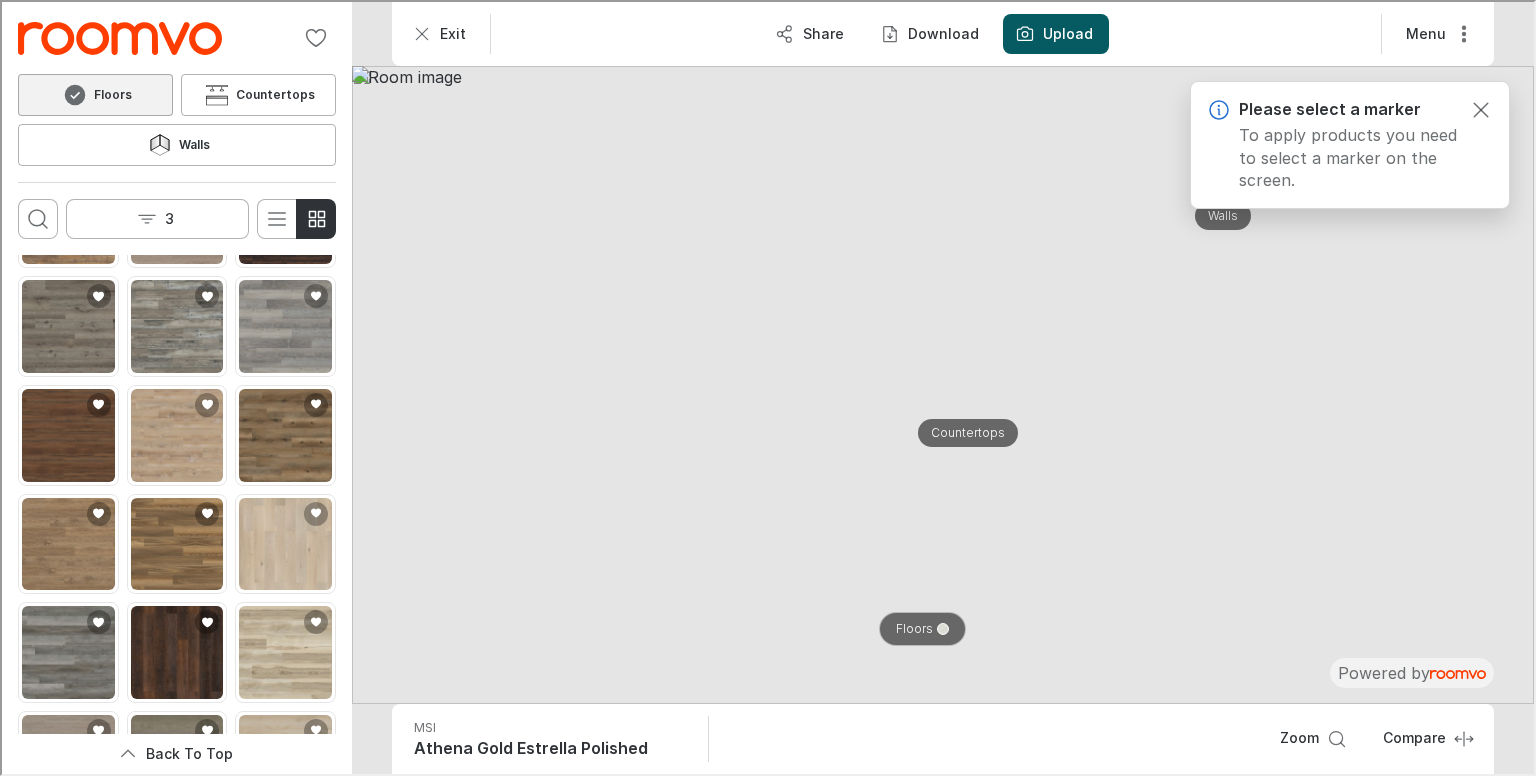 click on "Floors" at bounding box center [920, 627] 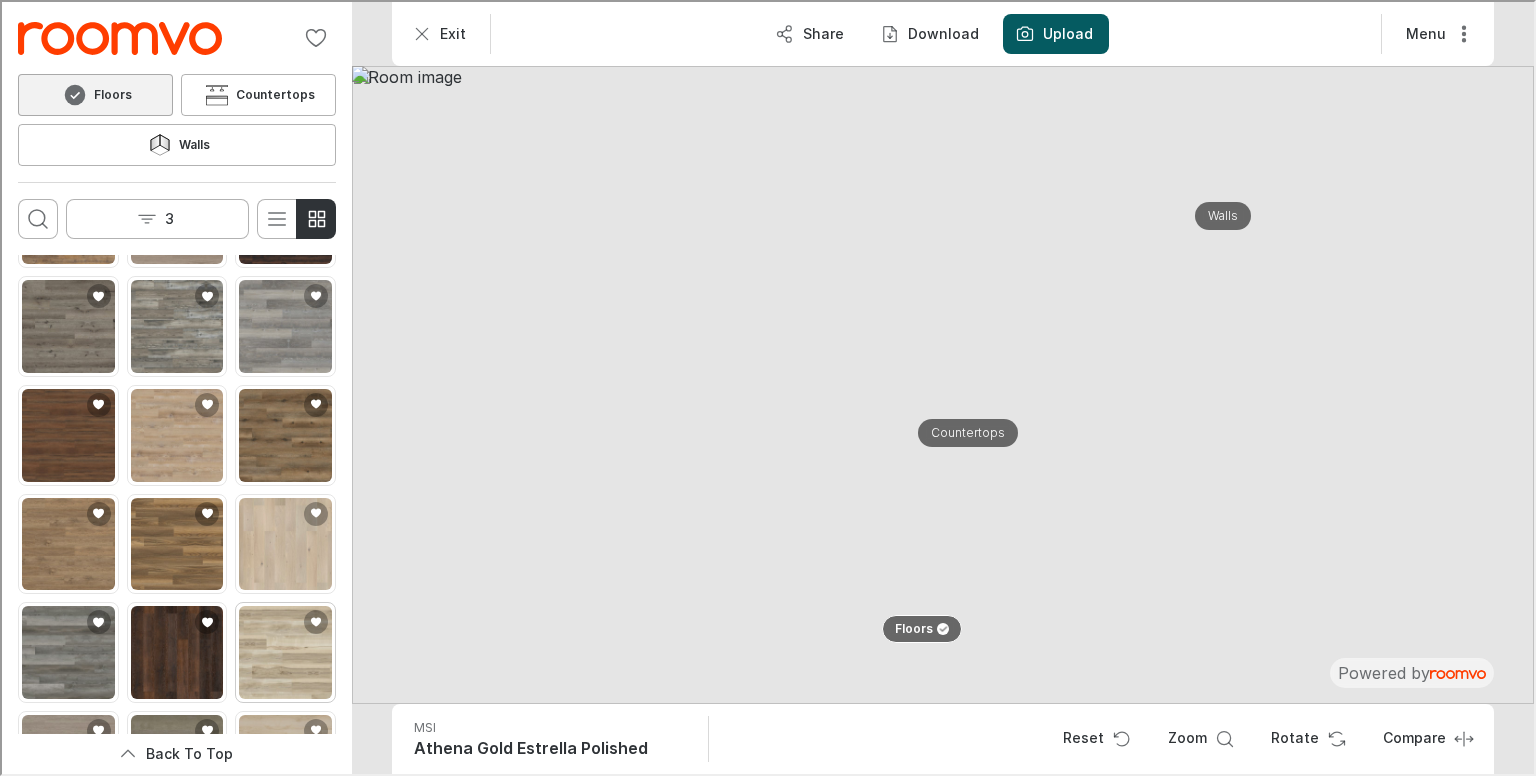 click at bounding box center (283, 650) 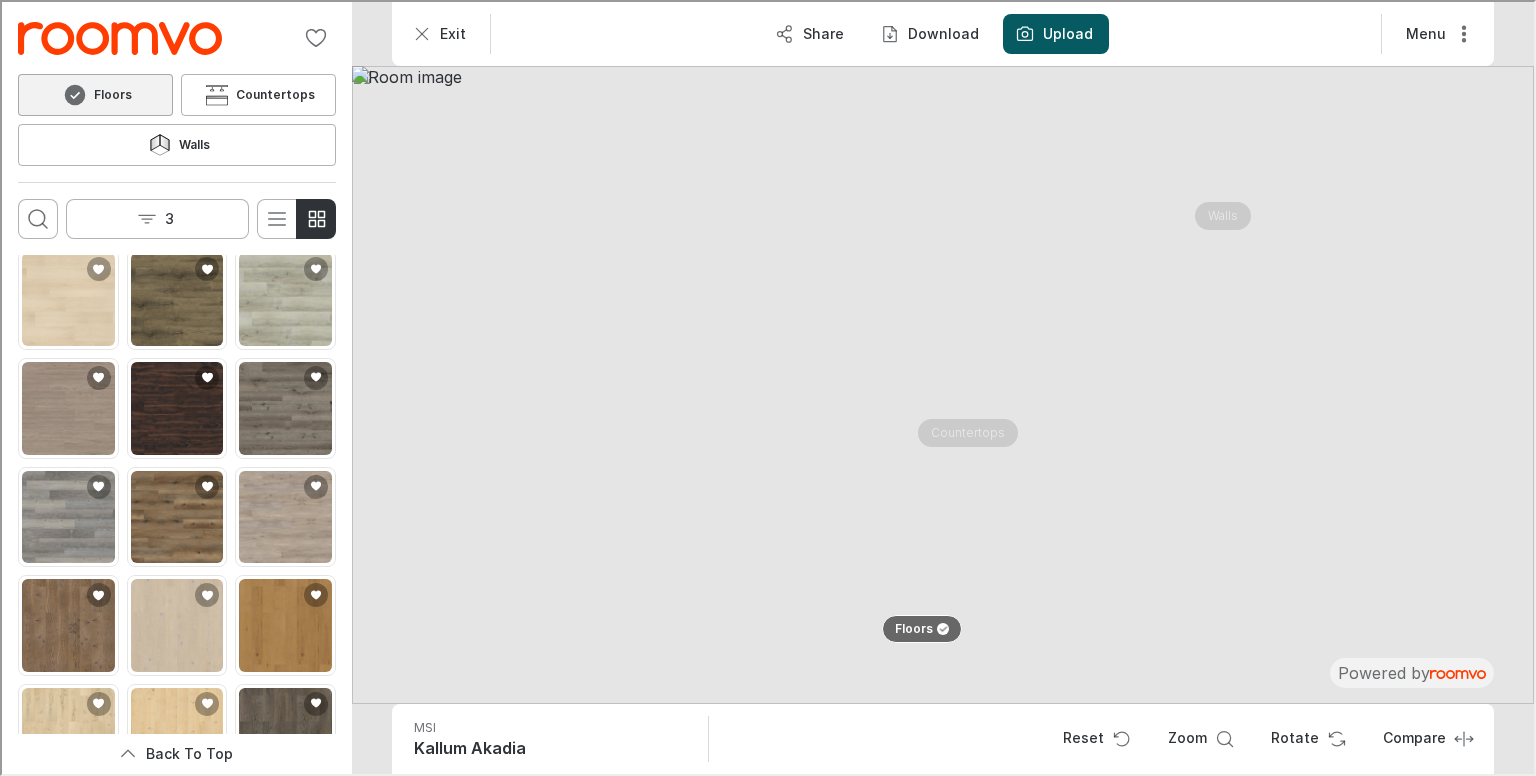 scroll, scrollTop: 4365, scrollLeft: 0, axis: vertical 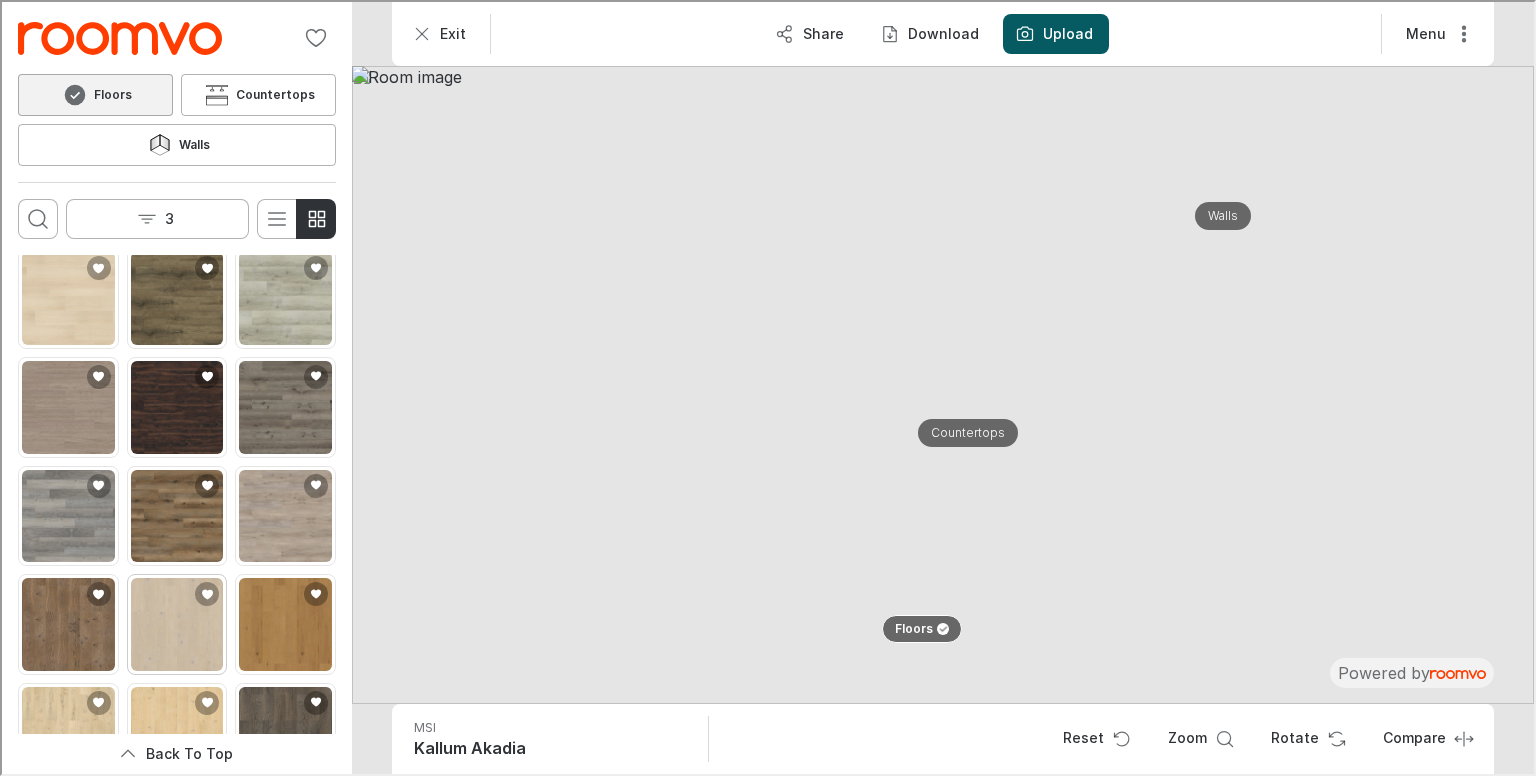 click at bounding box center (175, 622) 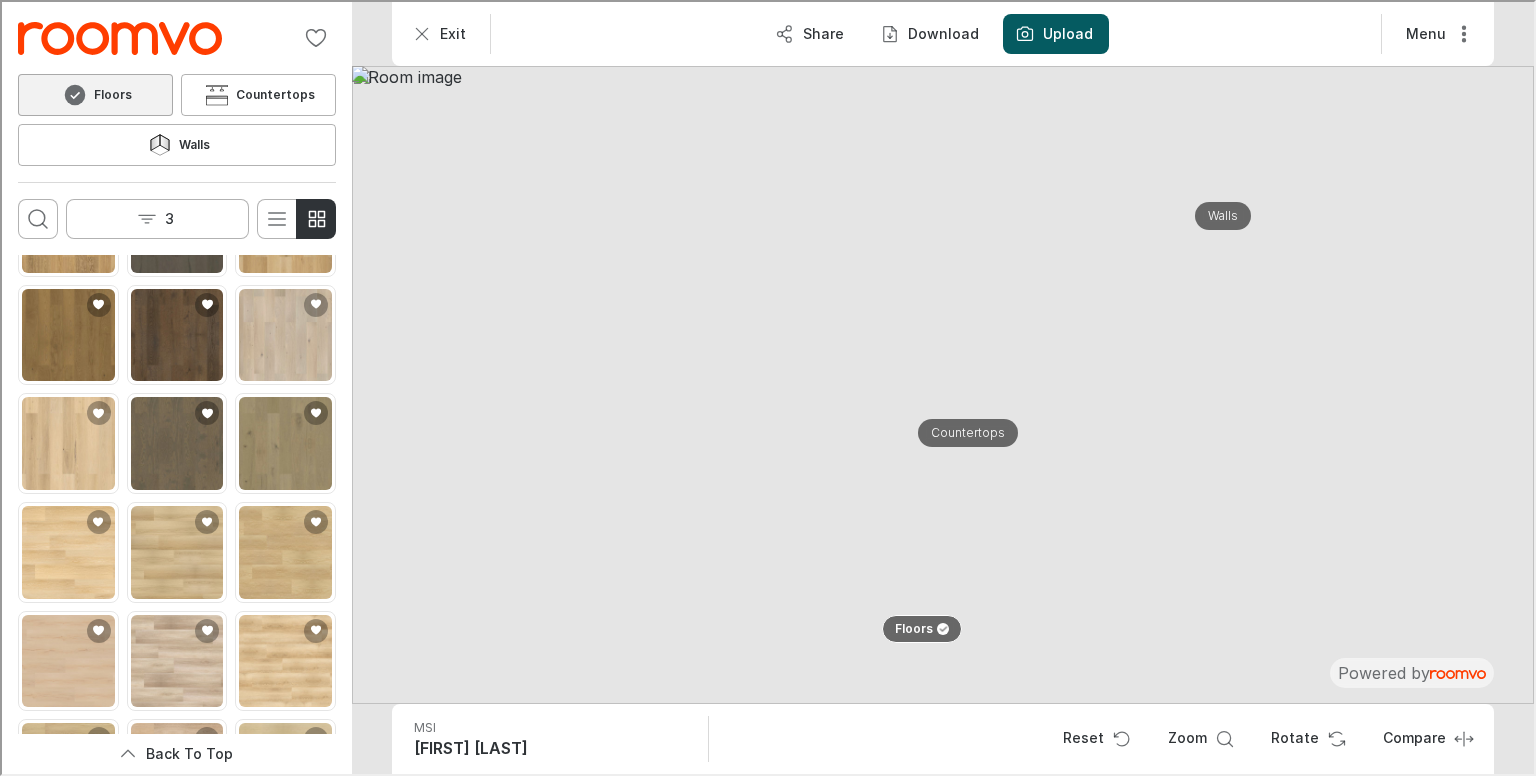 scroll, scrollTop: 5045, scrollLeft: 0, axis: vertical 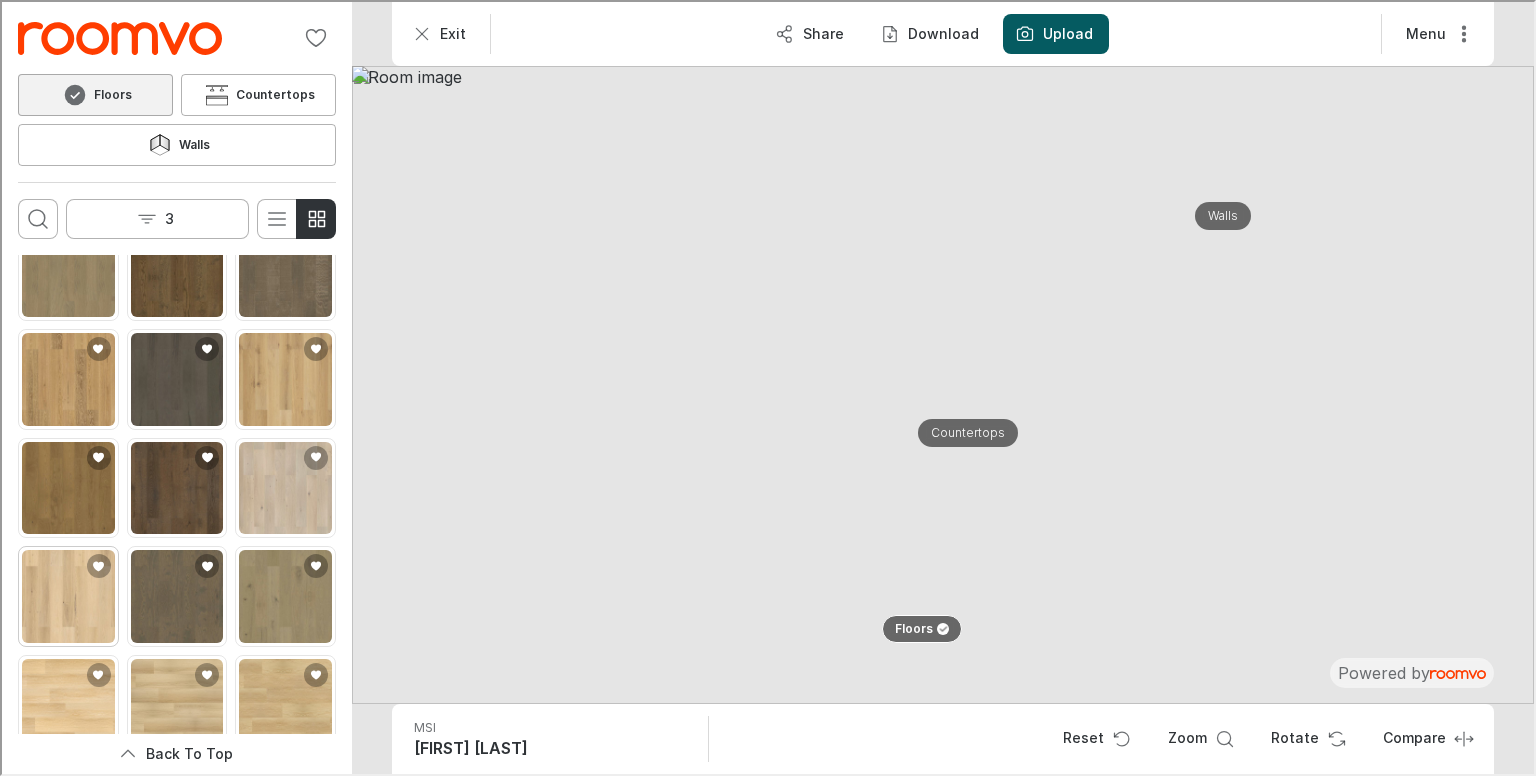 click at bounding box center (66, 594) 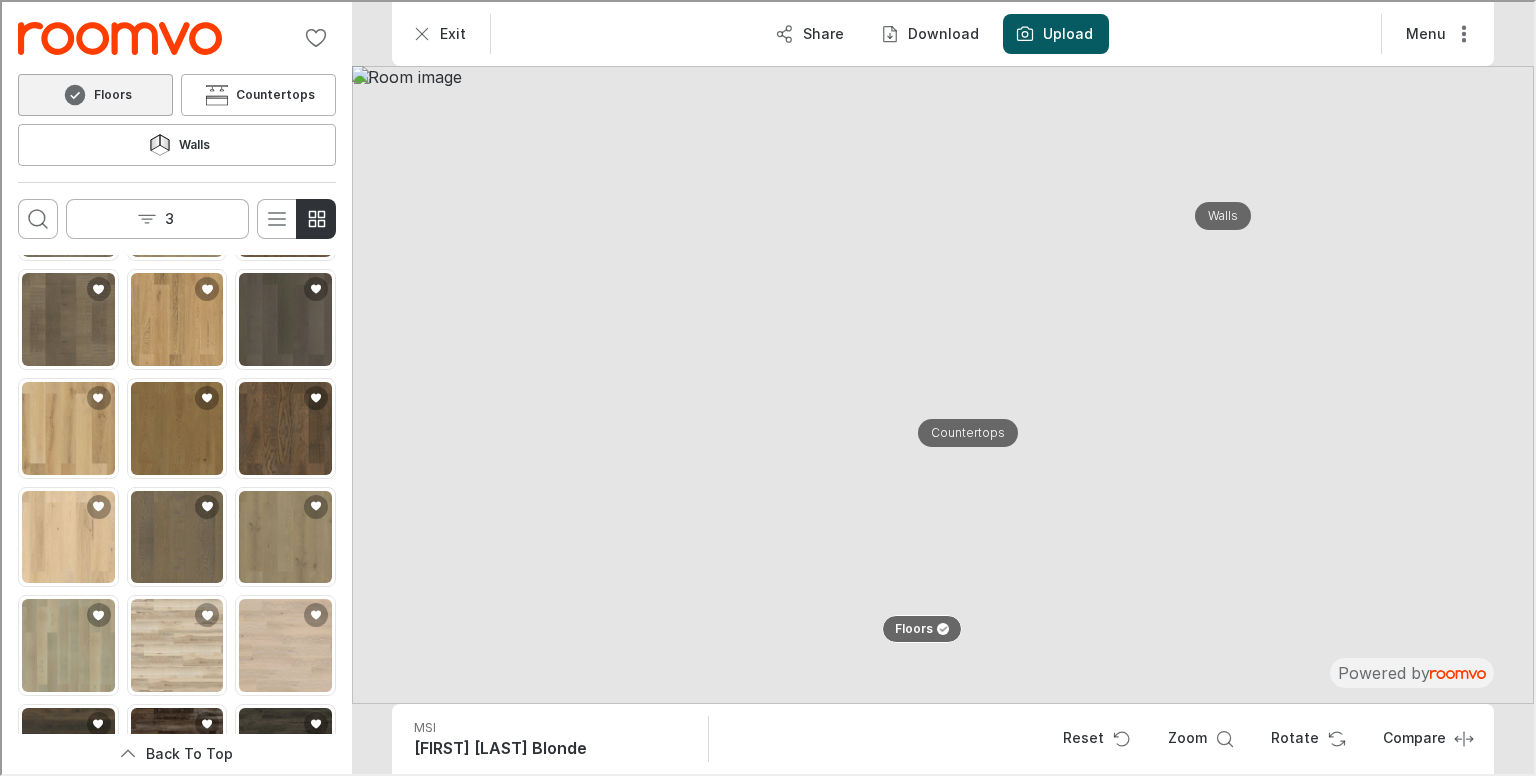 scroll, scrollTop: 6426, scrollLeft: 0, axis: vertical 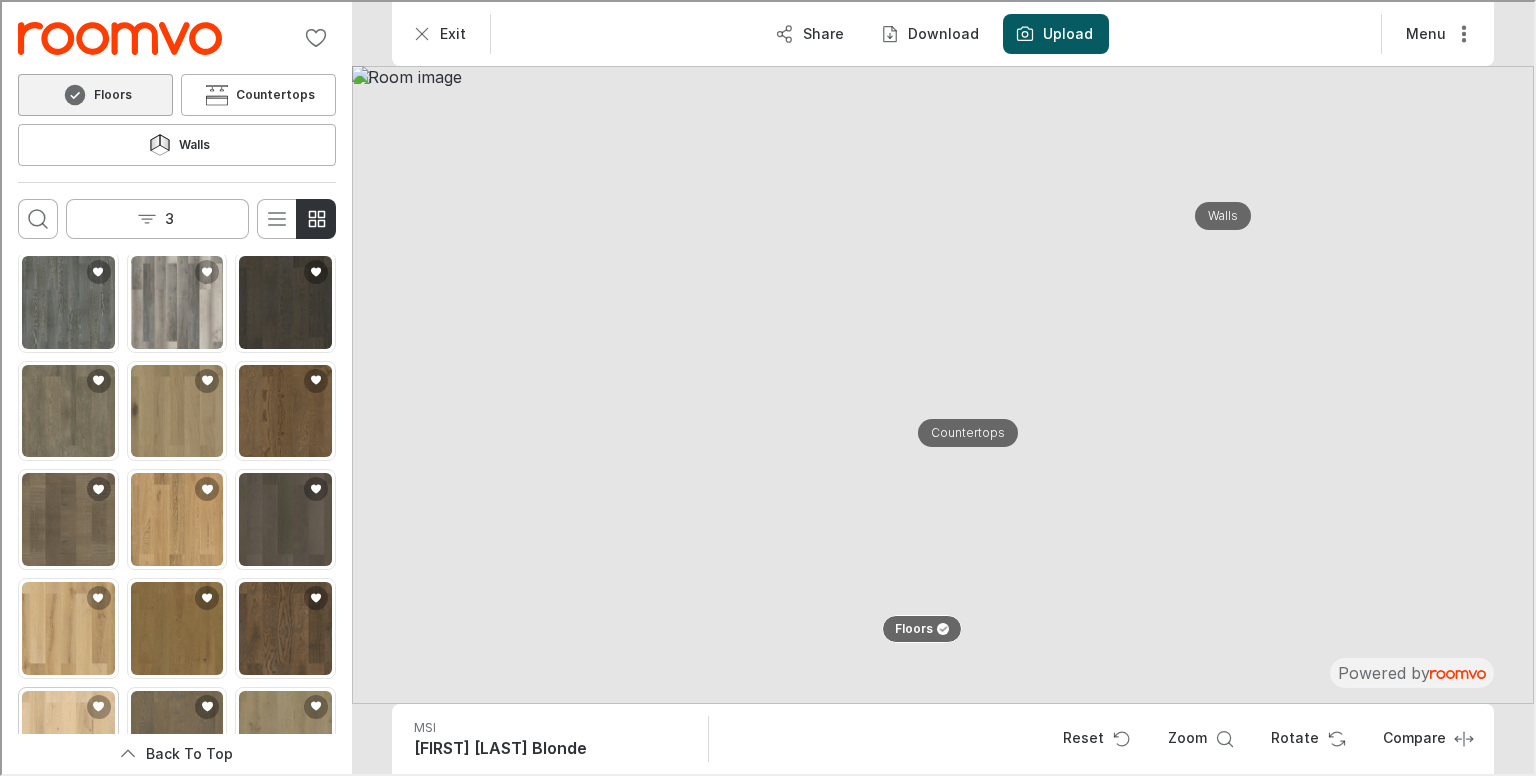 click at bounding box center [66, 735] 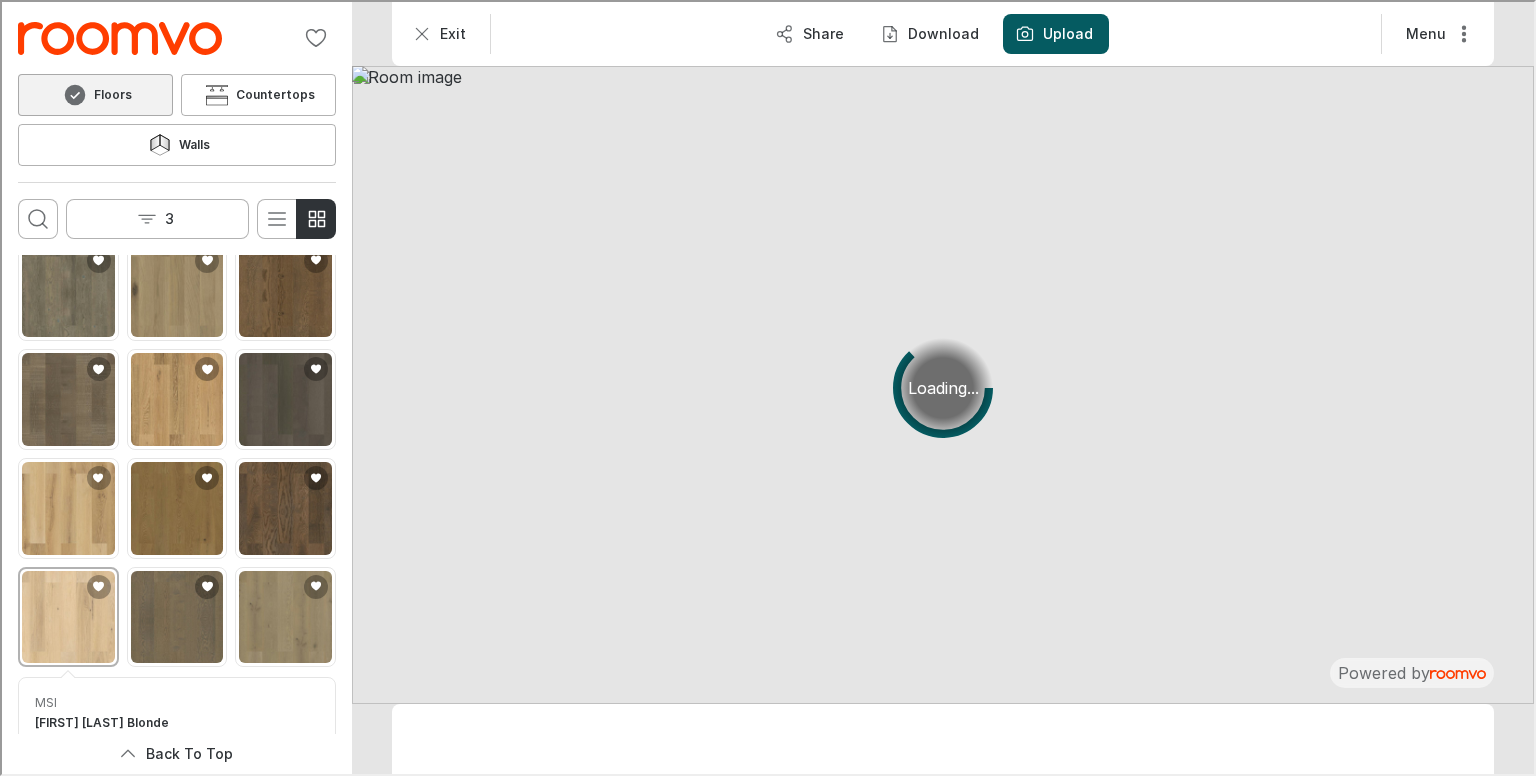 scroll, scrollTop: 6306, scrollLeft: 0, axis: vertical 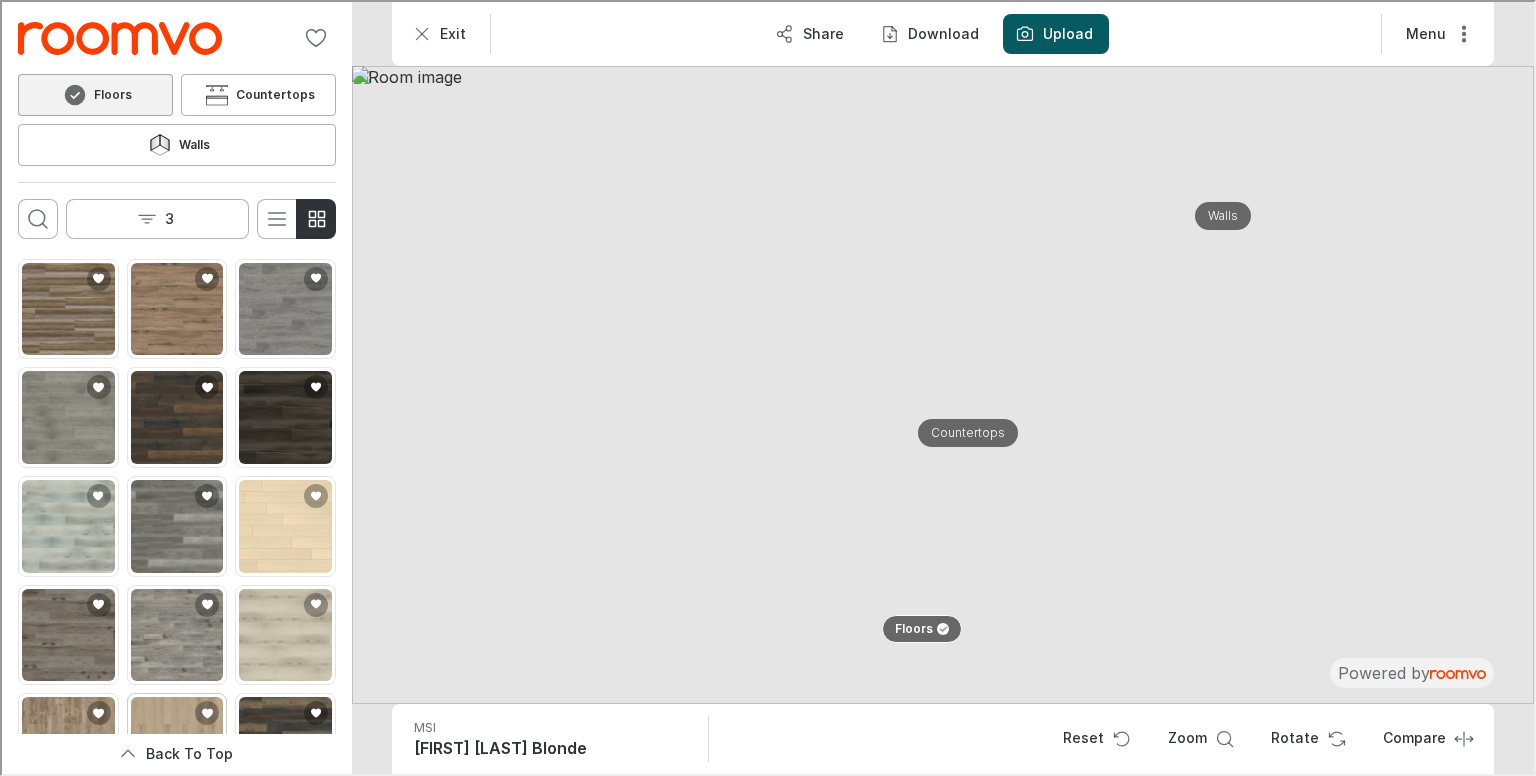 click at bounding box center (175, 741) 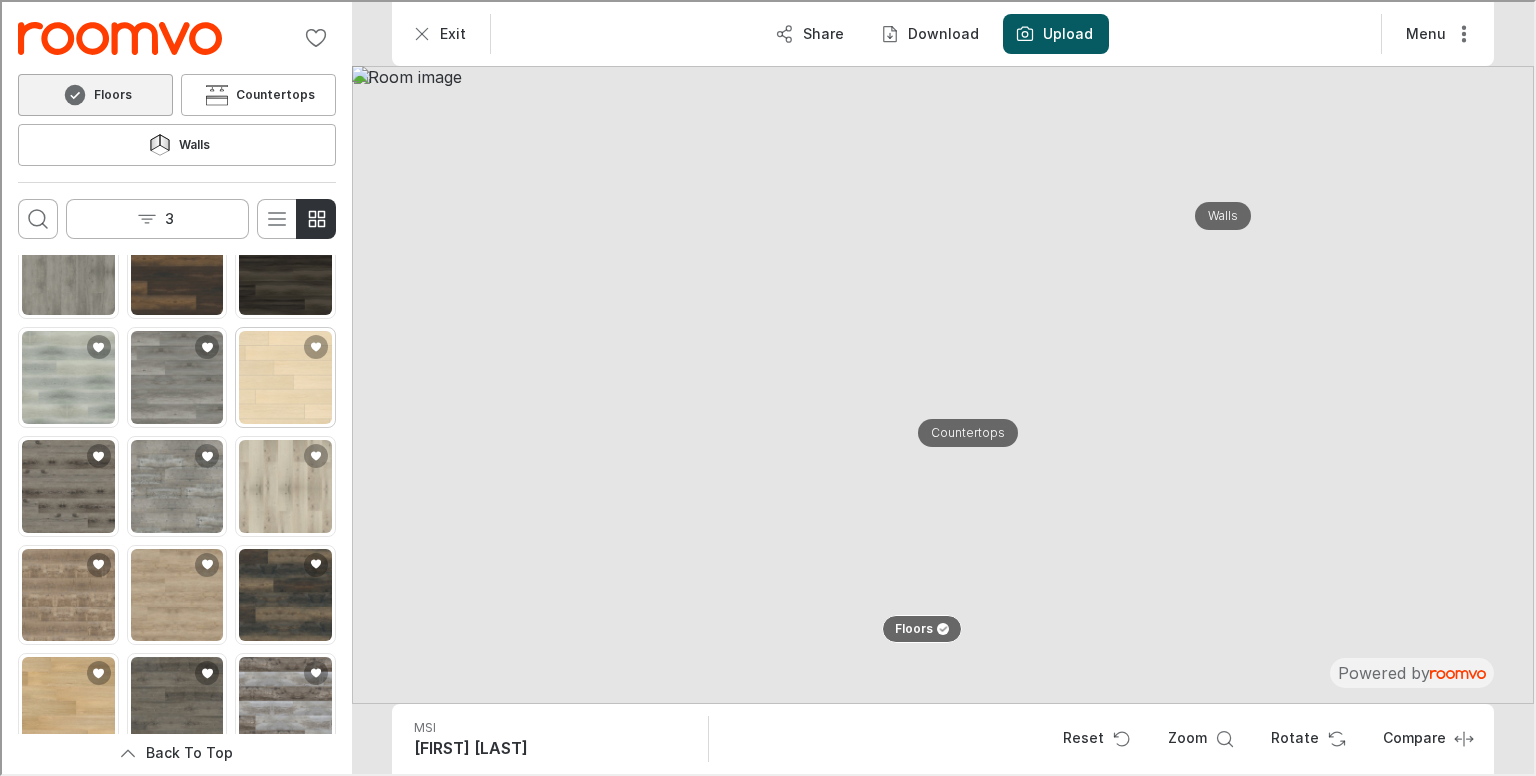 scroll, scrollTop: 9835, scrollLeft: 0, axis: vertical 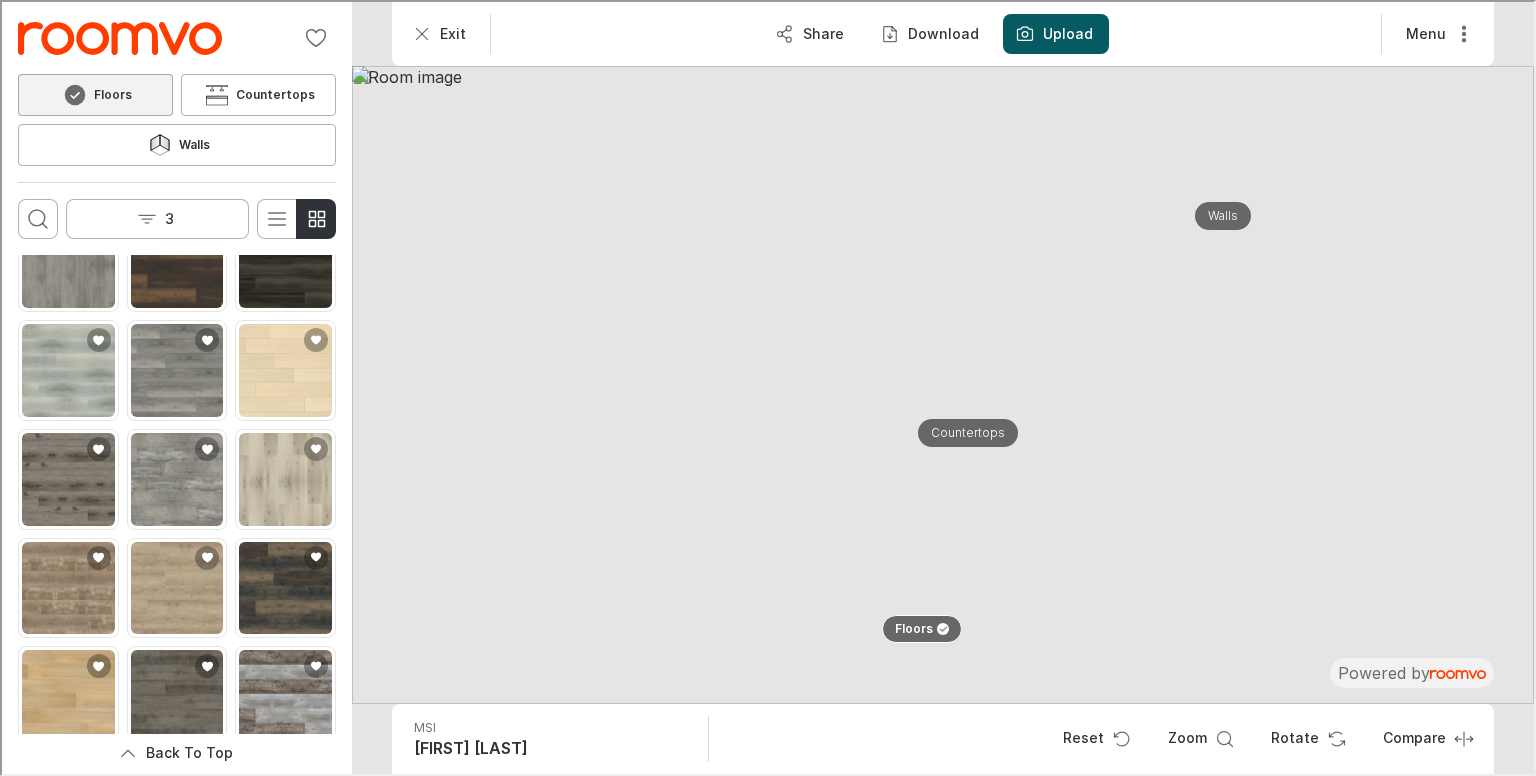 click at bounding box center (66, 912) 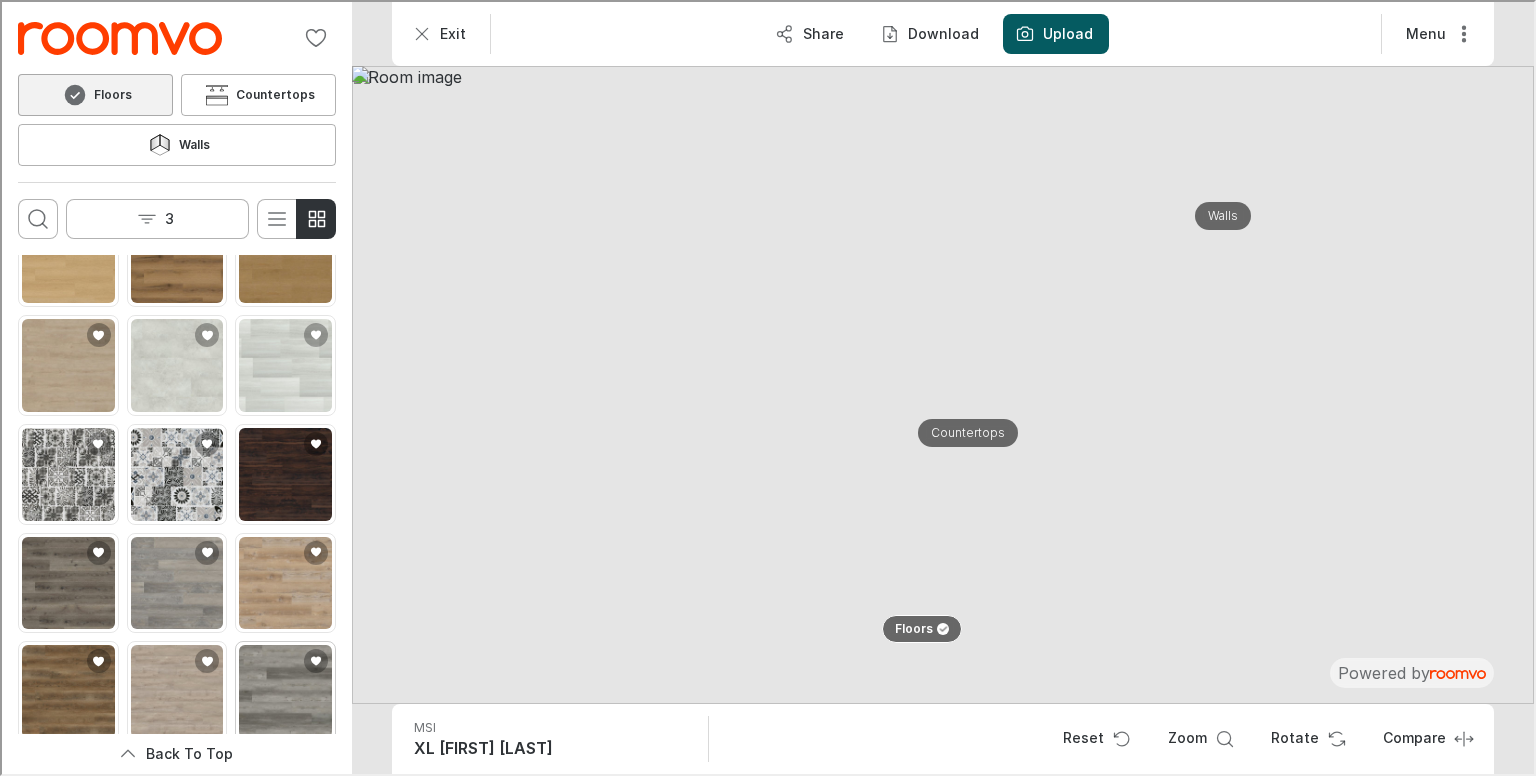 scroll, scrollTop: 8192, scrollLeft: 0, axis: vertical 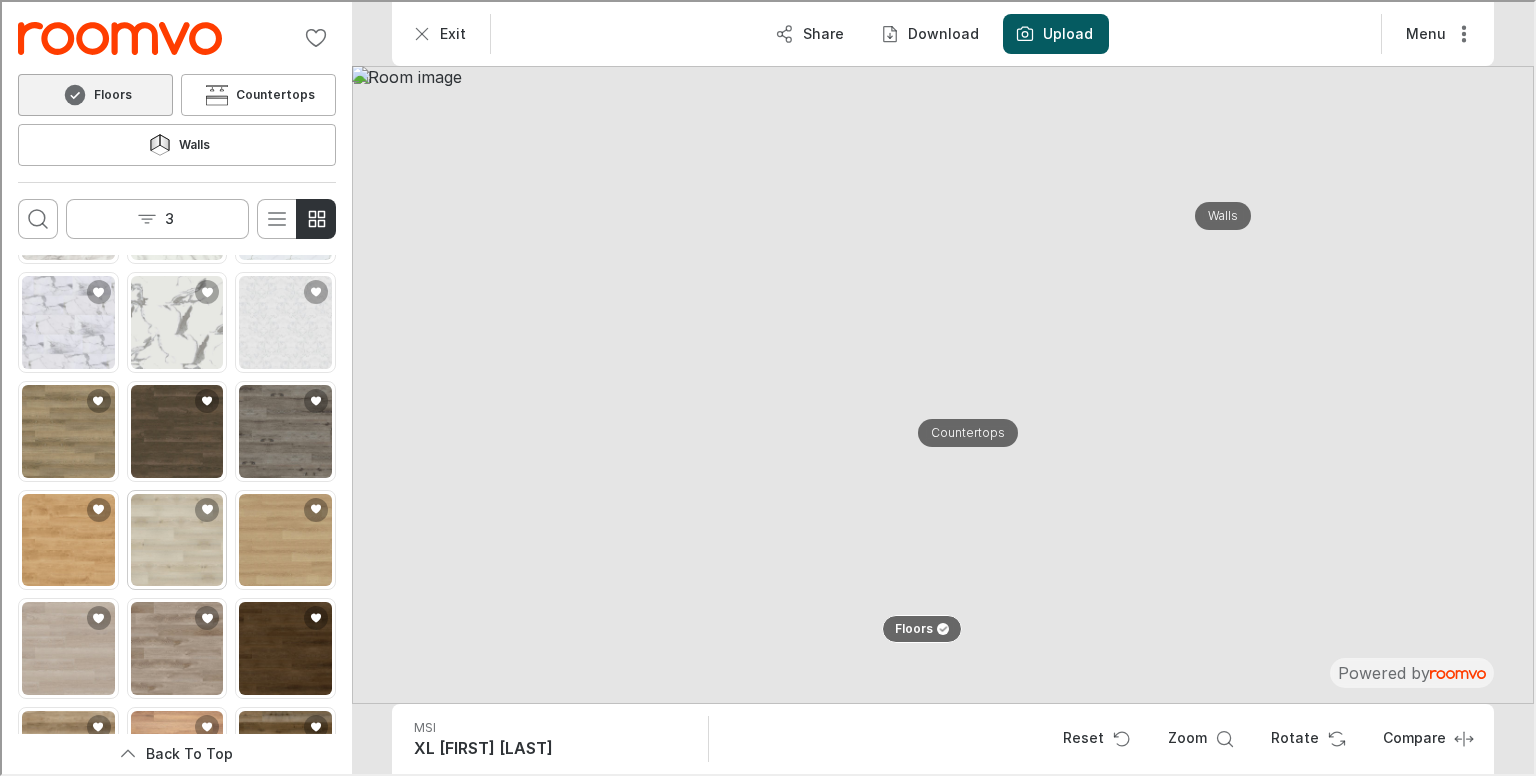 click at bounding box center (175, 538) 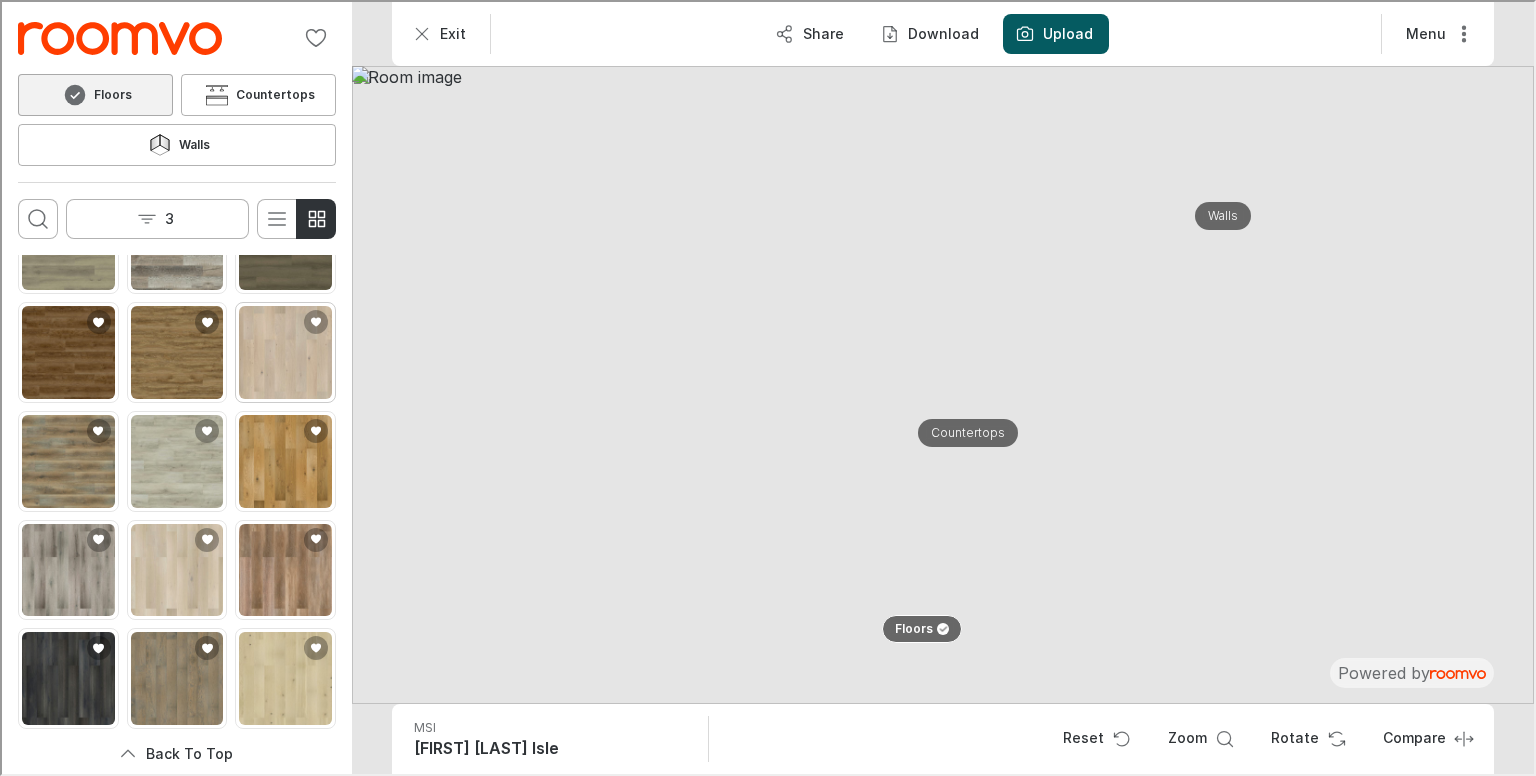 scroll, scrollTop: 1300, scrollLeft: 0, axis: vertical 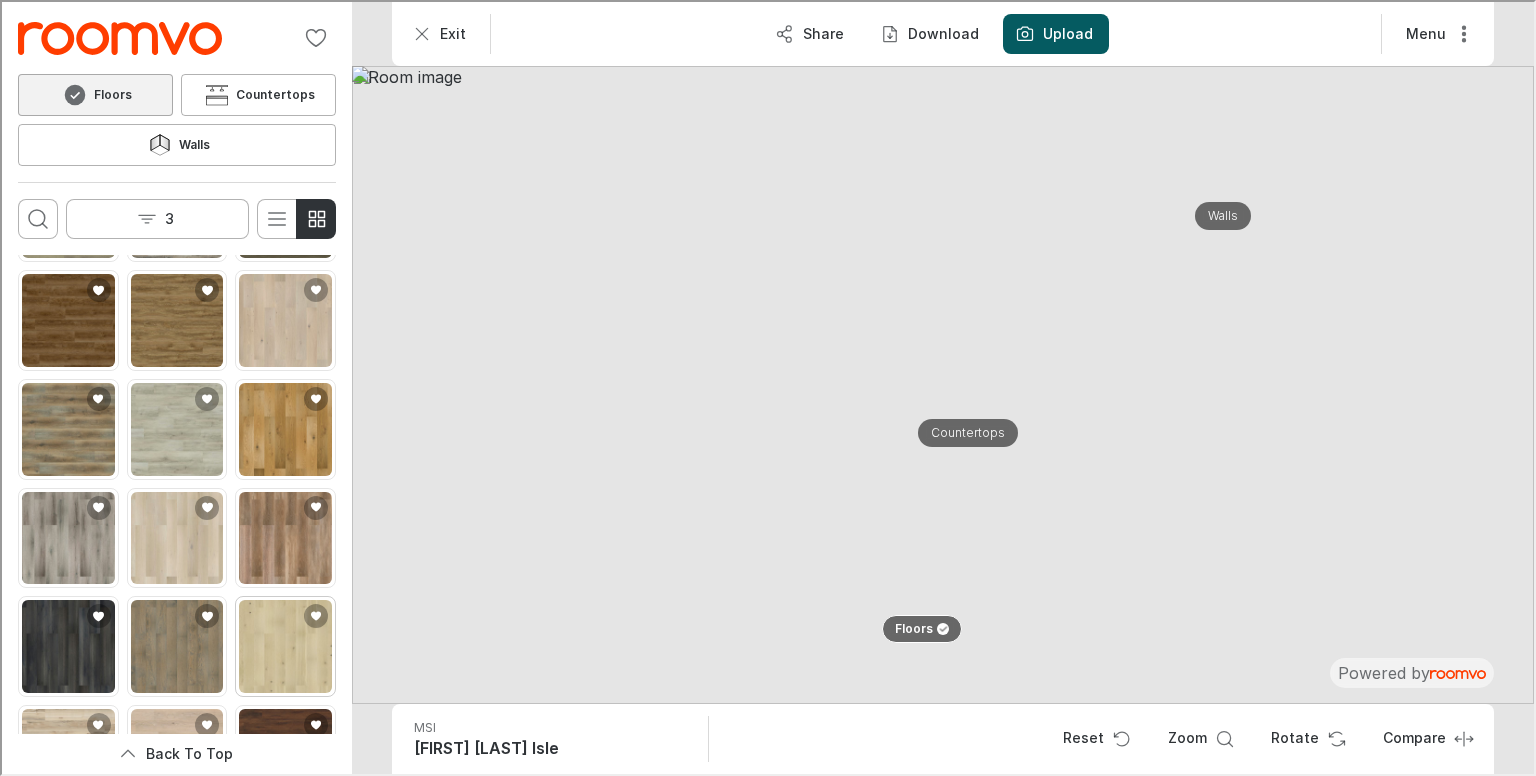 click at bounding box center (283, 644) 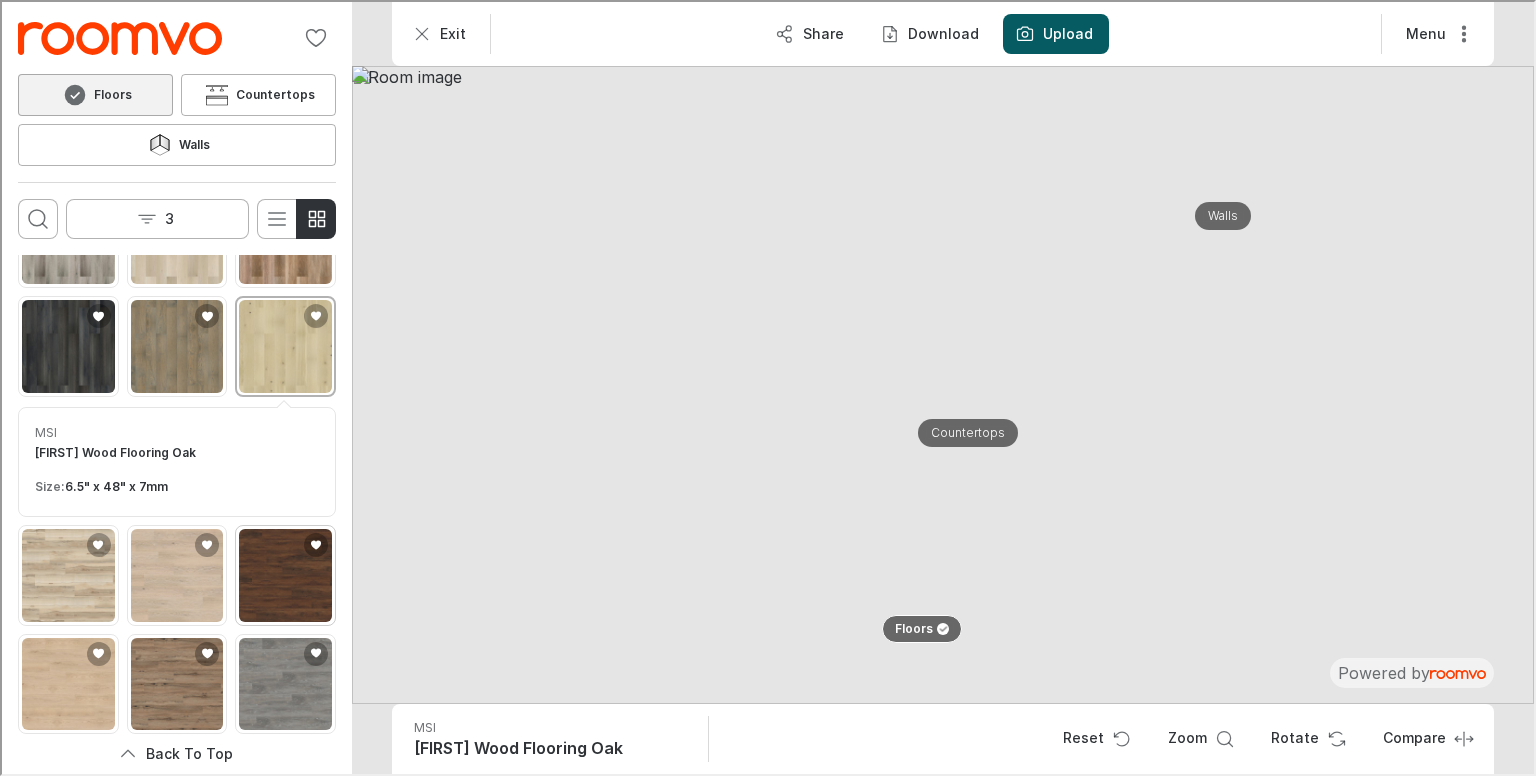 scroll, scrollTop: 1280, scrollLeft: 0, axis: vertical 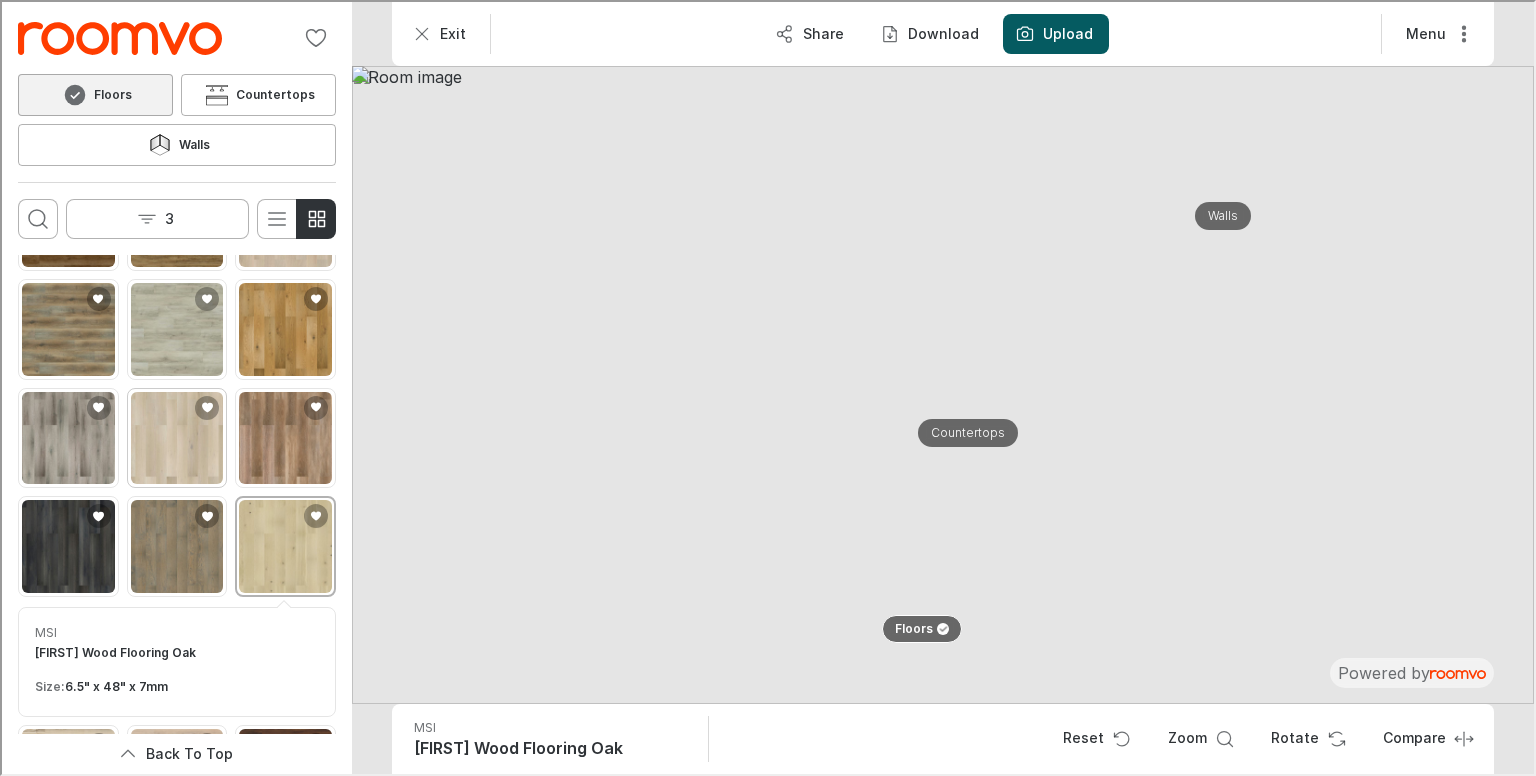 click at bounding box center [175, 436] 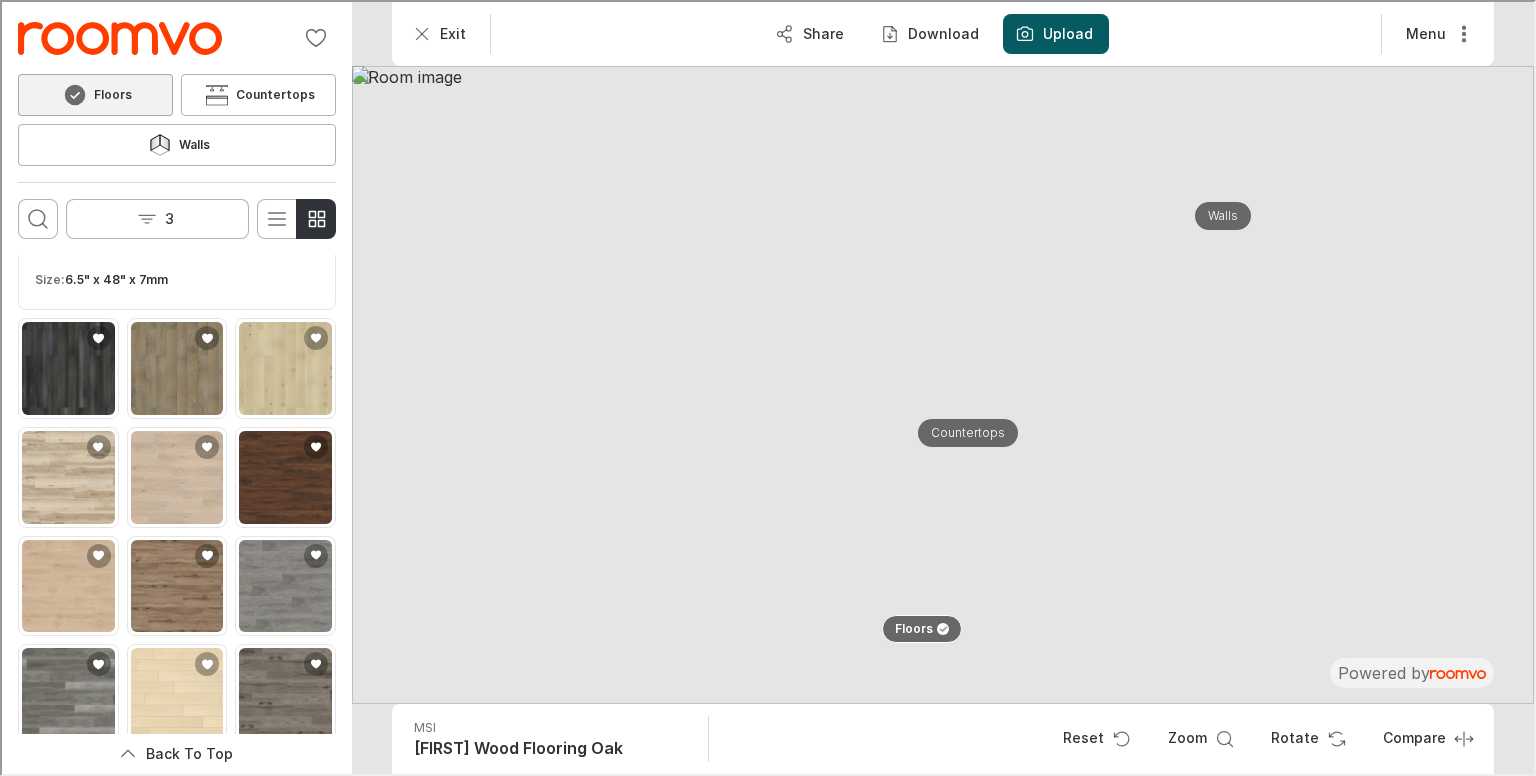 scroll, scrollTop: 1580, scrollLeft: 0, axis: vertical 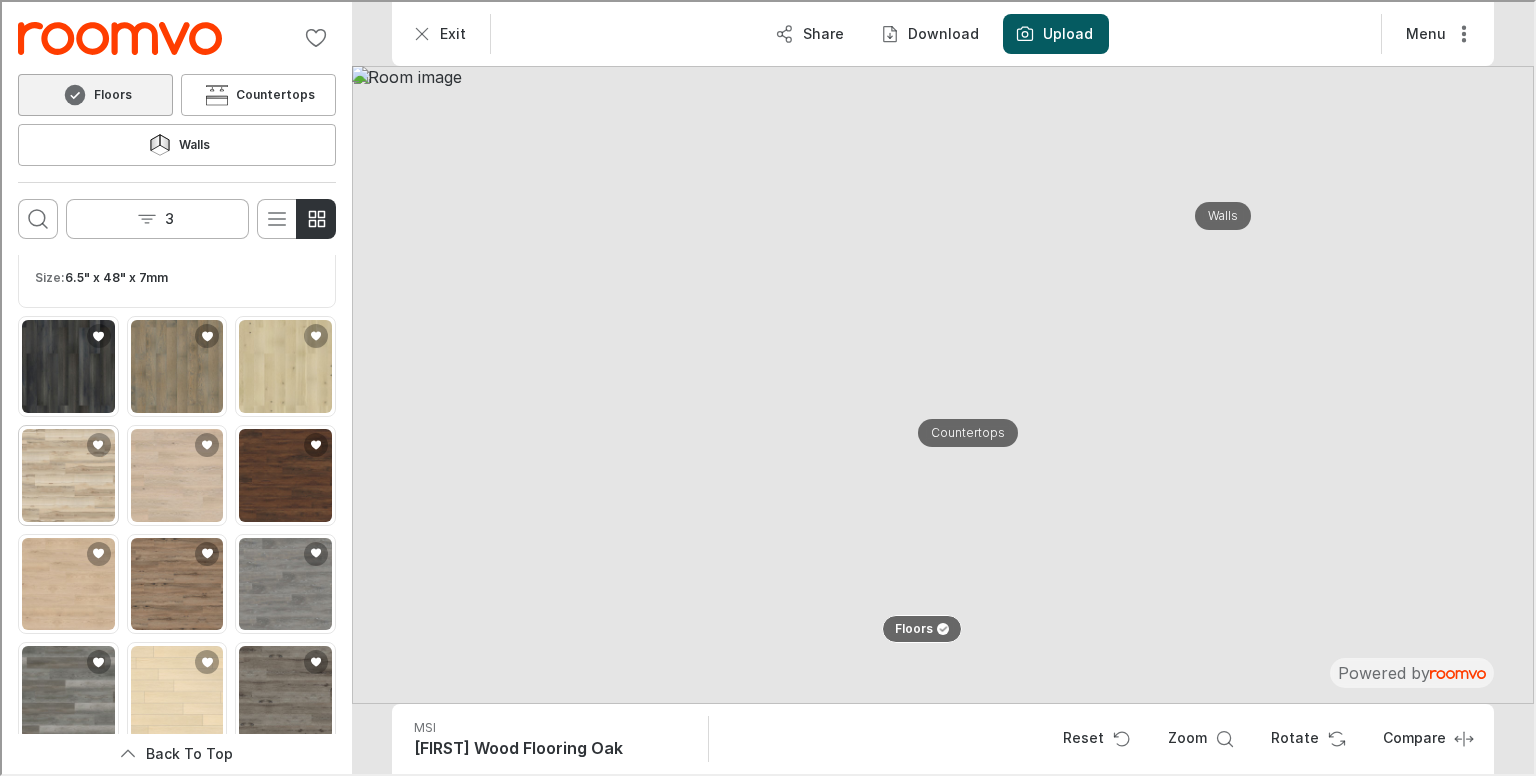 click at bounding box center (66, 473) 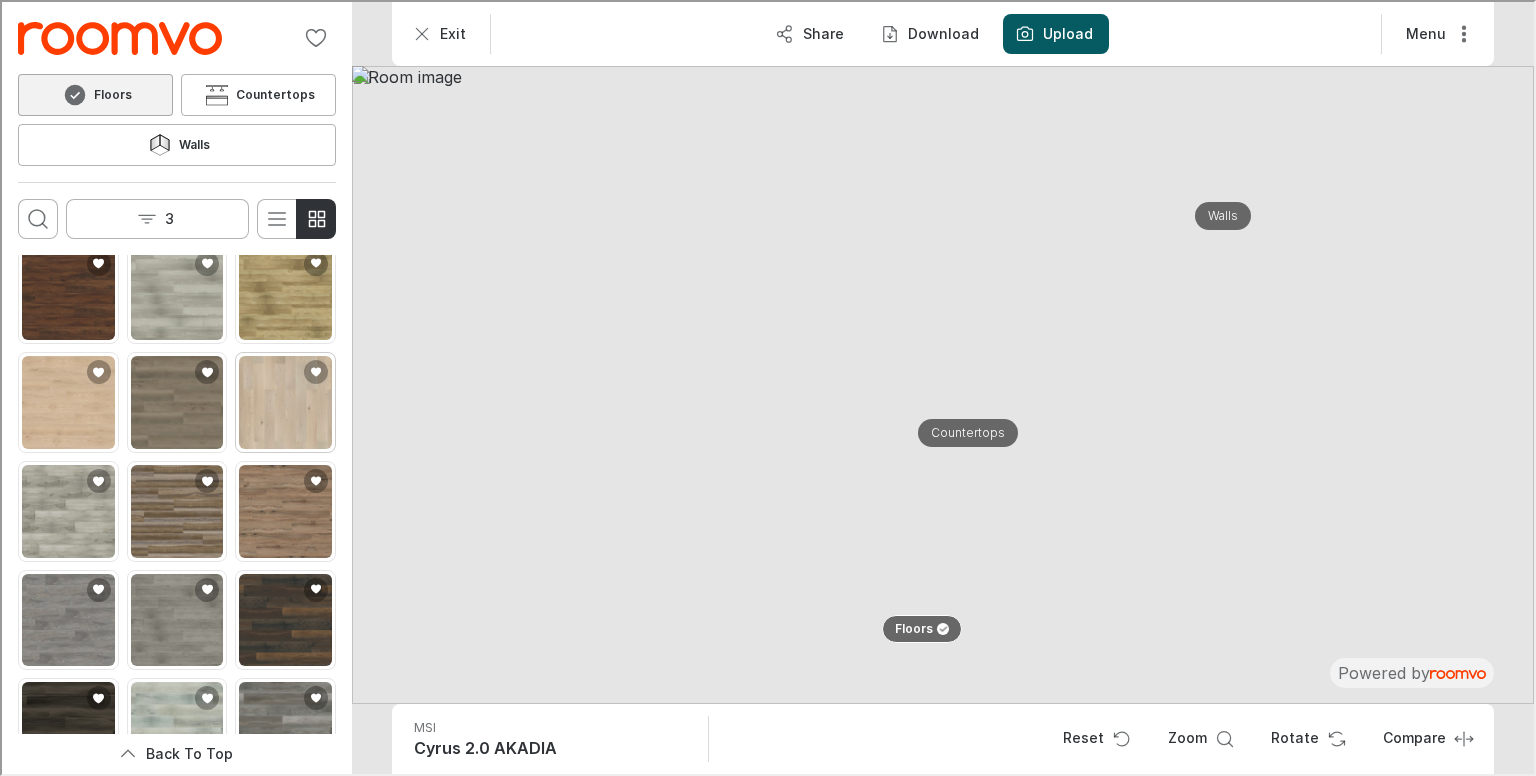 scroll, scrollTop: 2860, scrollLeft: 0, axis: vertical 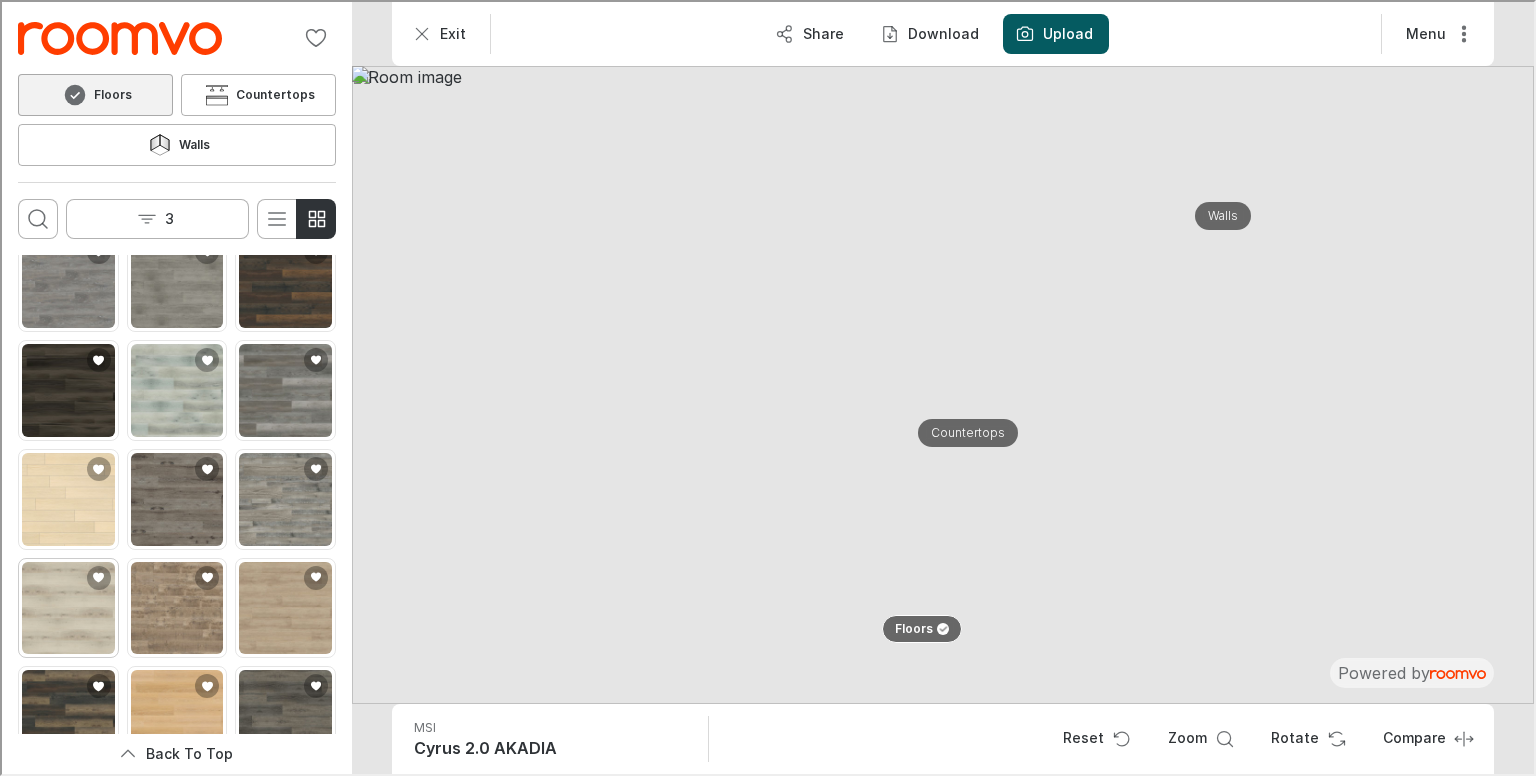 click at bounding box center (66, 606) 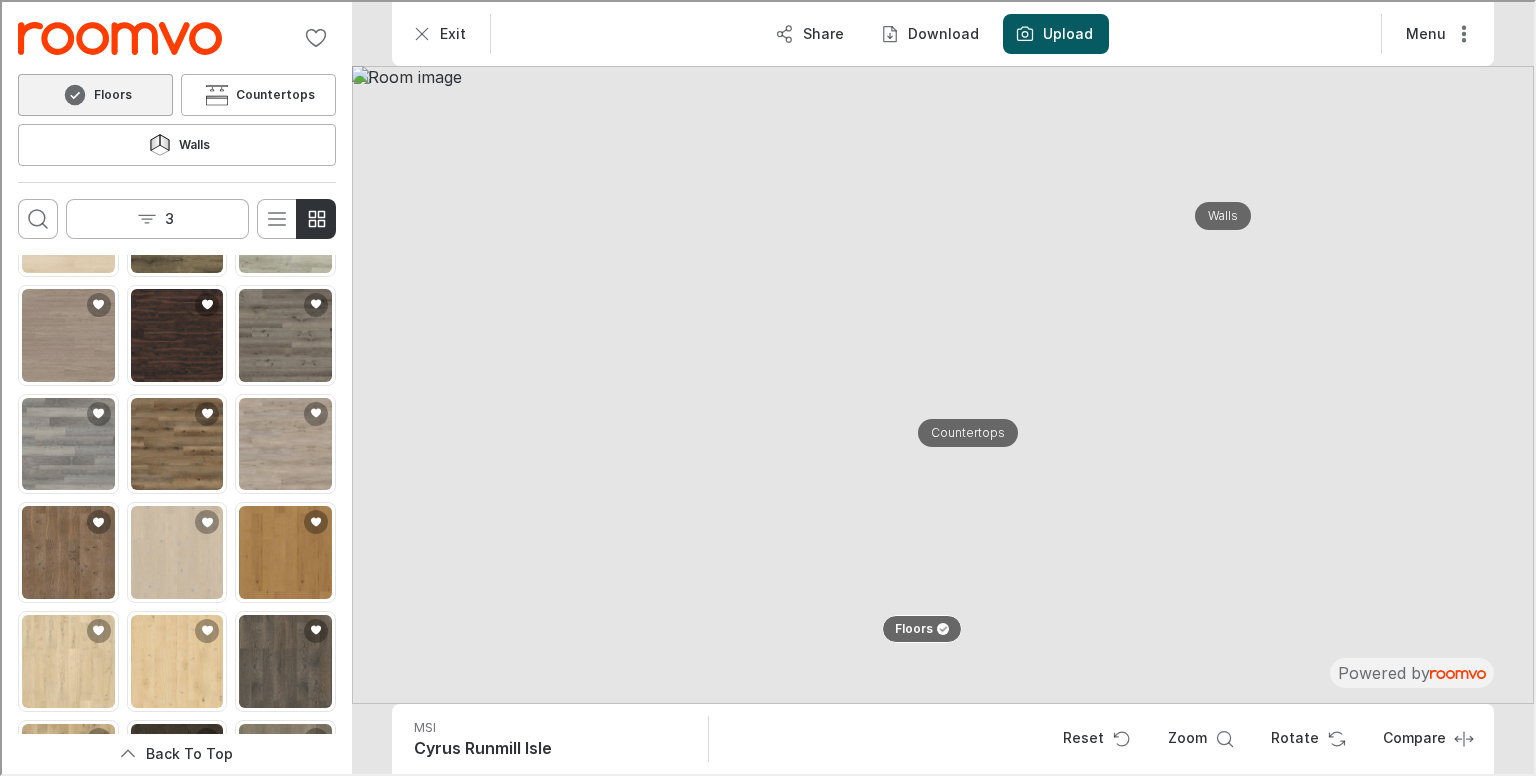 scroll, scrollTop: 4440, scrollLeft: 0, axis: vertical 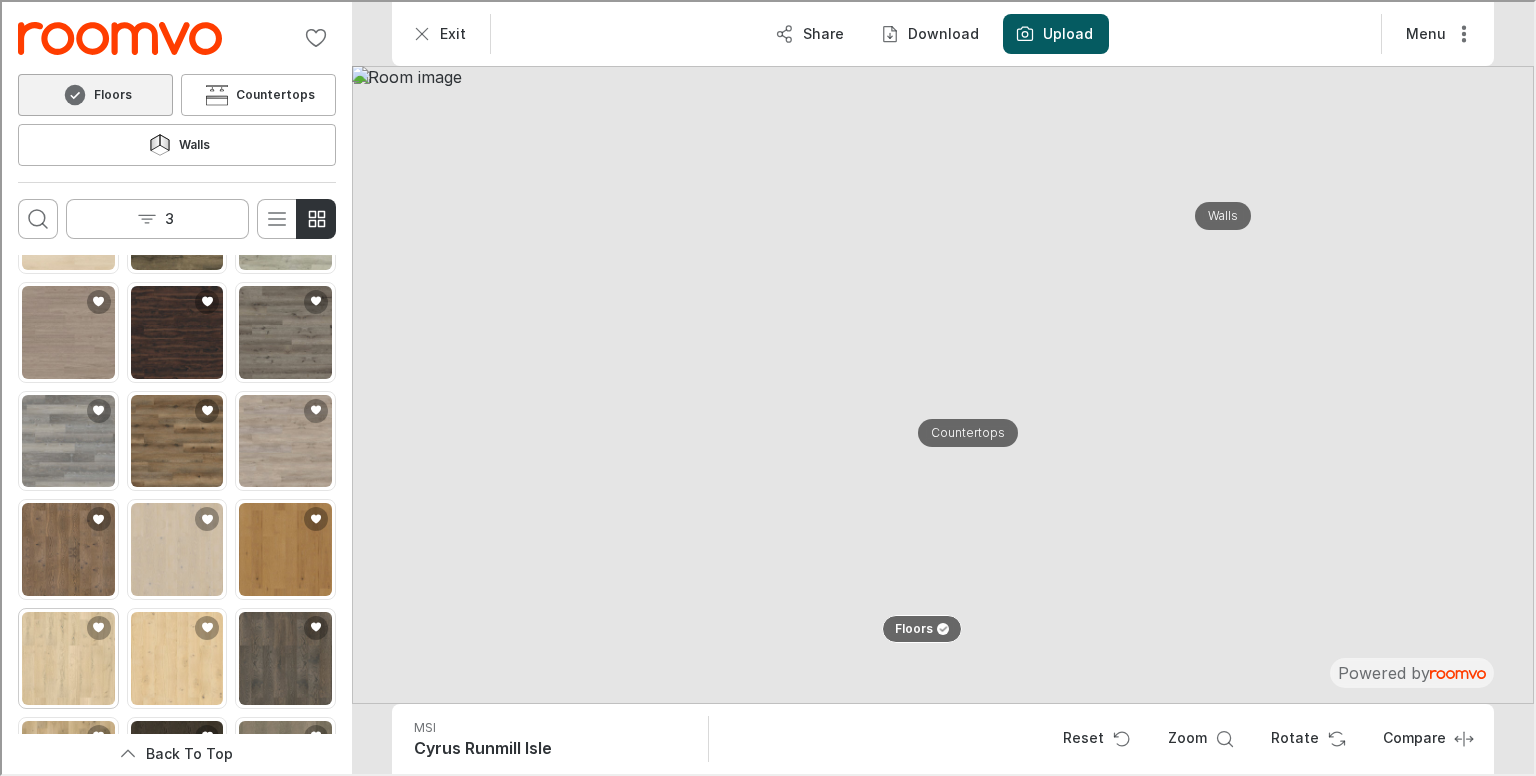 click at bounding box center [66, 656] 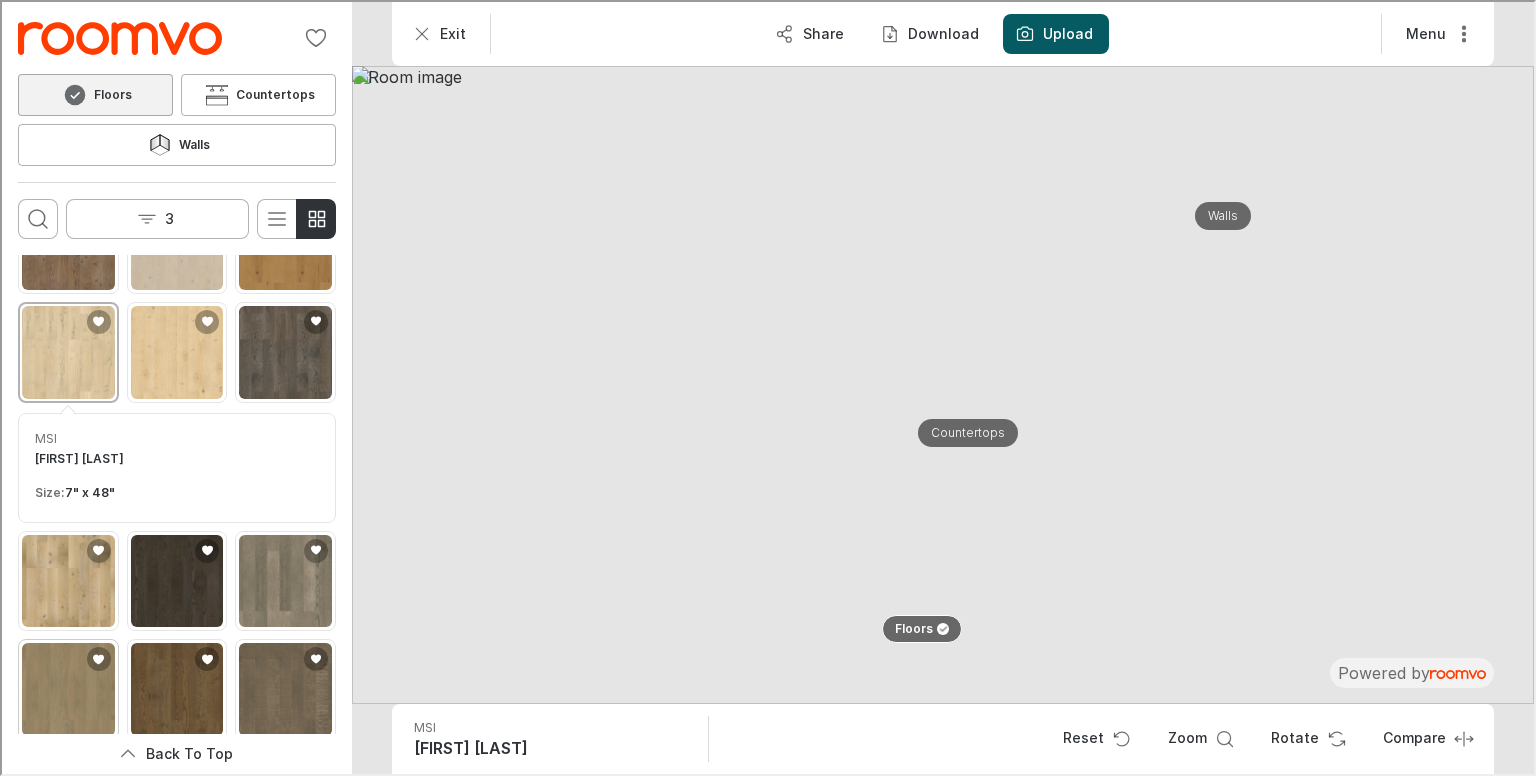 scroll, scrollTop: 4721, scrollLeft: 0, axis: vertical 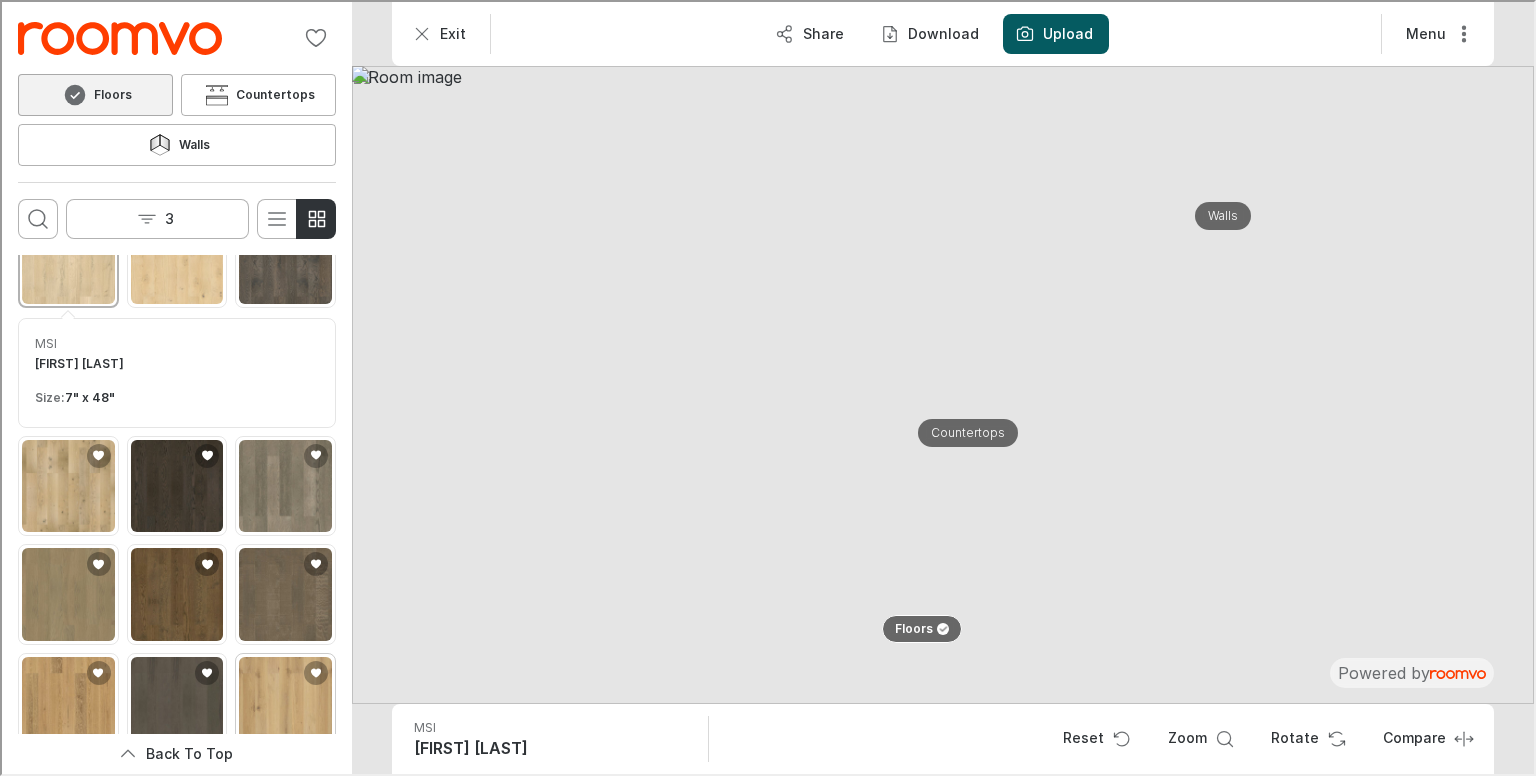 click at bounding box center [283, 701] 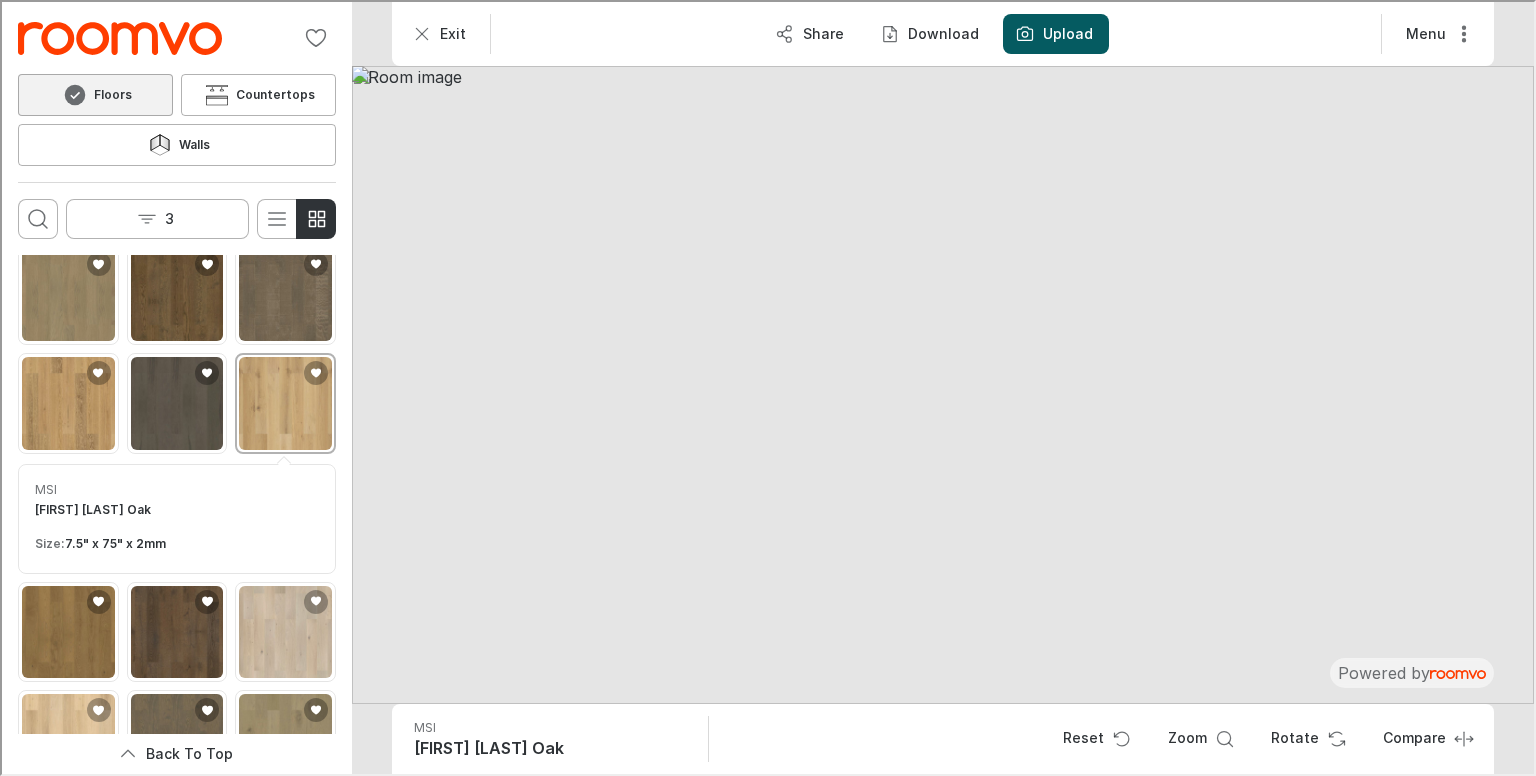 scroll, scrollTop: 5001, scrollLeft: 0, axis: vertical 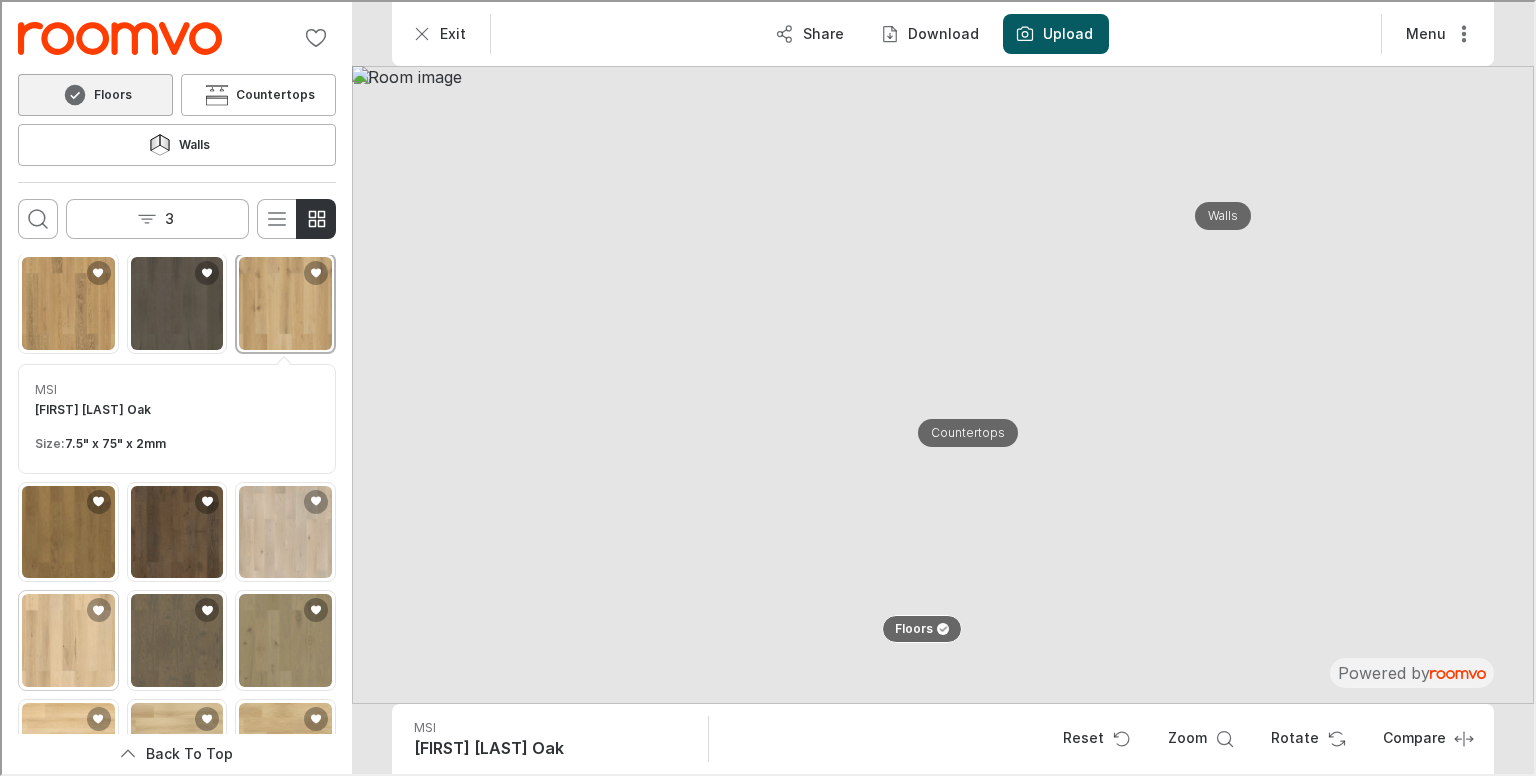 click at bounding box center (66, 638) 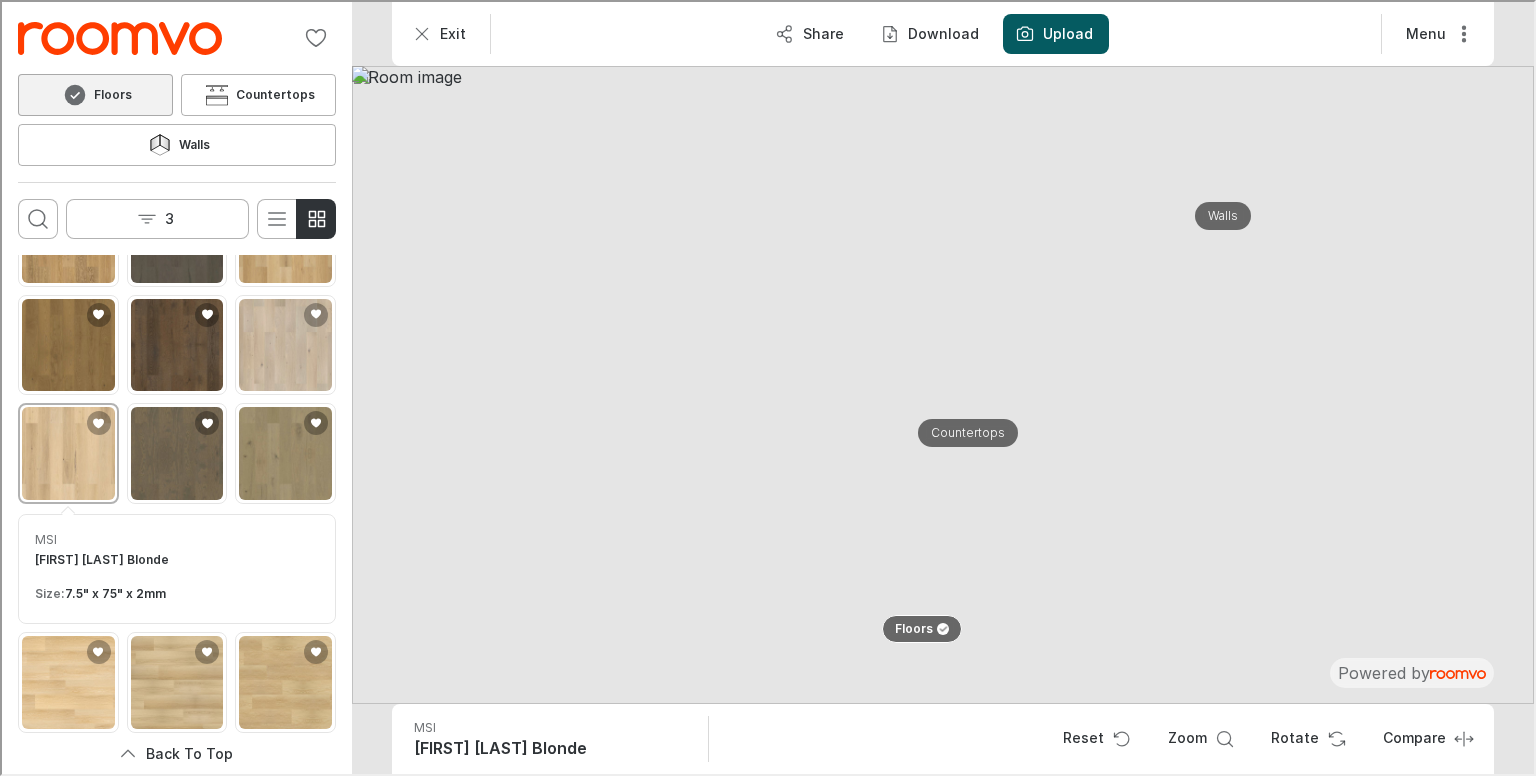 scroll, scrollTop: 5182, scrollLeft: 0, axis: vertical 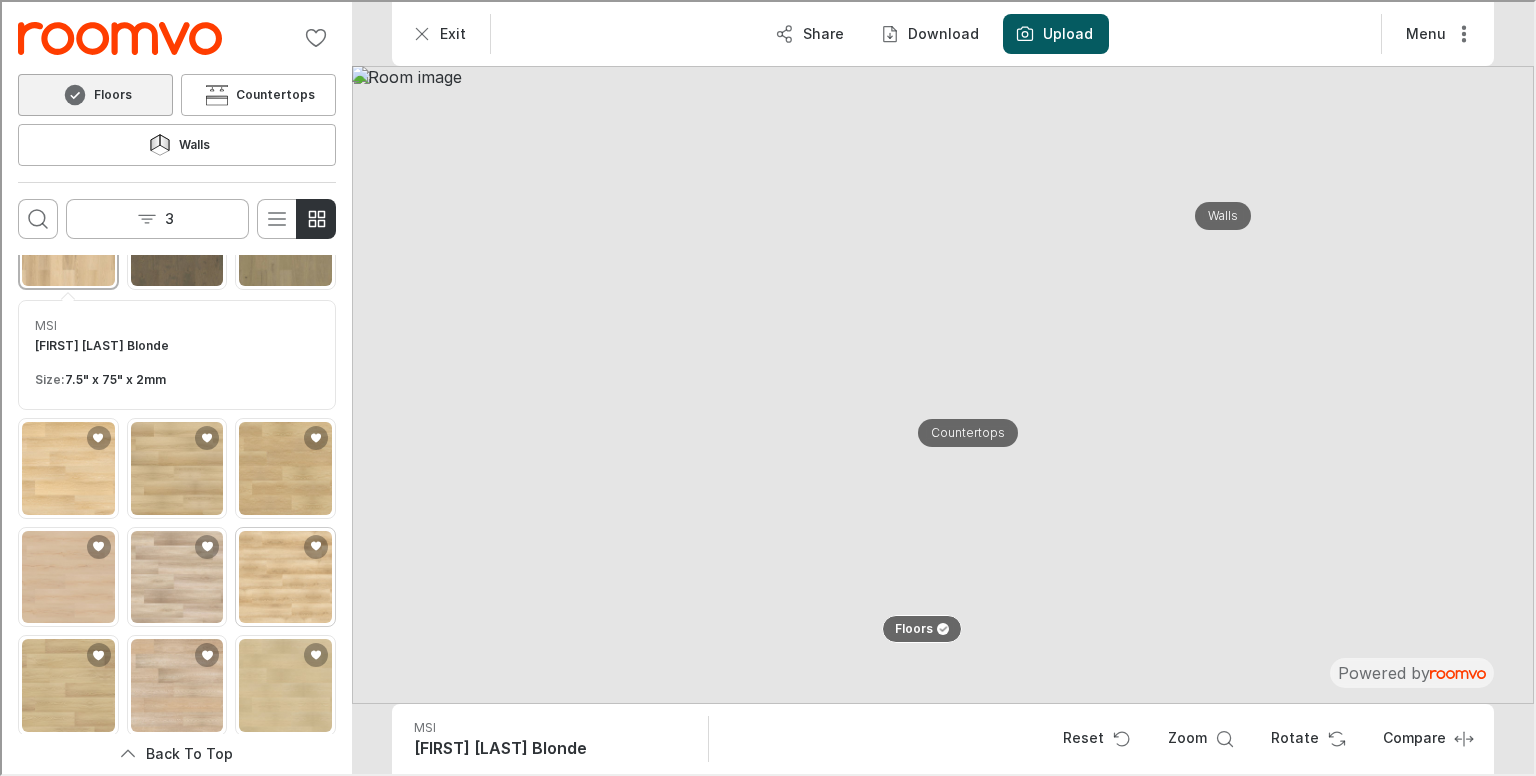 click at bounding box center (283, 575) 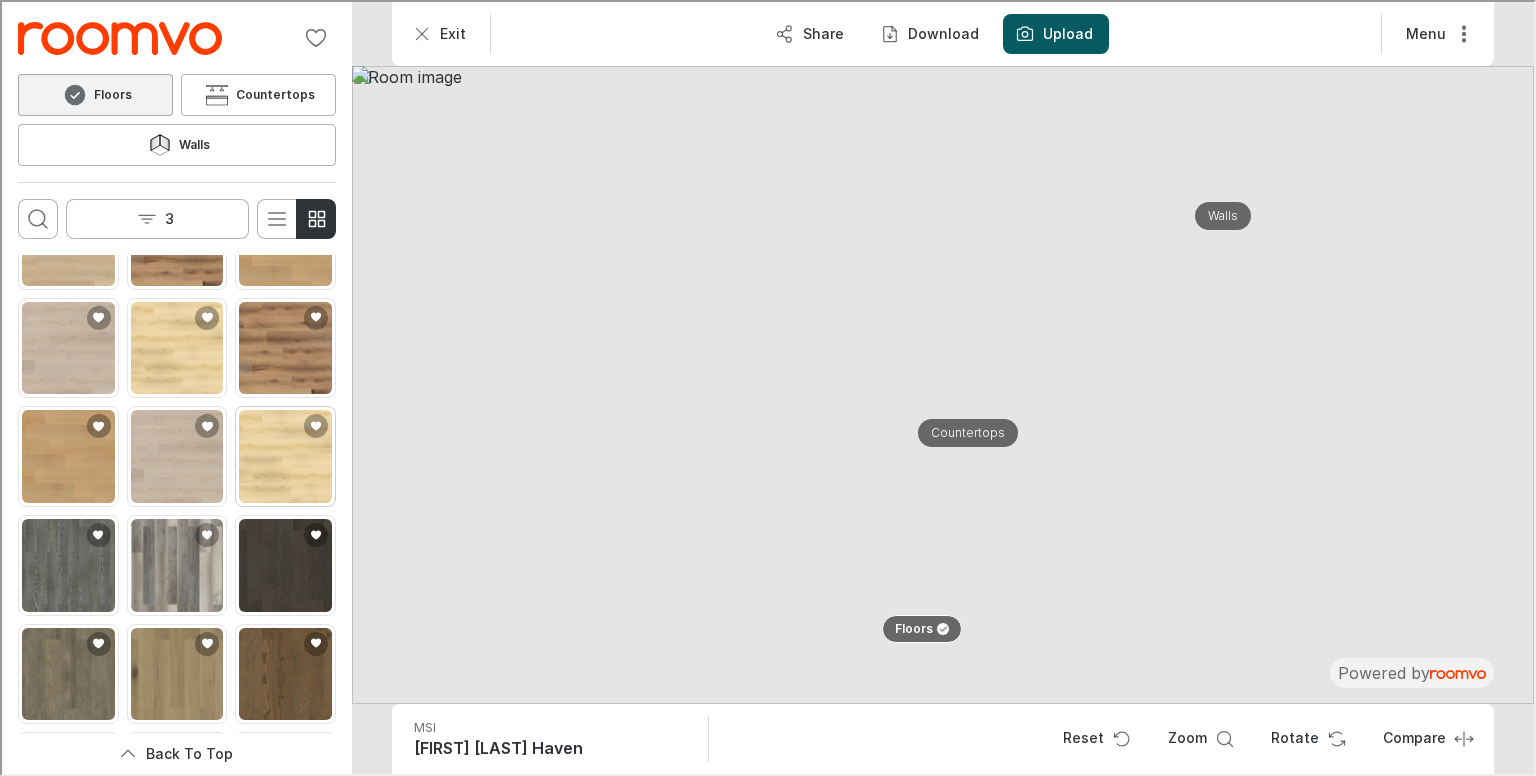 scroll, scrollTop: 6363, scrollLeft: 0, axis: vertical 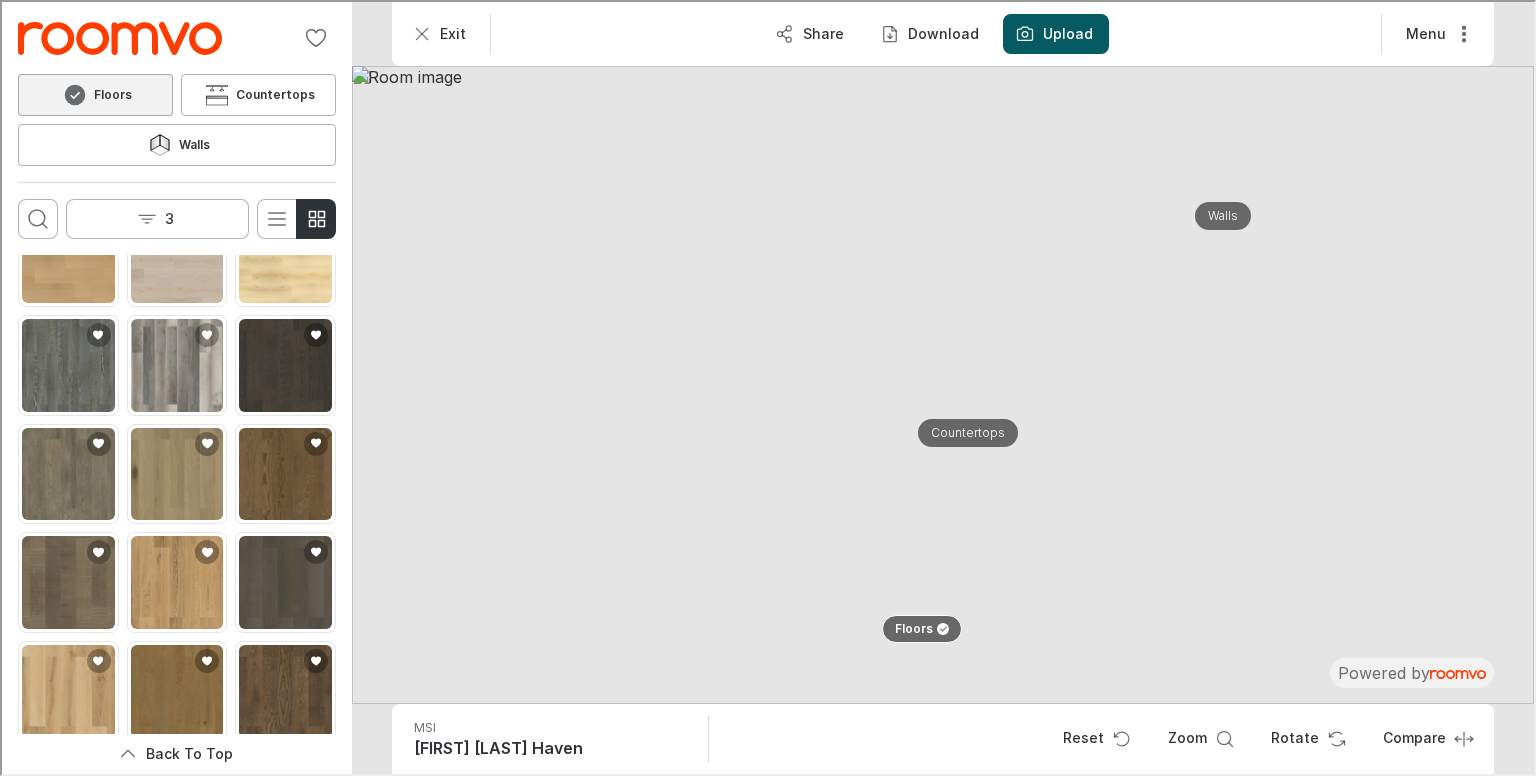 click at bounding box center (175, 906) 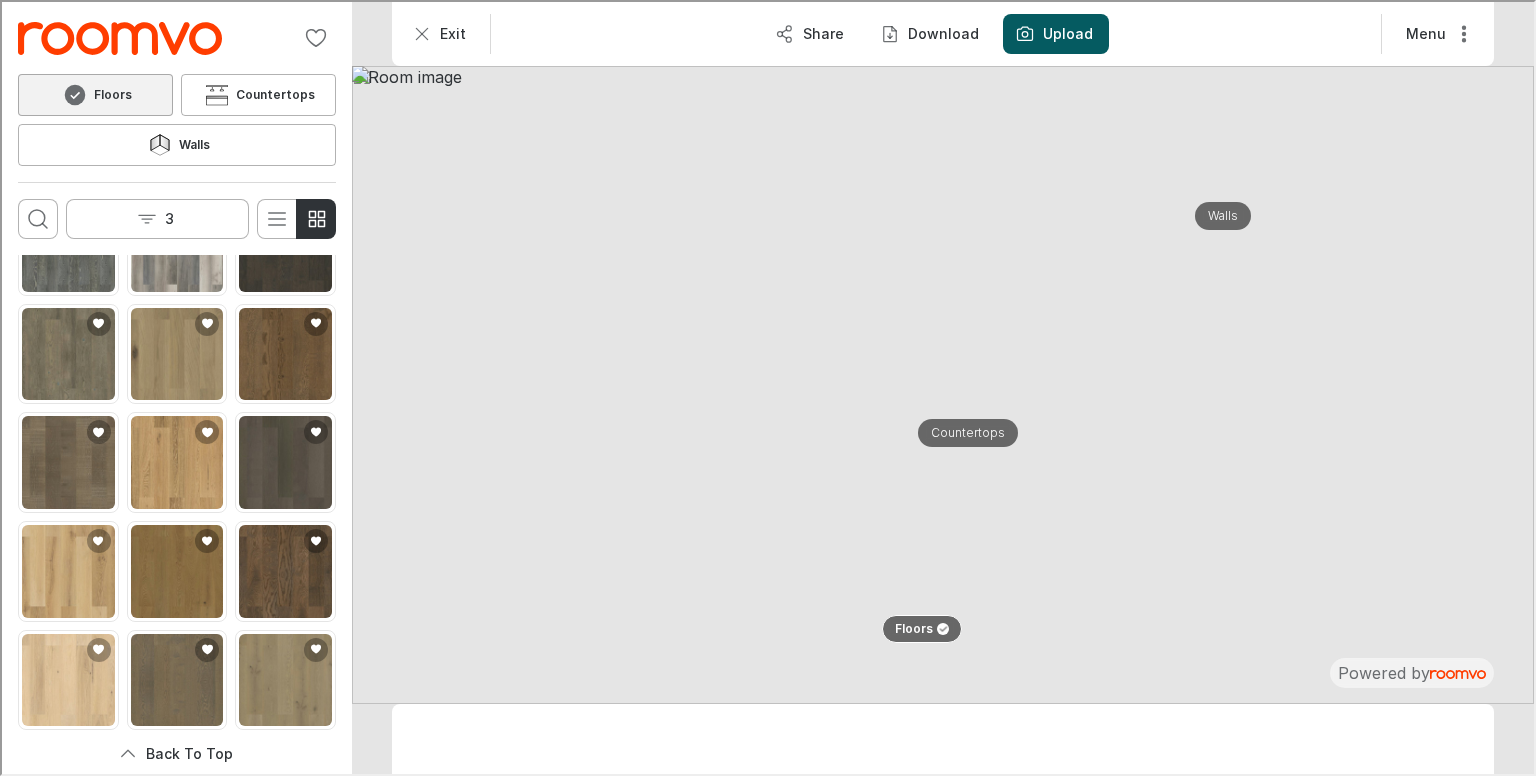 scroll, scrollTop: 6243, scrollLeft: 0, axis: vertical 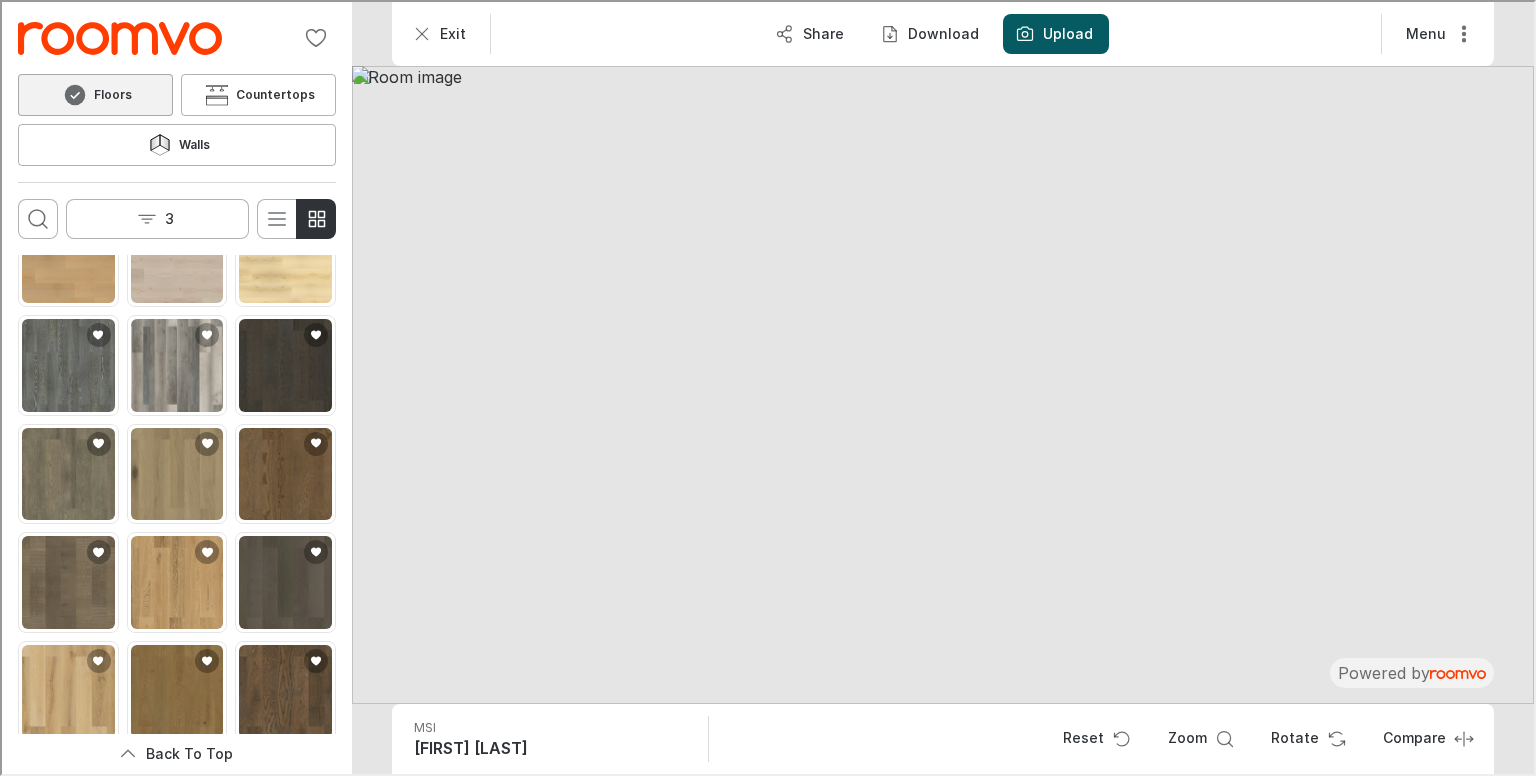 click at bounding box center (66, 798) 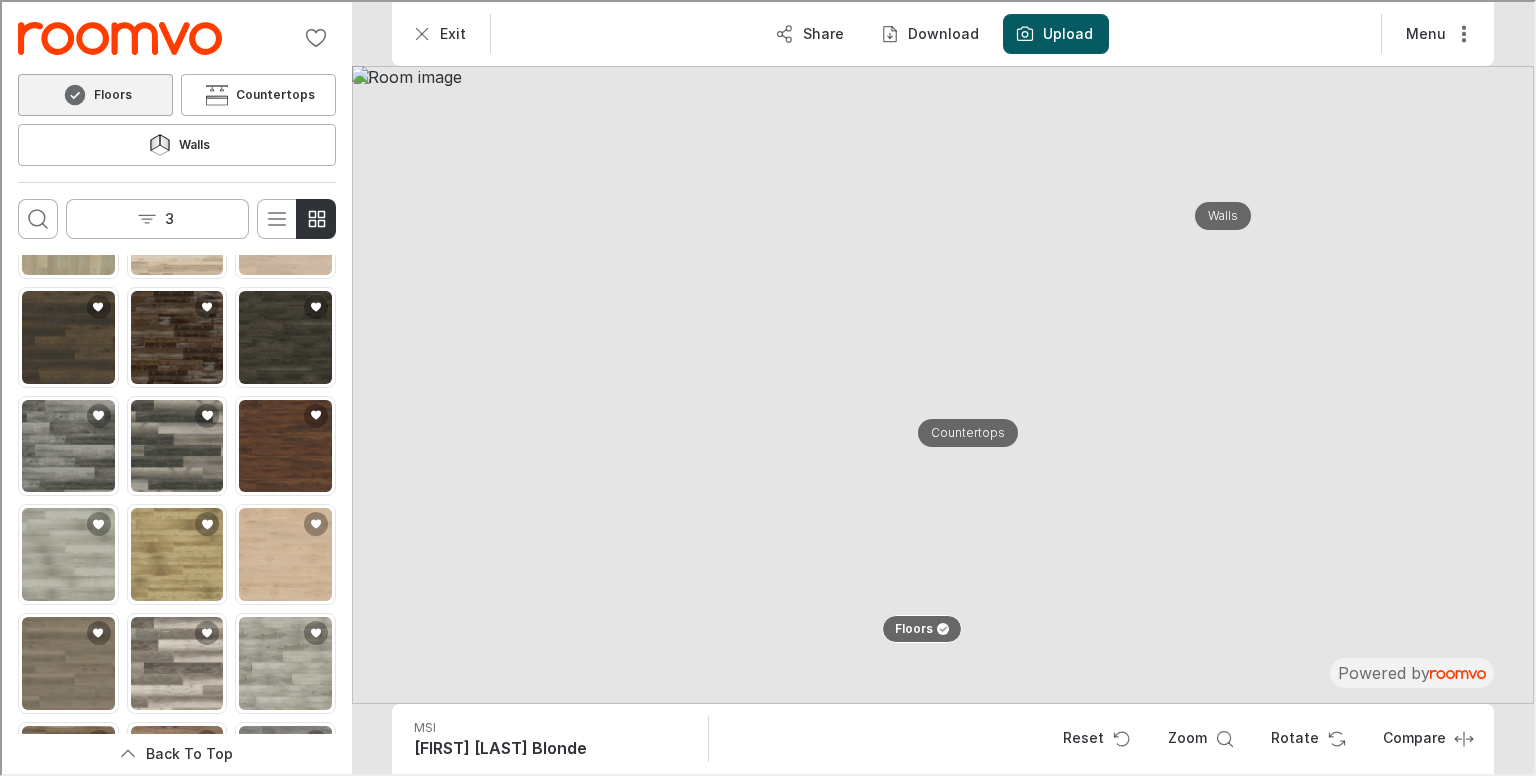 scroll, scrollTop: 7143, scrollLeft: 0, axis: vertical 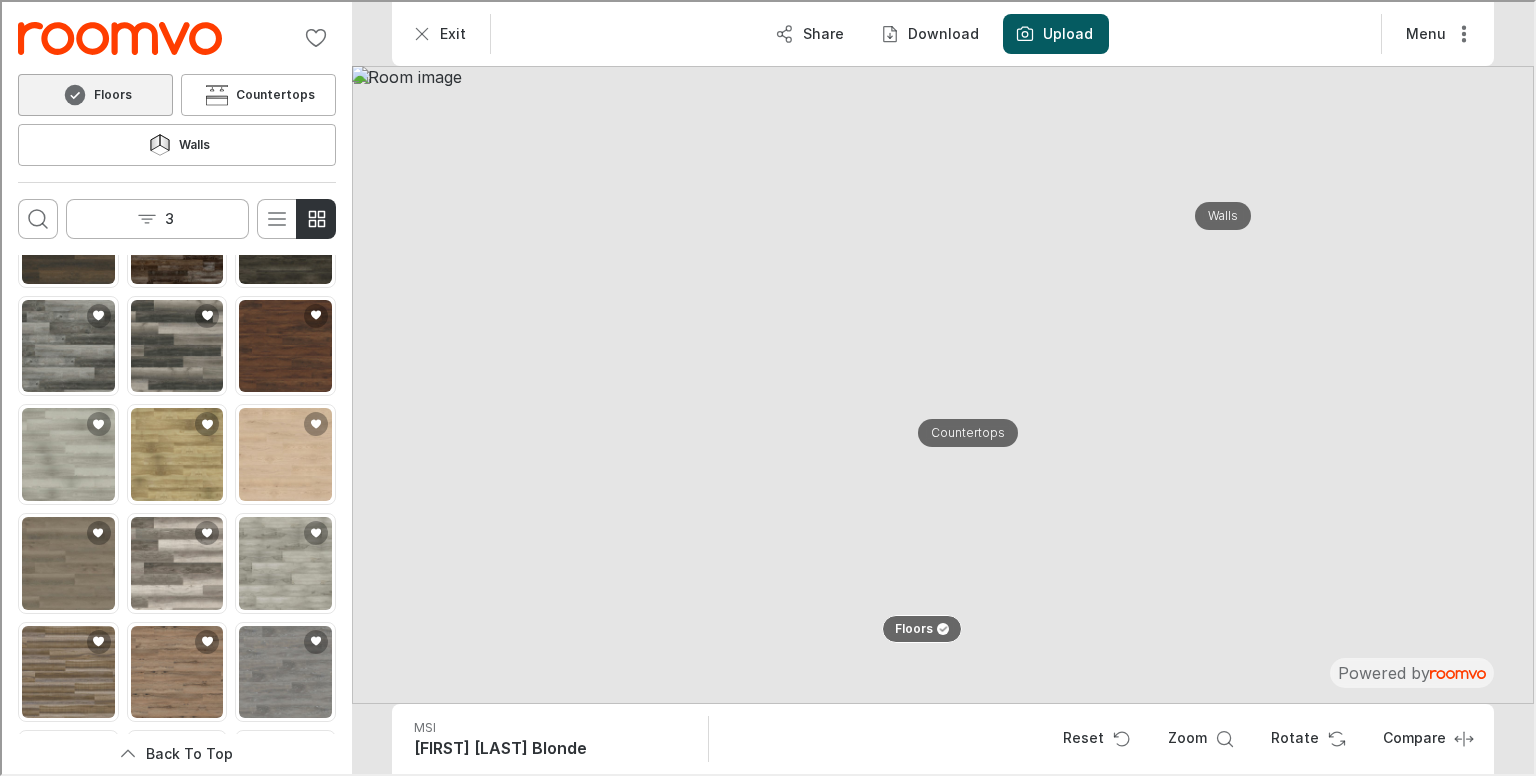 click at bounding box center [283, 996] 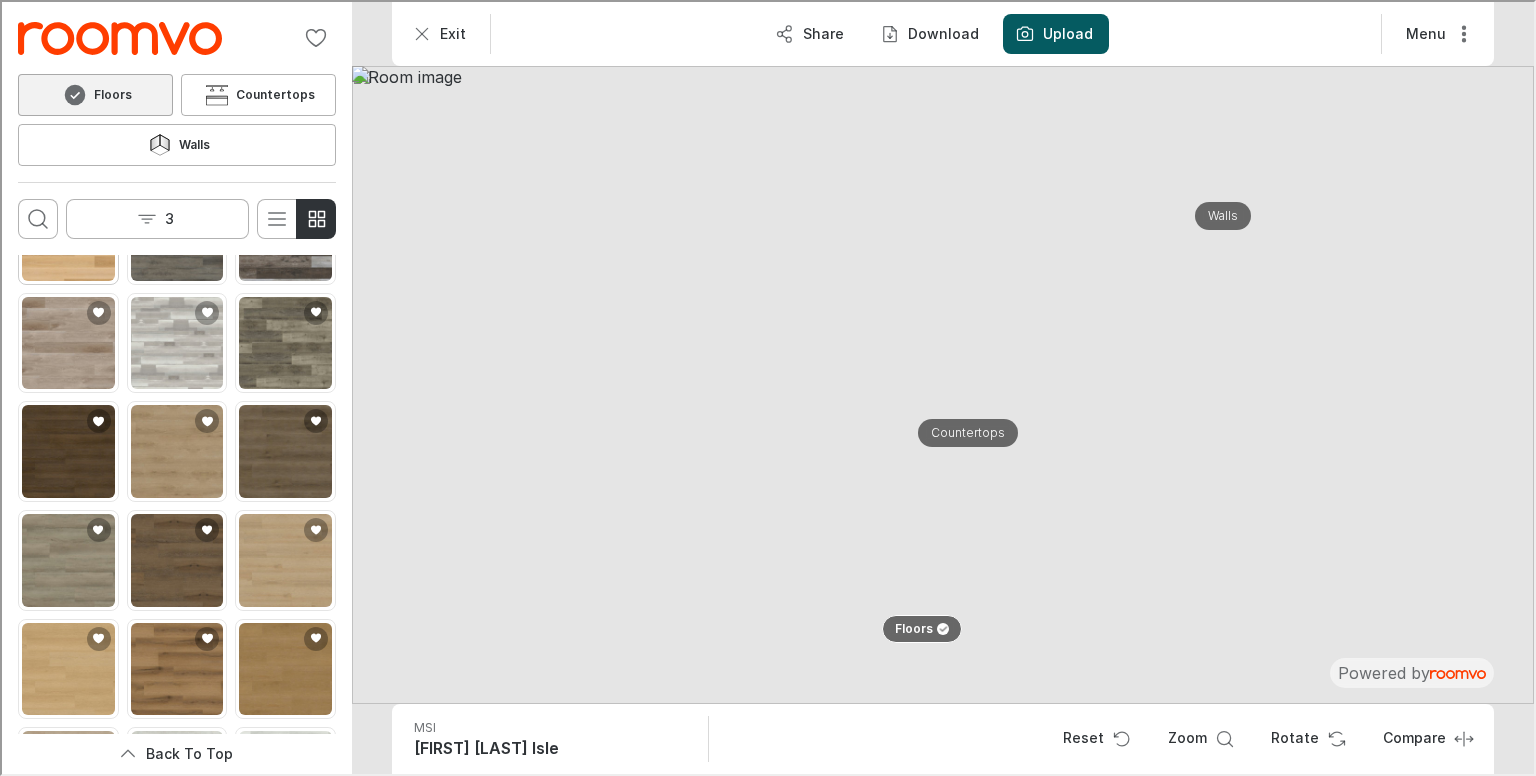 scroll, scrollTop: 8324, scrollLeft: 0, axis: vertical 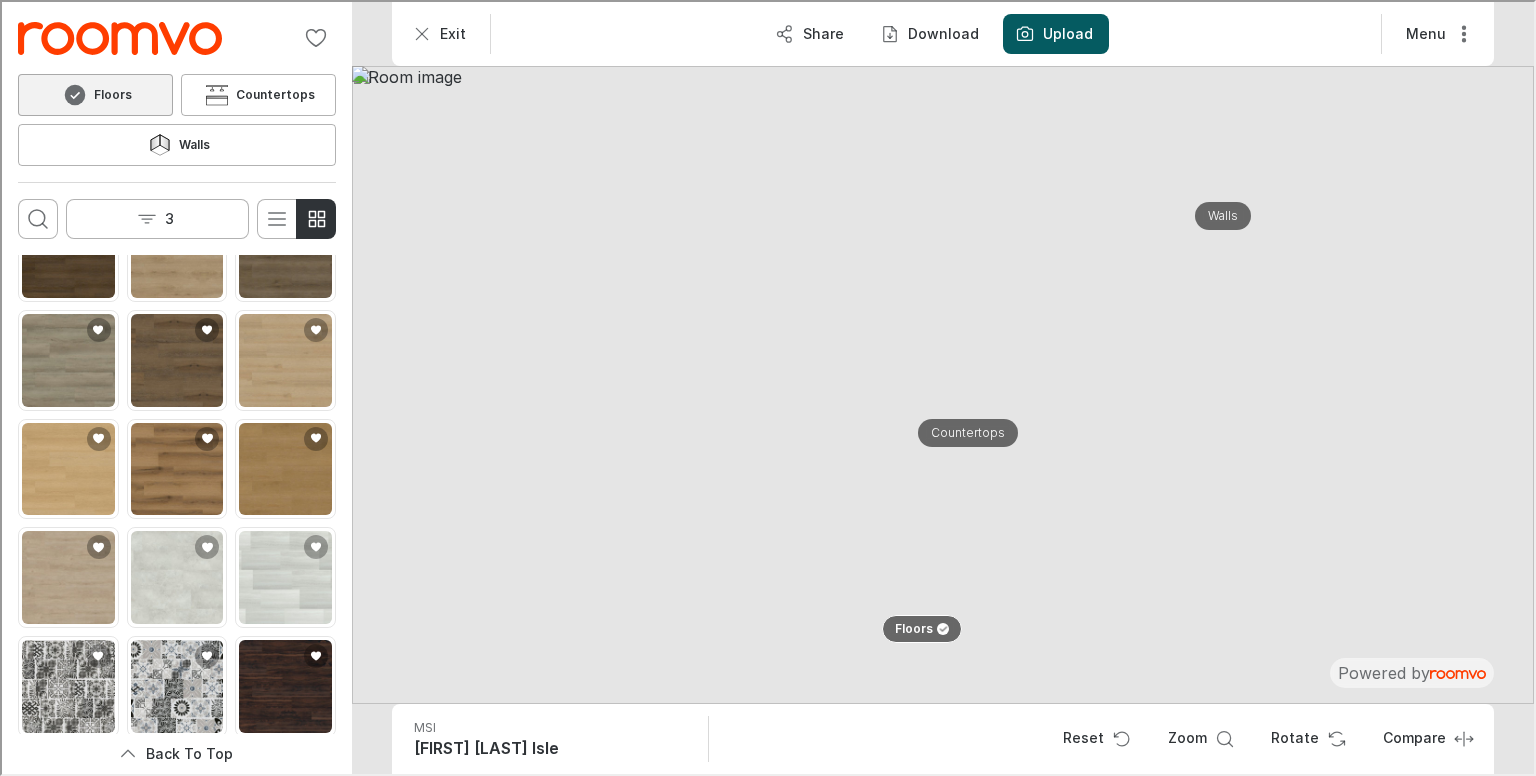 click at bounding box center [283, 793] 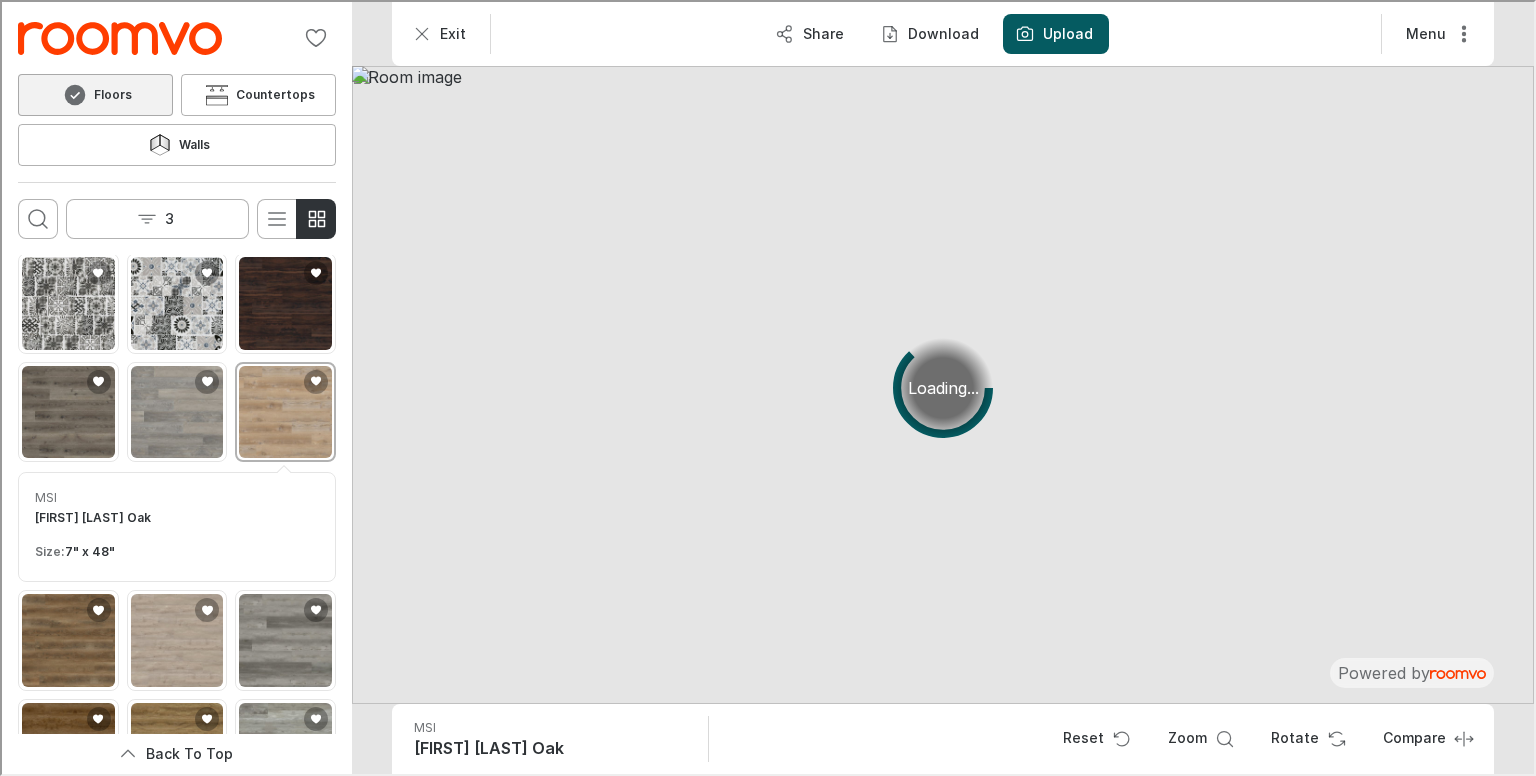scroll, scrollTop: 8604, scrollLeft: 0, axis: vertical 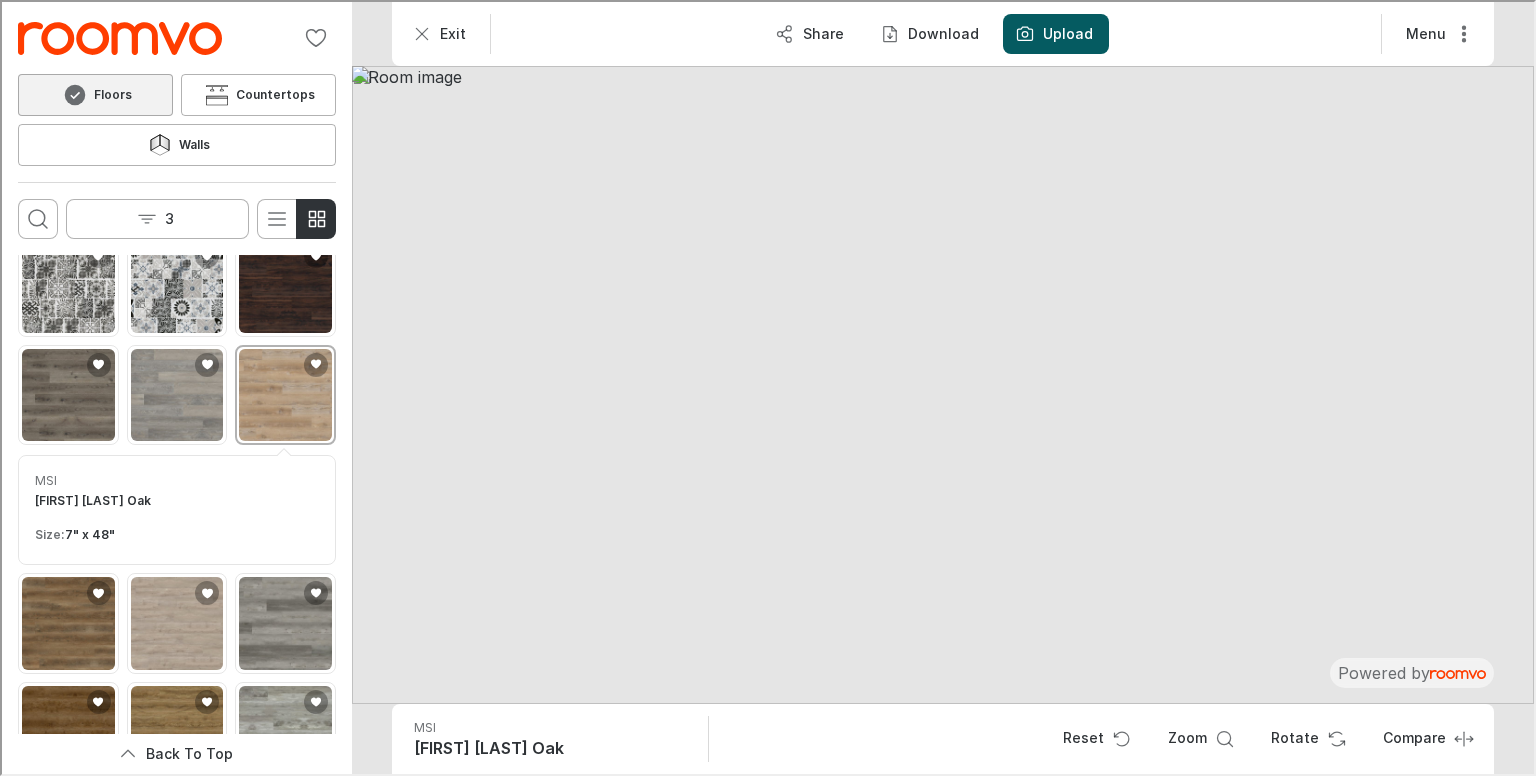 click at bounding box center [283, 839] 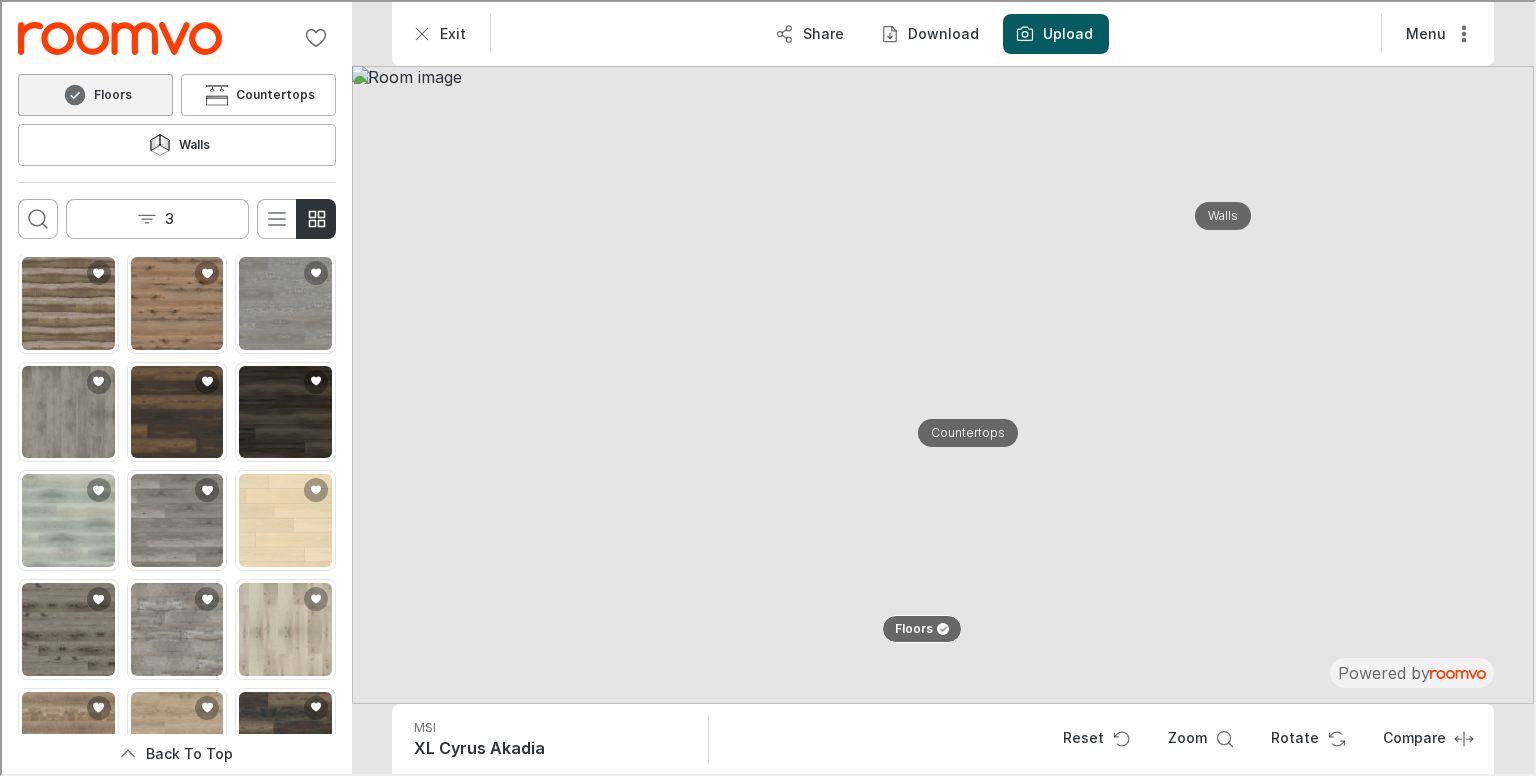 scroll, scrollTop: 9885, scrollLeft: 0, axis: vertical 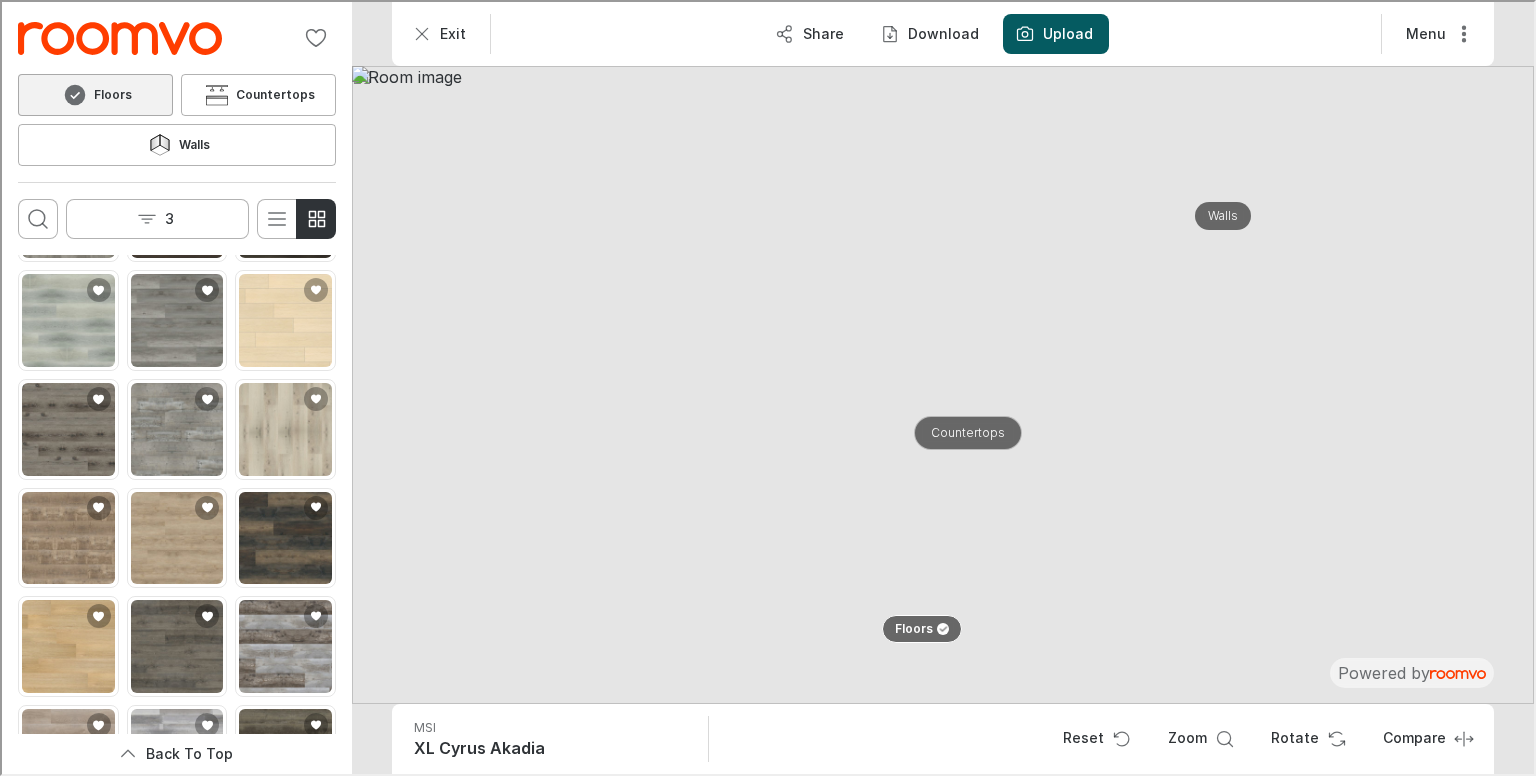 click on "Countertops" at bounding box center (966, 431) 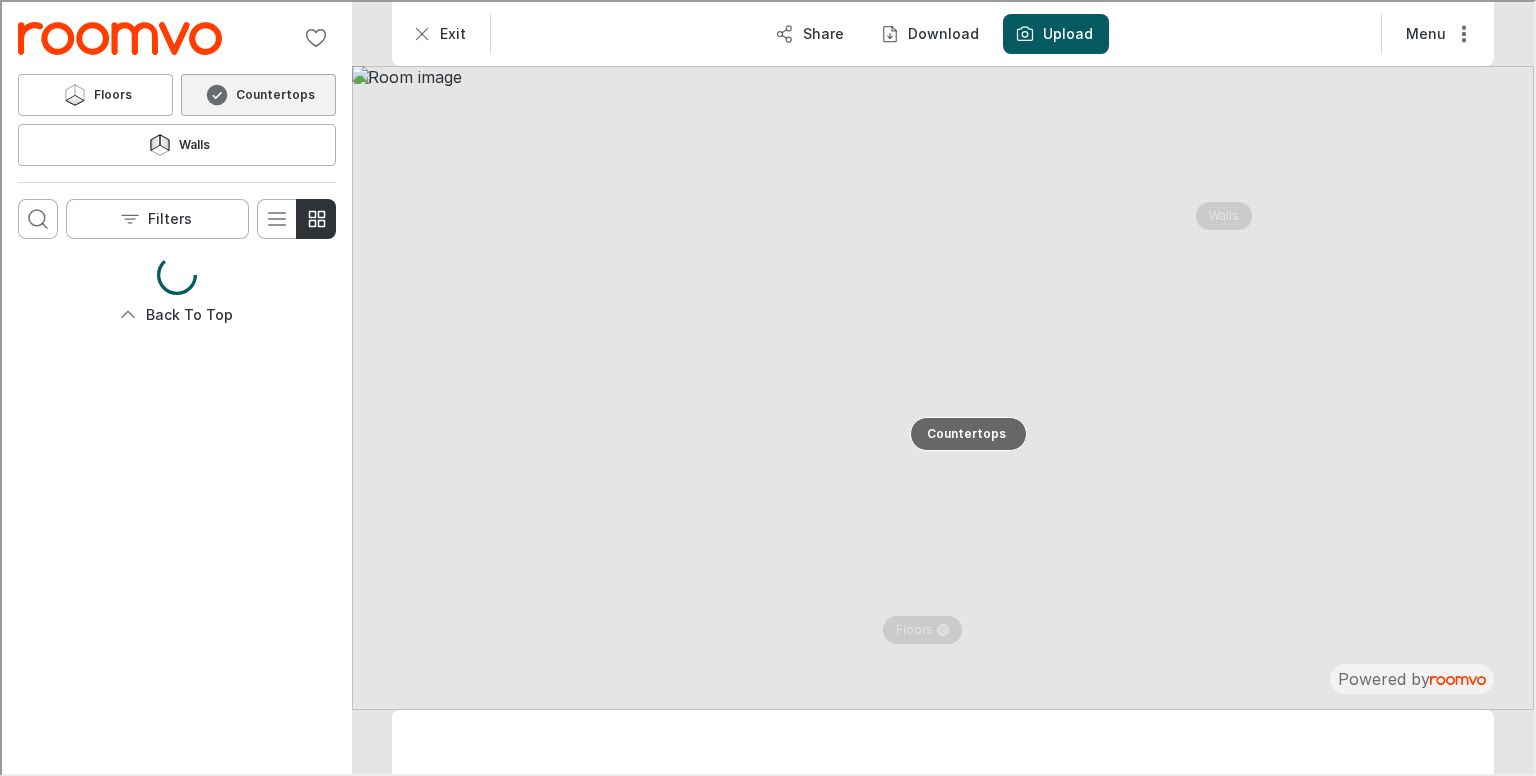scroll, scrollTop: 0, scrollLeft: 0, axis: both 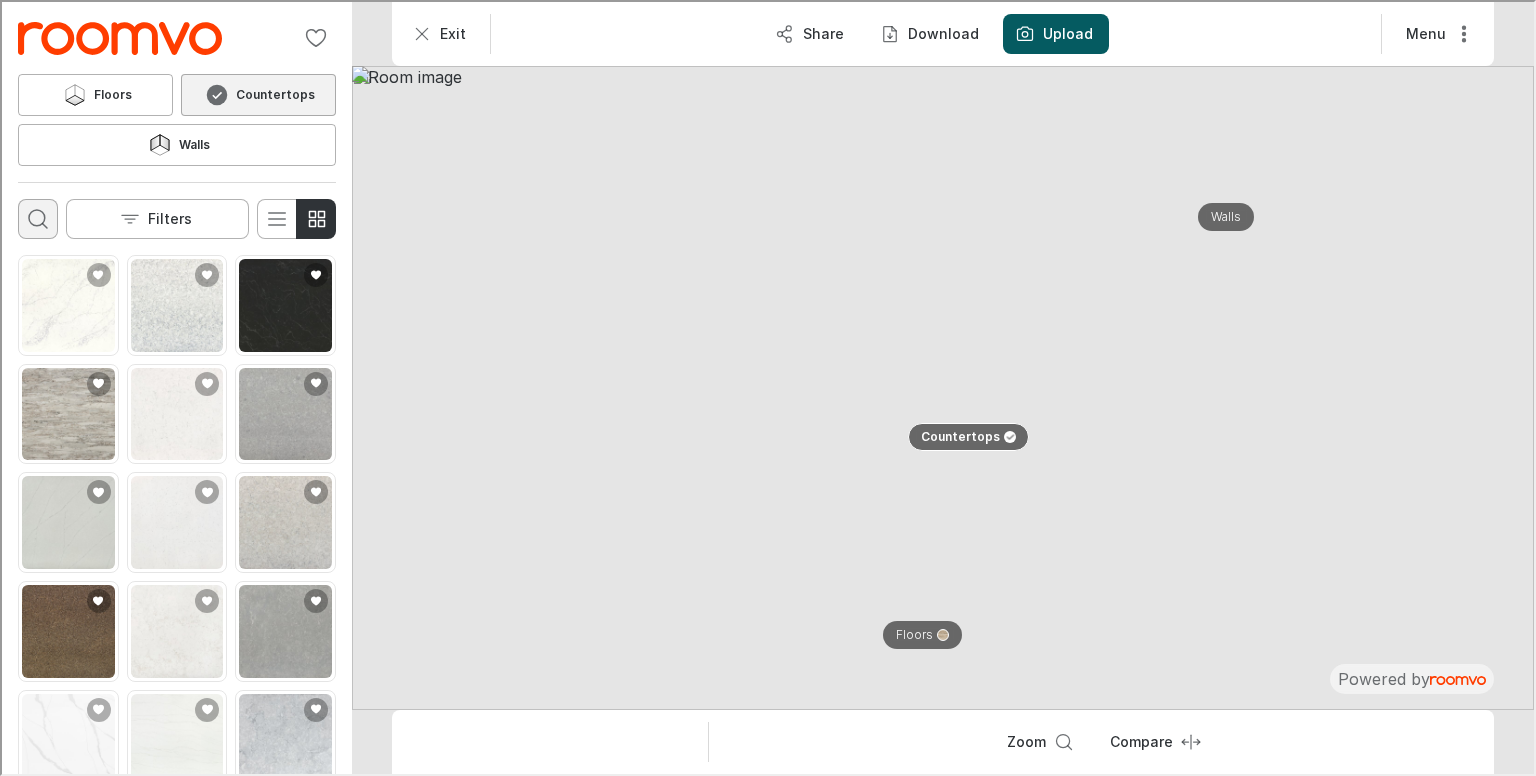 click 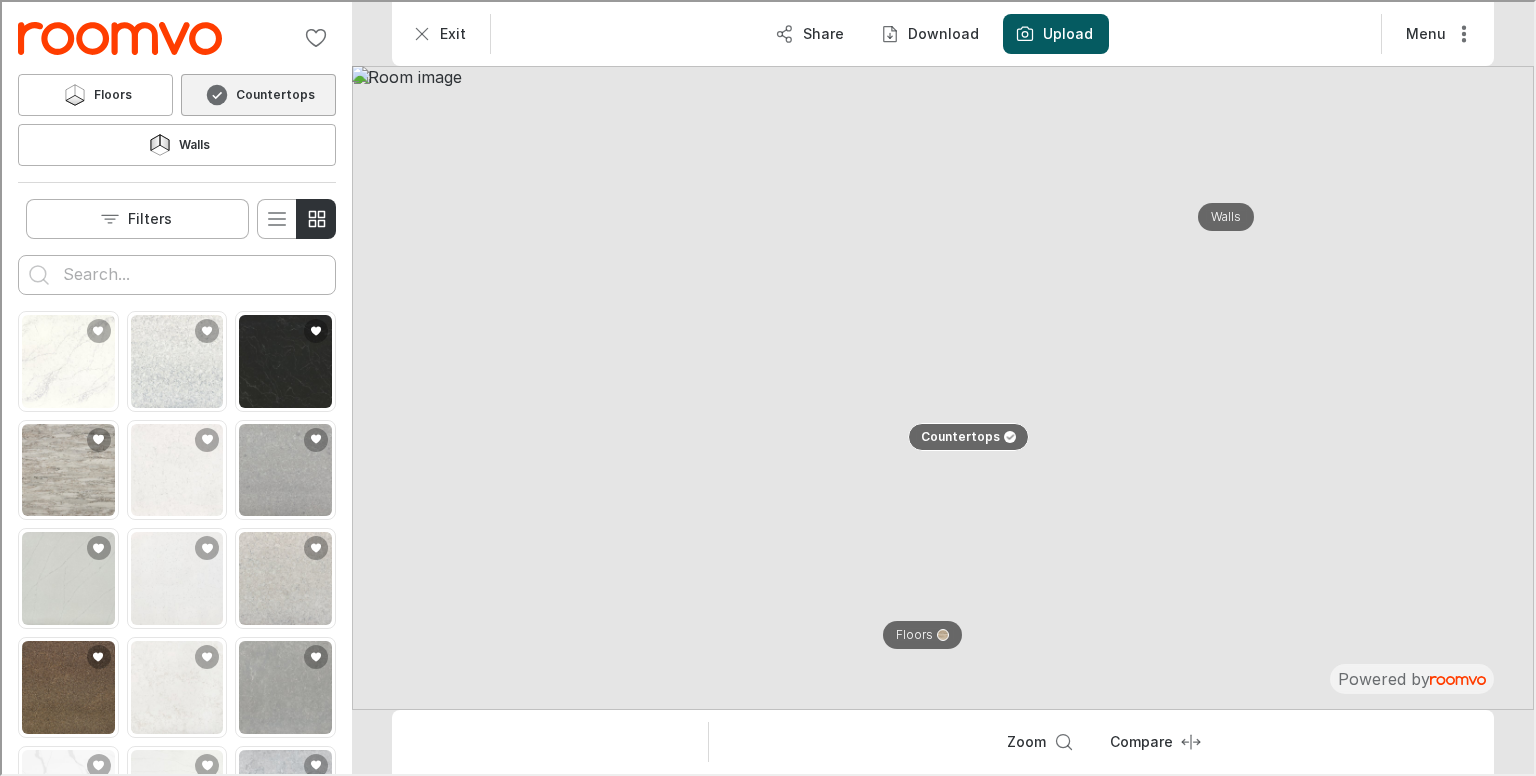 scroll, scrollTop: 0, scrollLeft: 0, axis: both 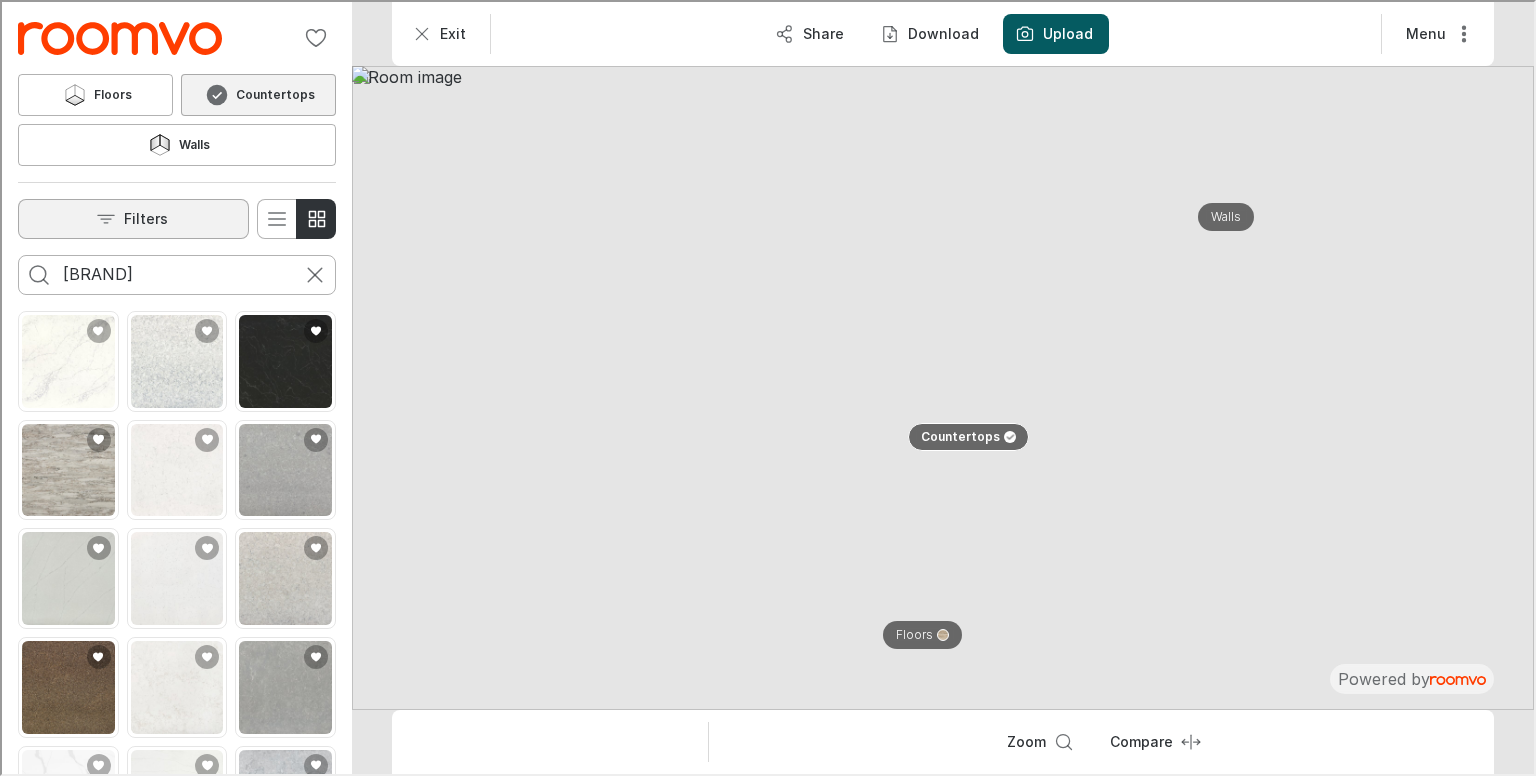 type on "[BRAND]" 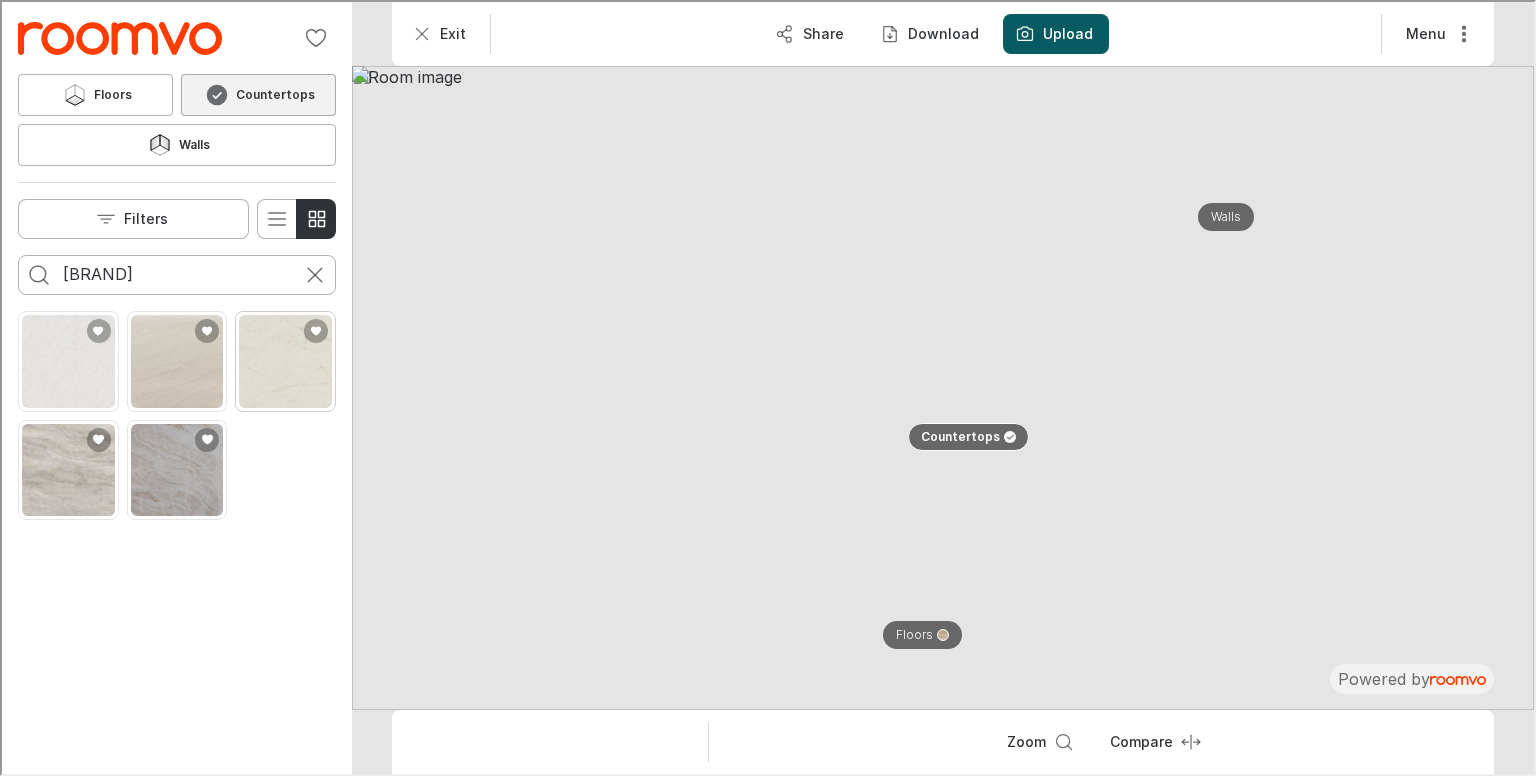 click at bounding box center (283, 359) 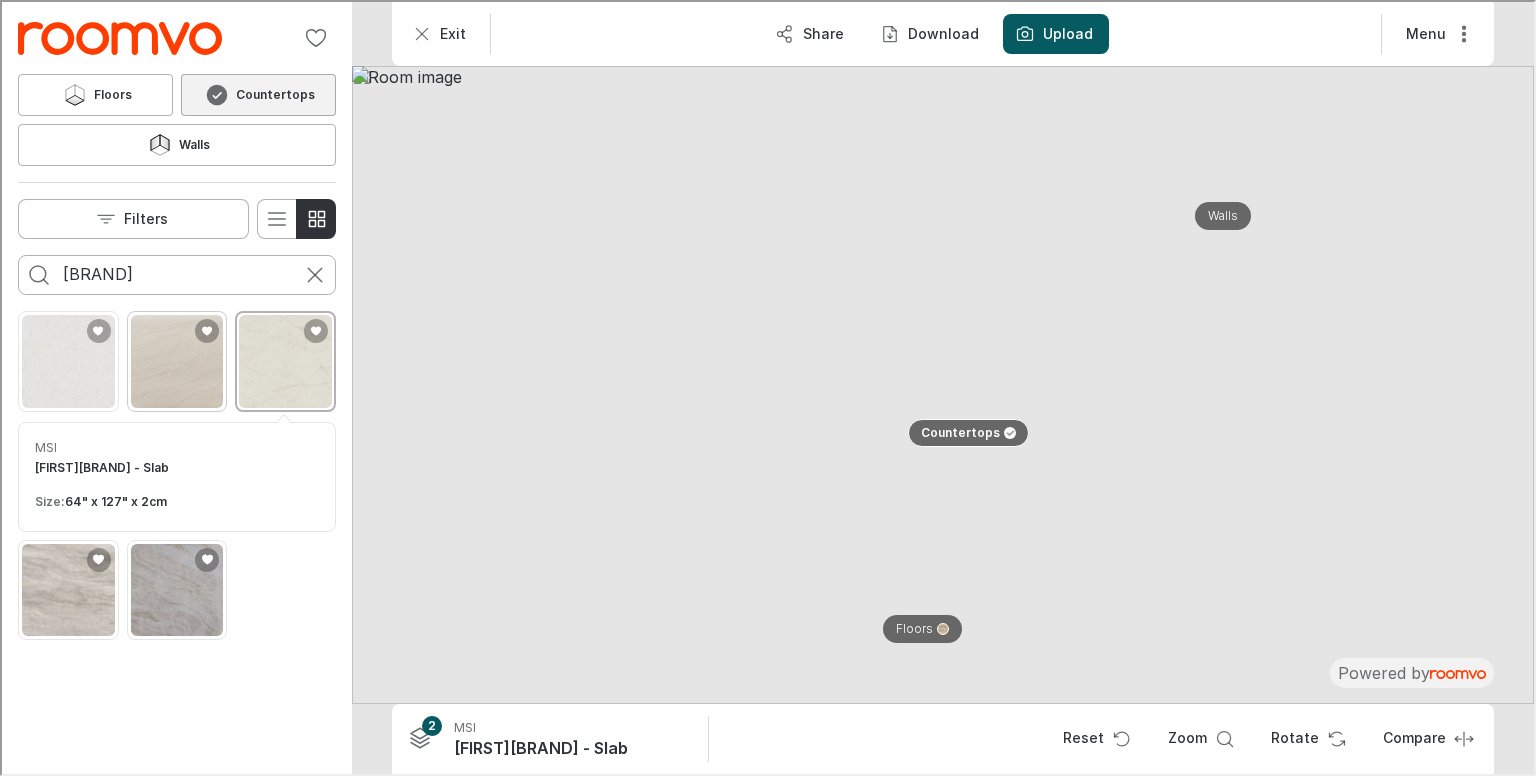 click at bounding box center (175, 359) 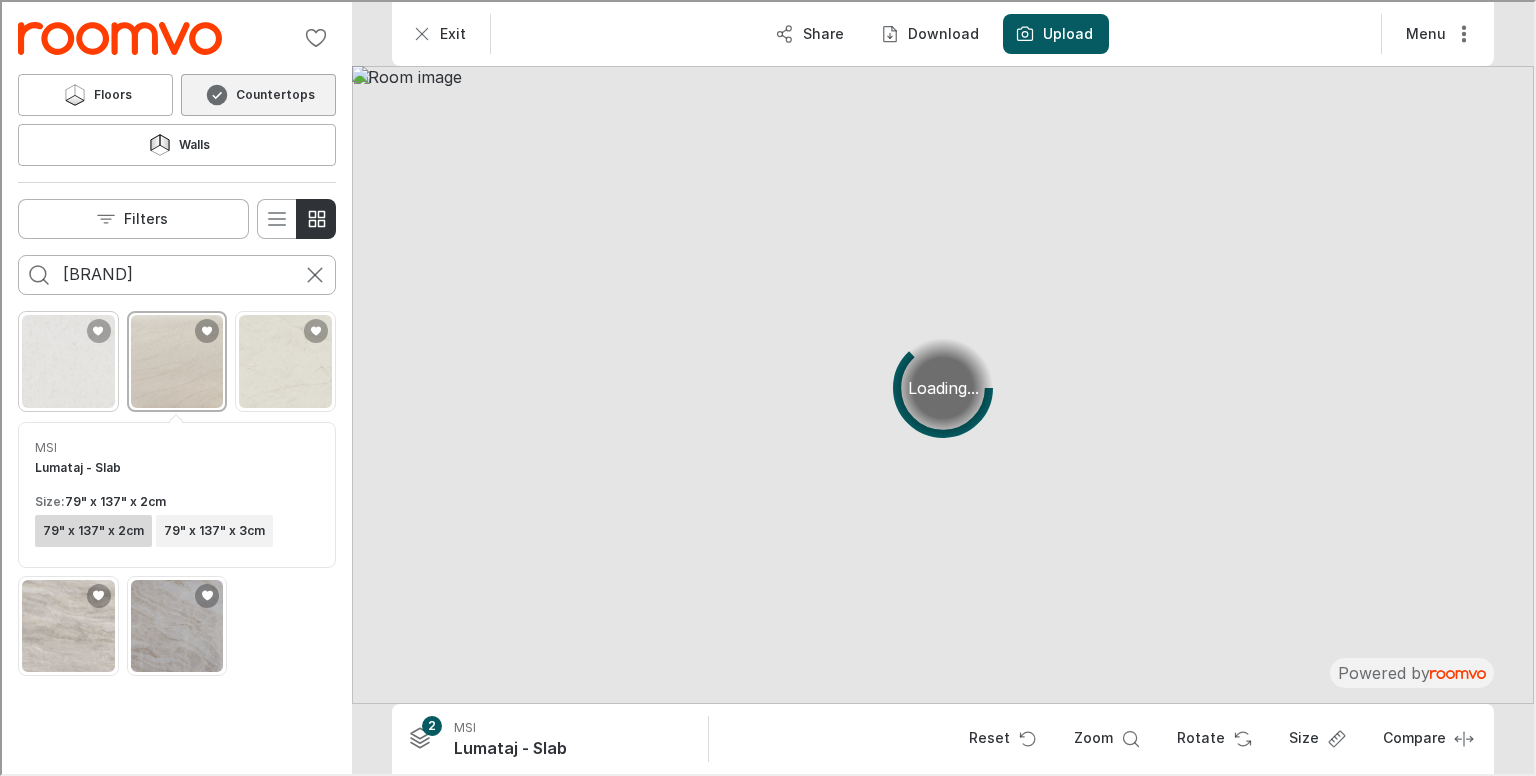 click at bounding box center [66, 359] 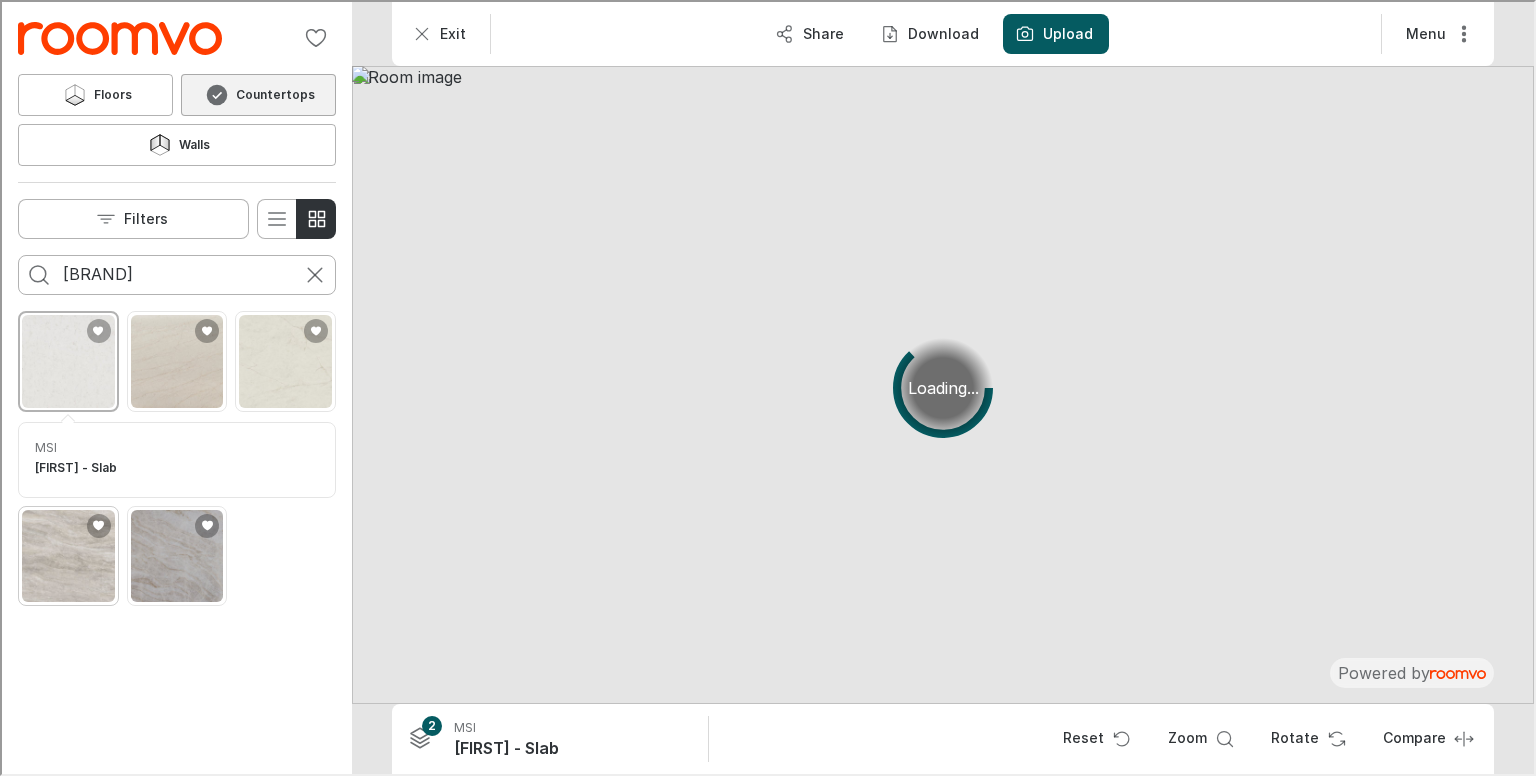 click at bounding box center (66, 554) 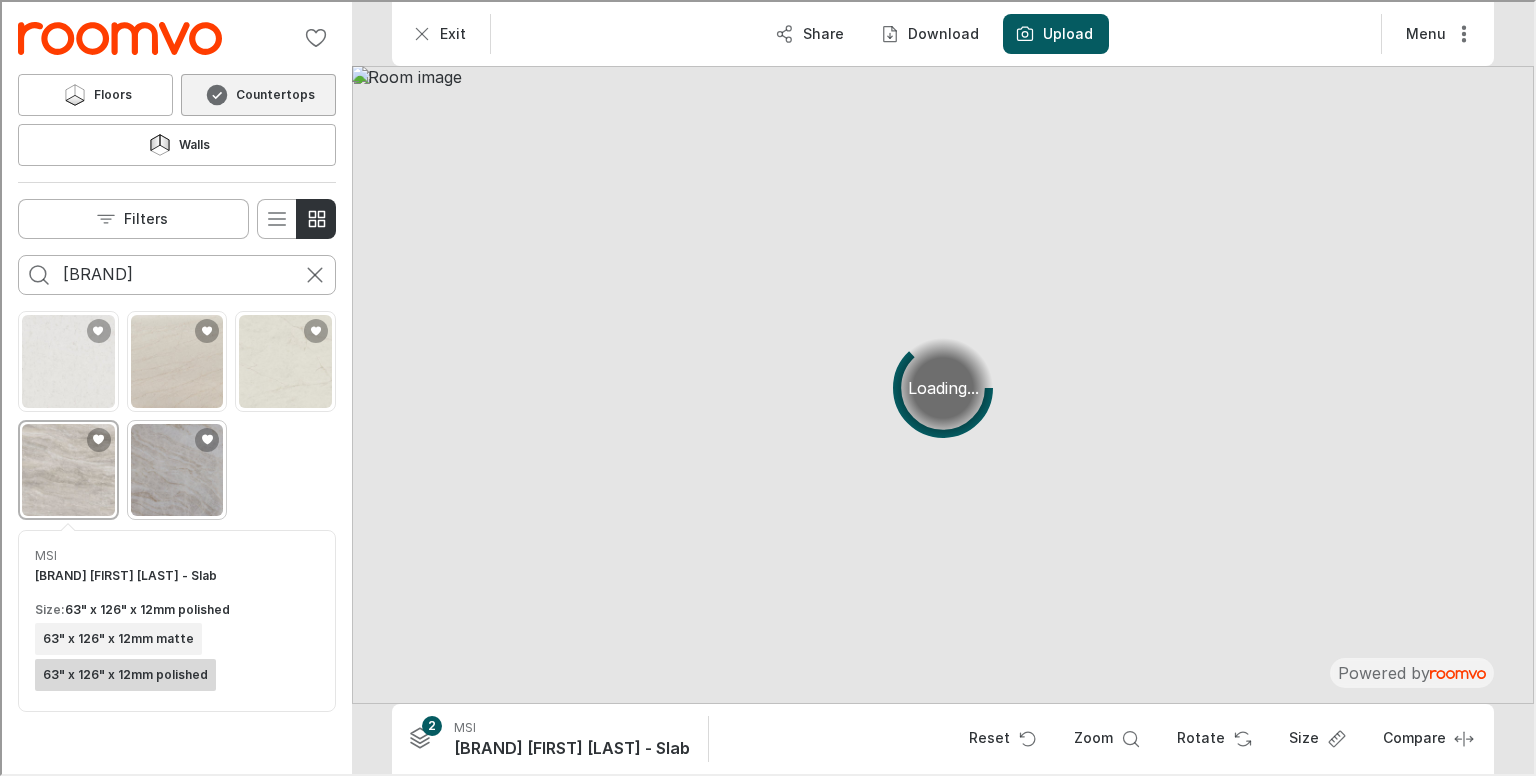 click at bounding box center [175, 468] 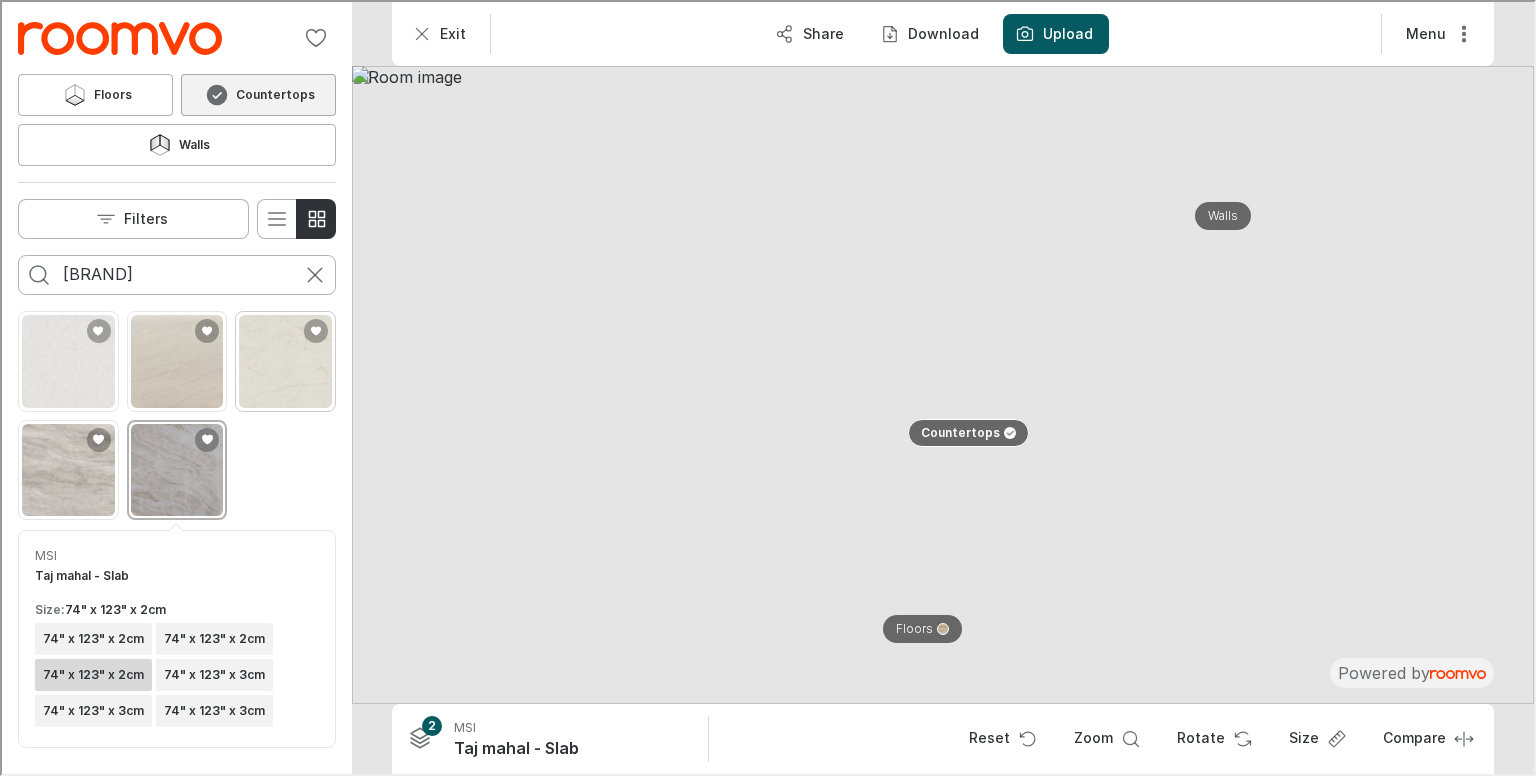 click at bounding box center (283, 359) 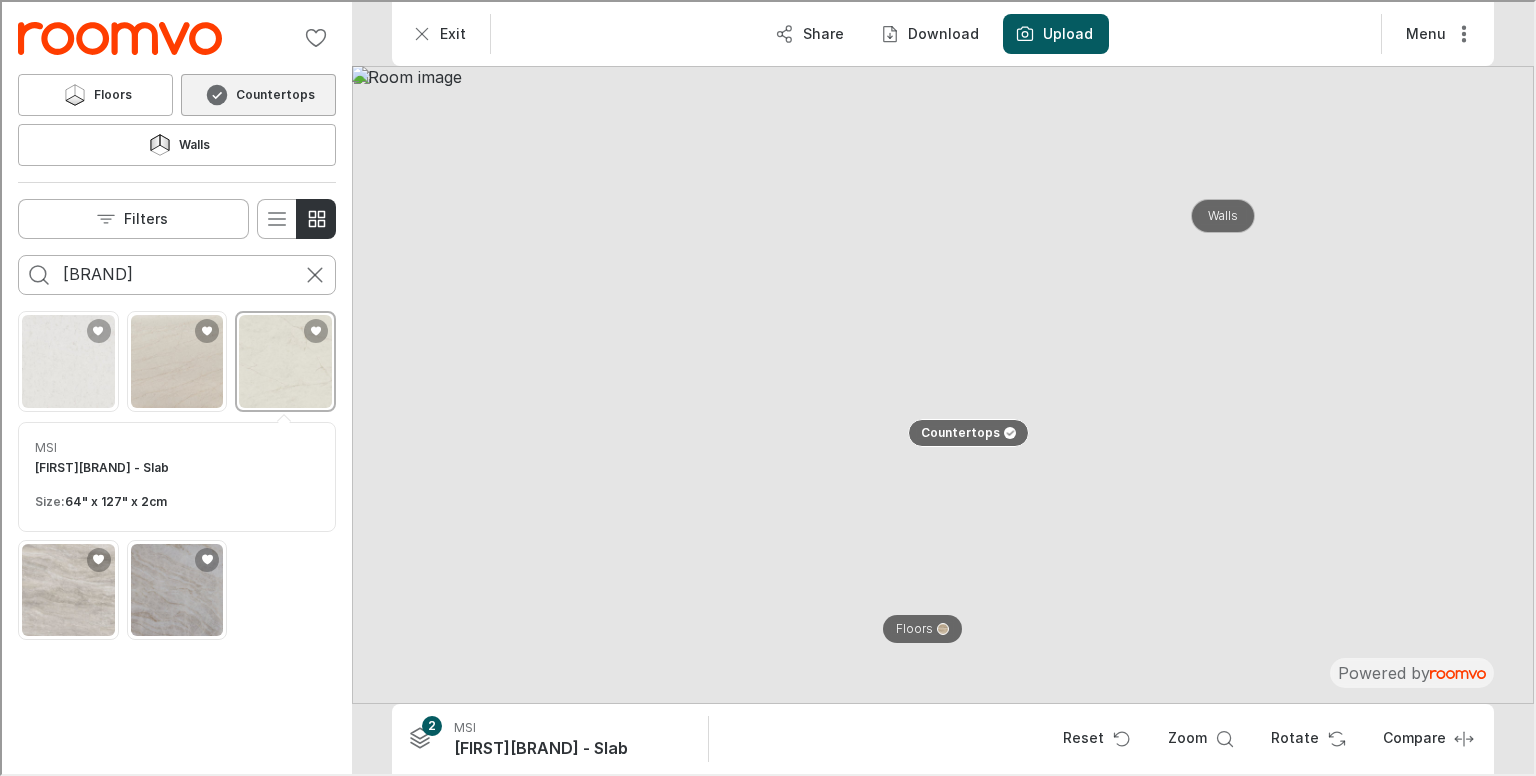 click on "Walls" at bounding box center [1221, 214] 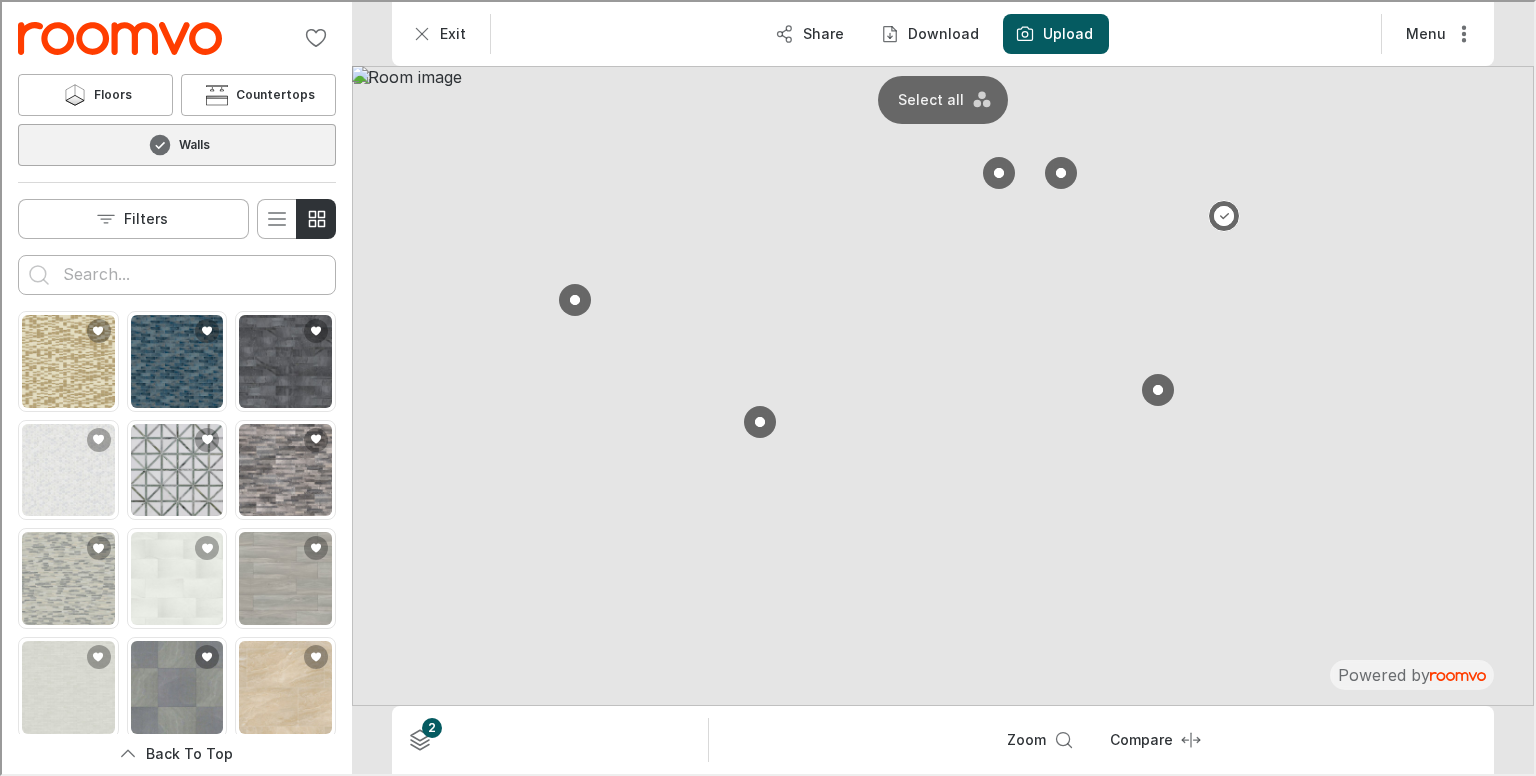 scroll, scrollTop: 400, scrollLeft: 0, axis: vertical 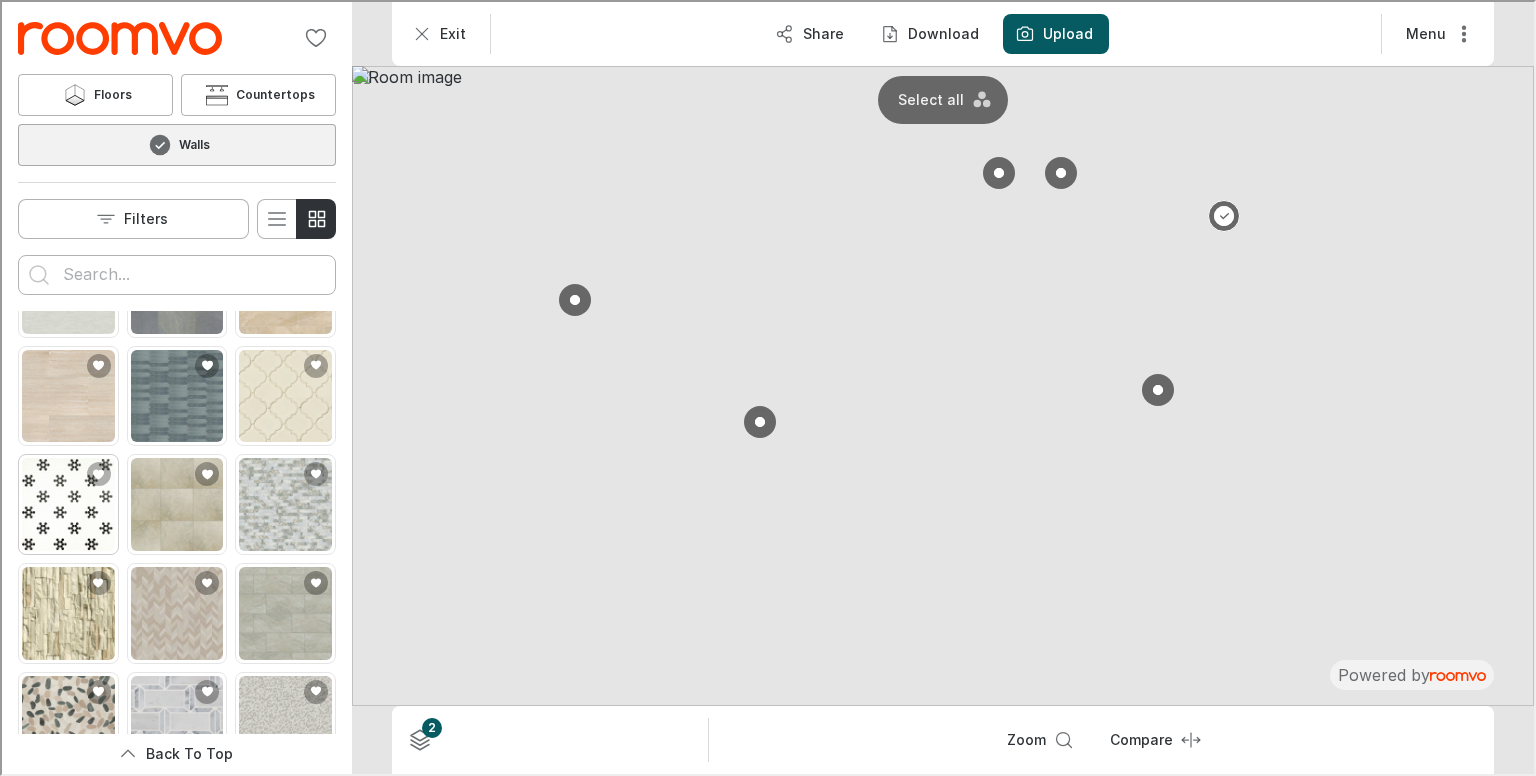 click at bounding box center [66, 502] 